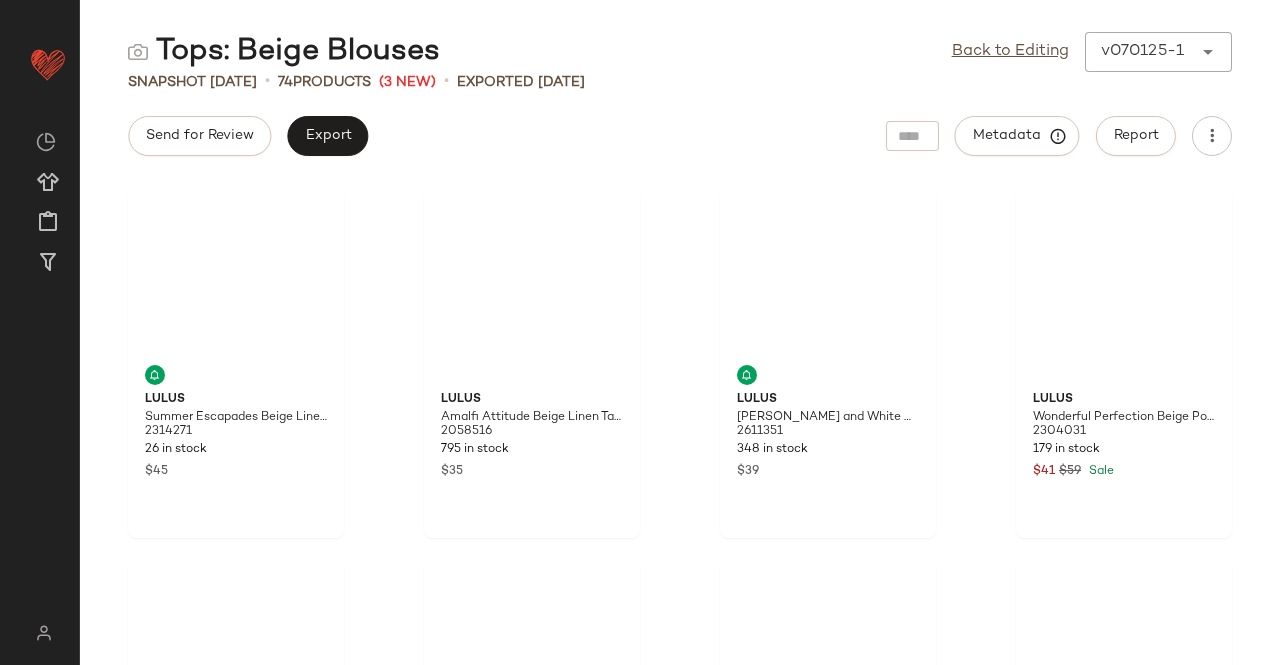 scroll, scrollTop: 0, scrollLeft: 0, axis: both 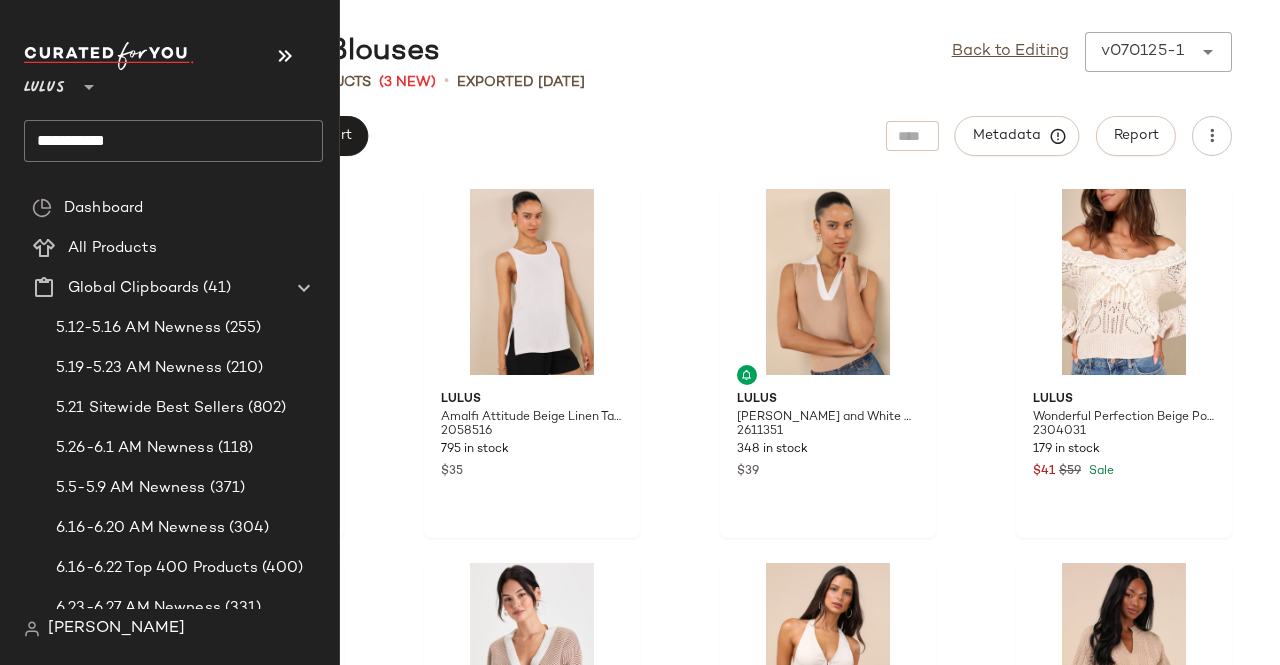 click on "**********" 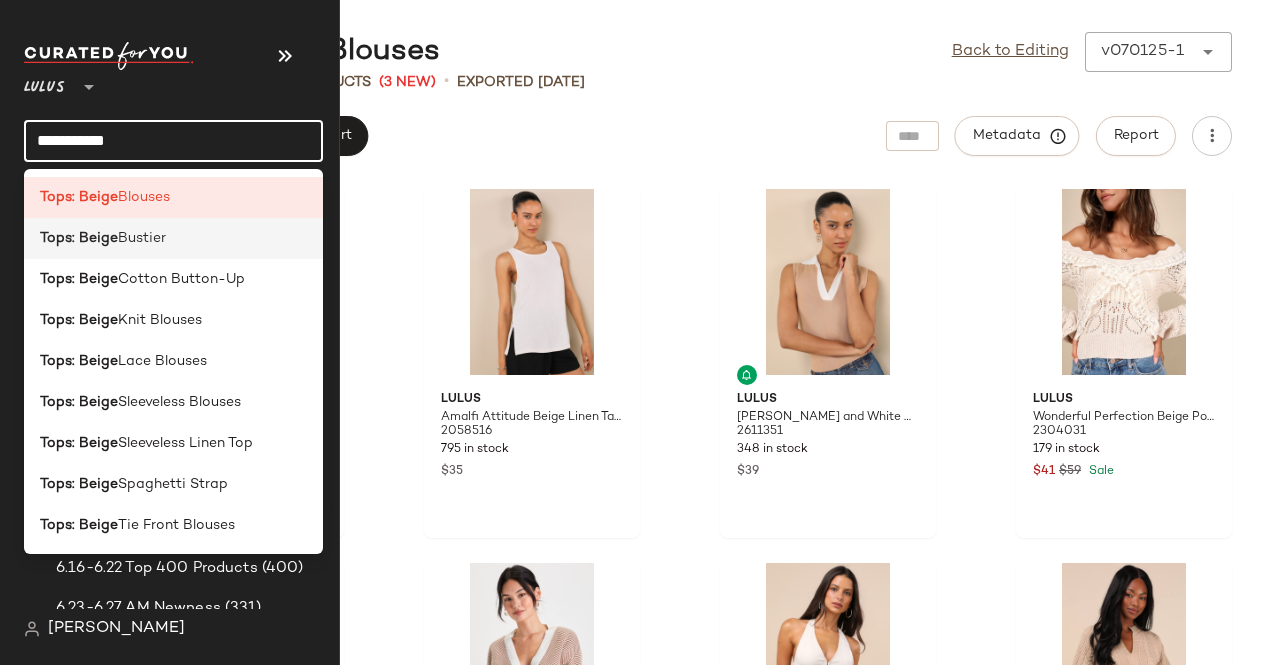 click on "Tops: Beige  Bustier" 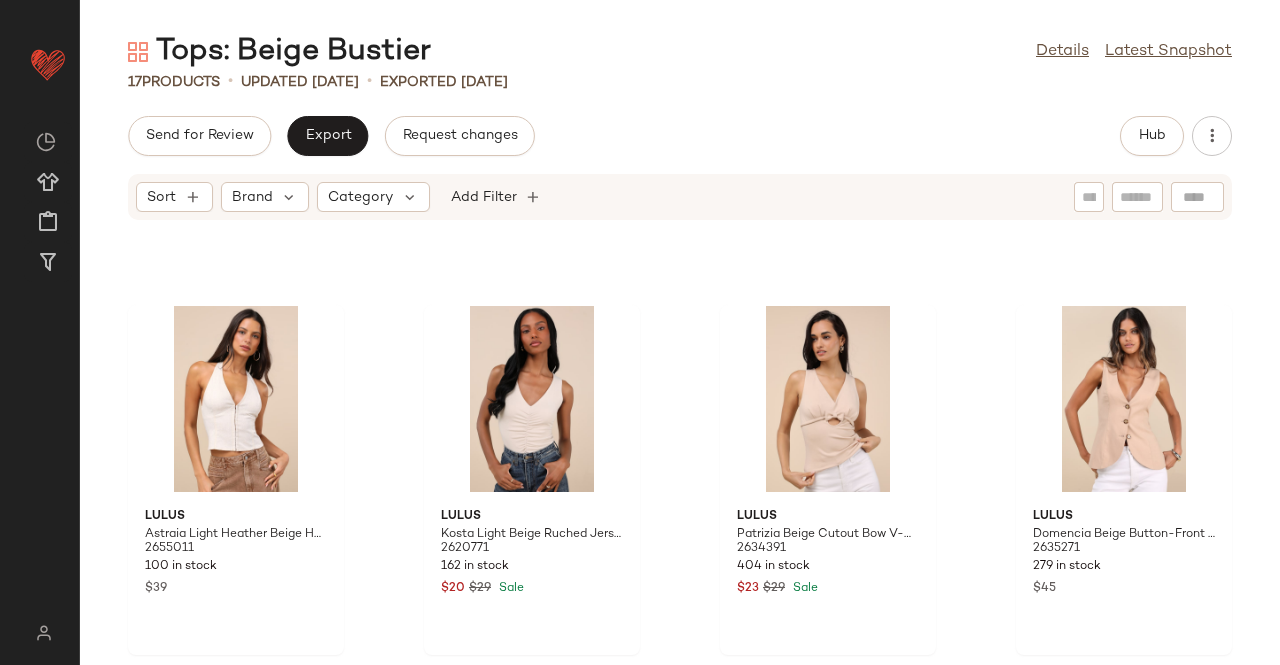 scroll, scrollTop: 1016, scrollLeft: 0, axis: vertical 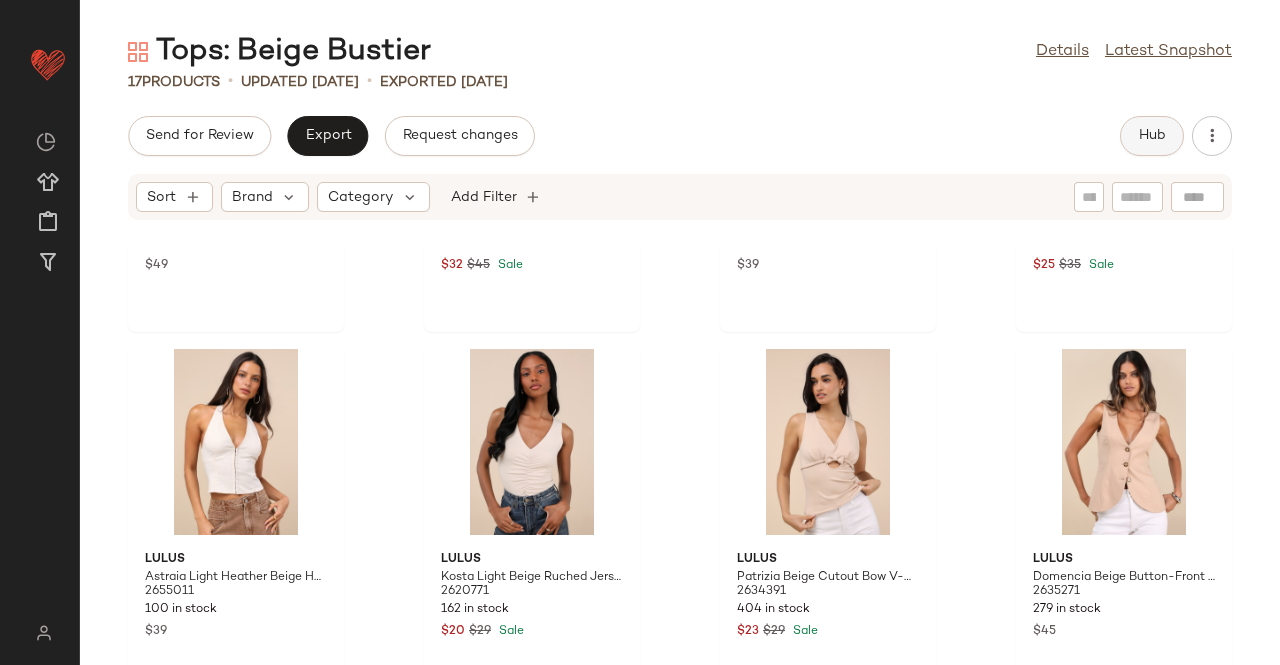 click on "Hub" 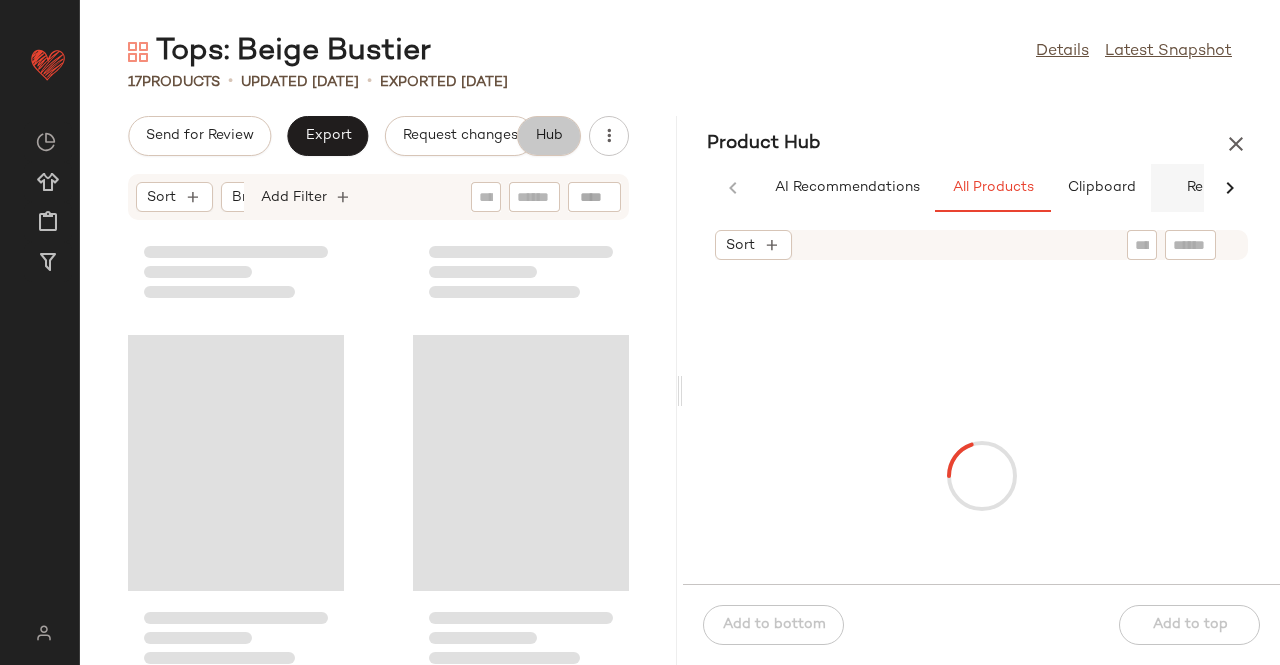 scroll, scrollTop: 1382, scrollLeft: 0, axis: vertical 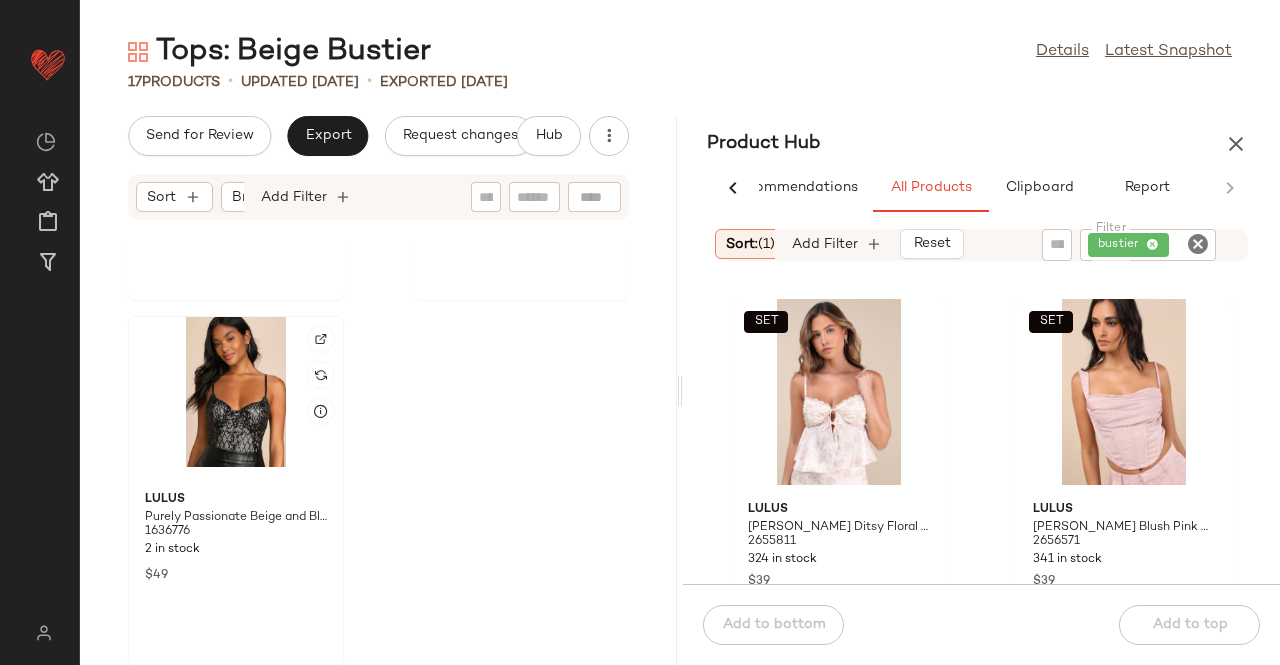 click 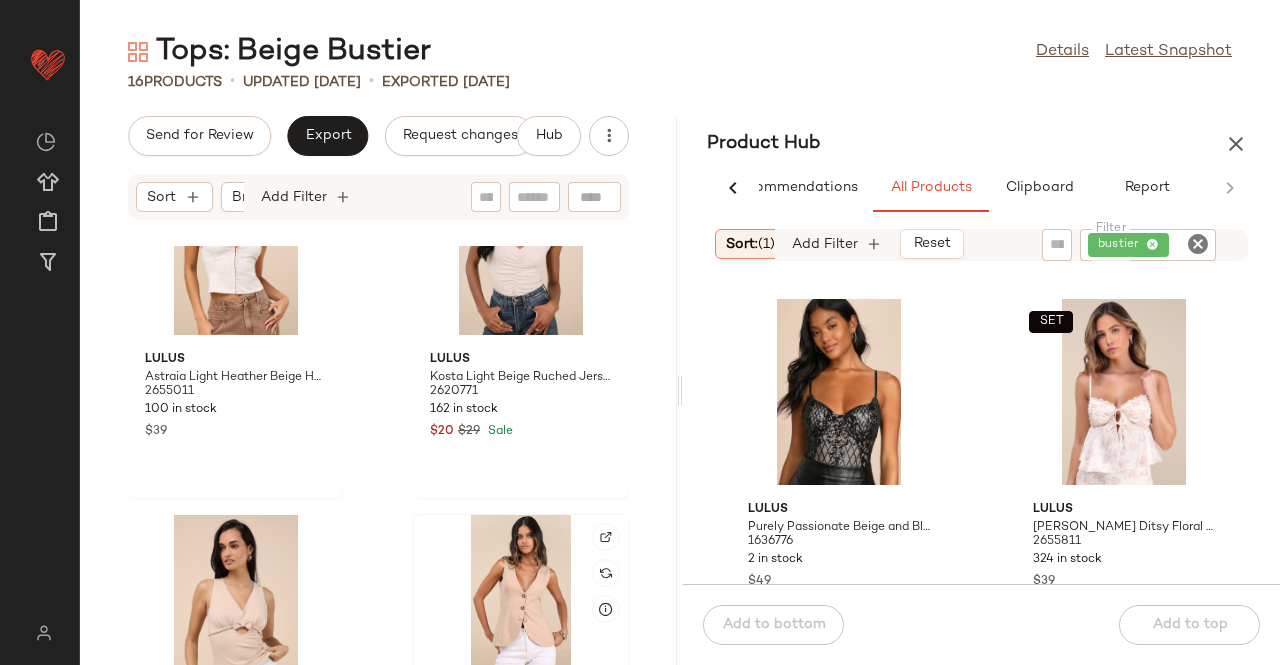 click 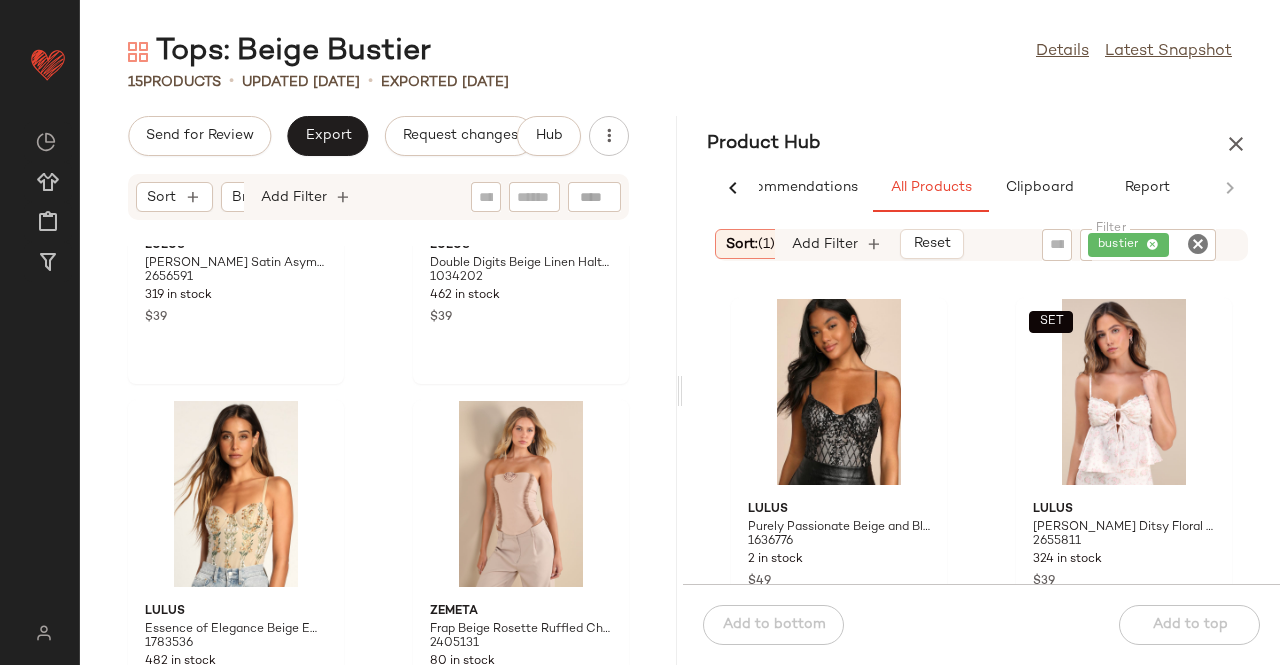 scroll, scrollTop: 0, scrollLeft: 0, axis: both 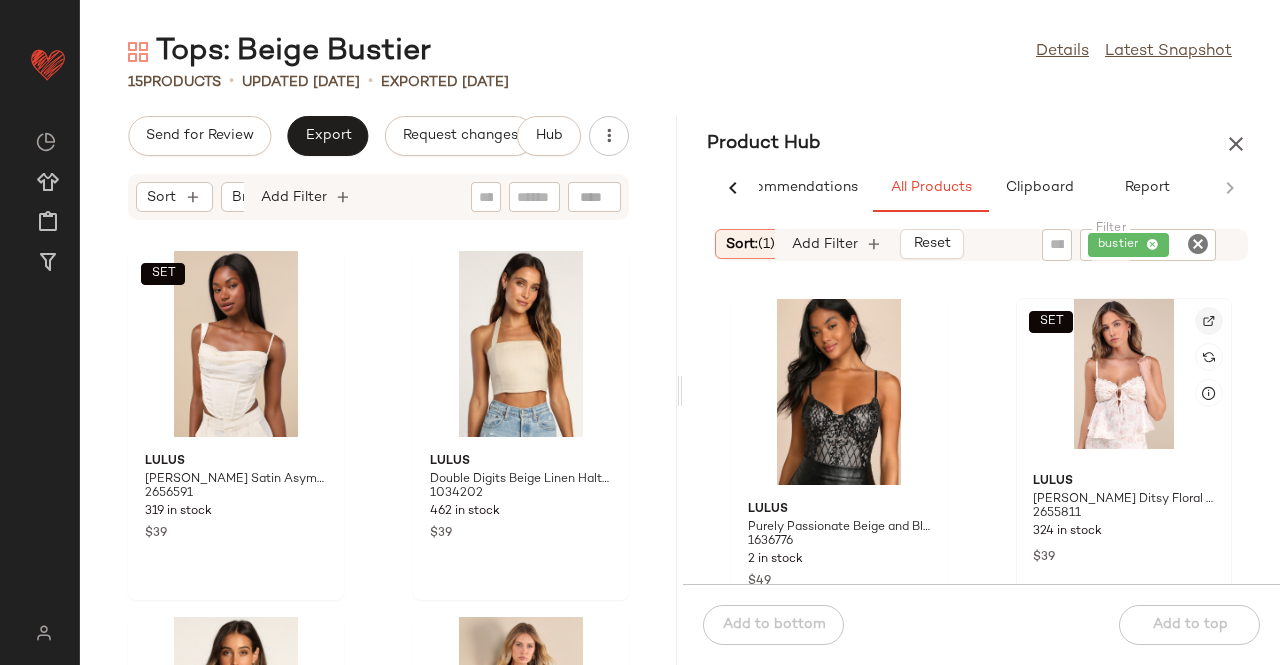 click at bounding box center (1209, 321) 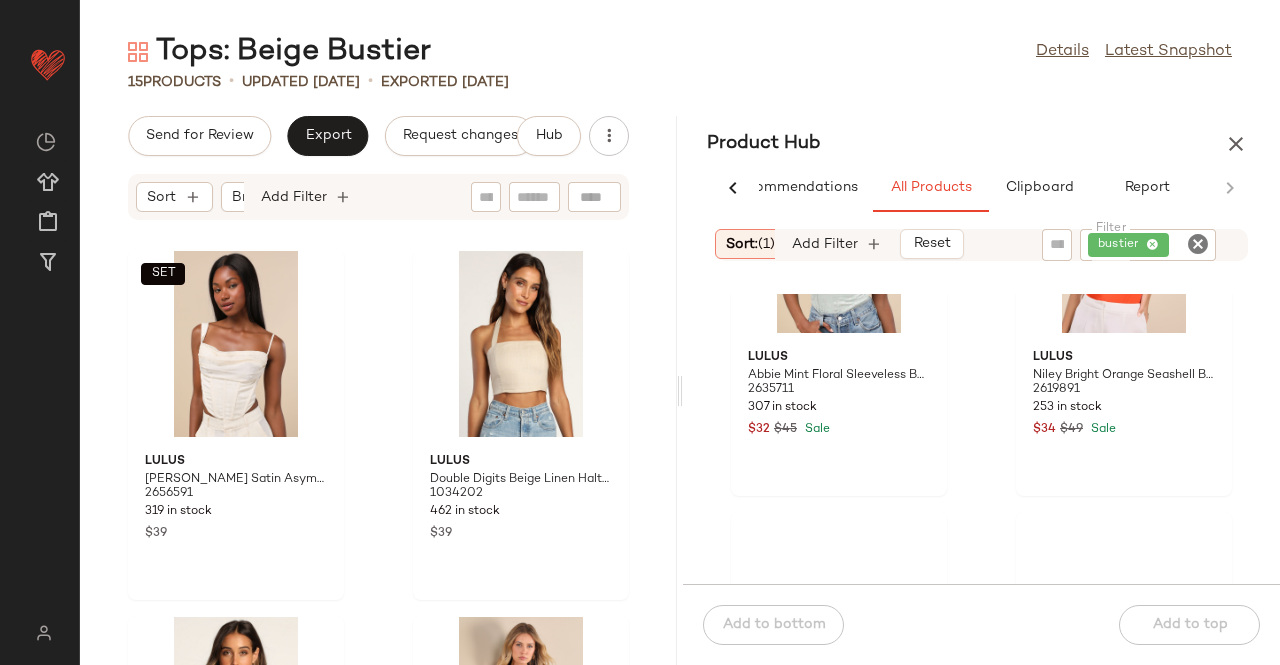 scroll, scrollTop: 916, scrollLeft: 0, axis: vertical 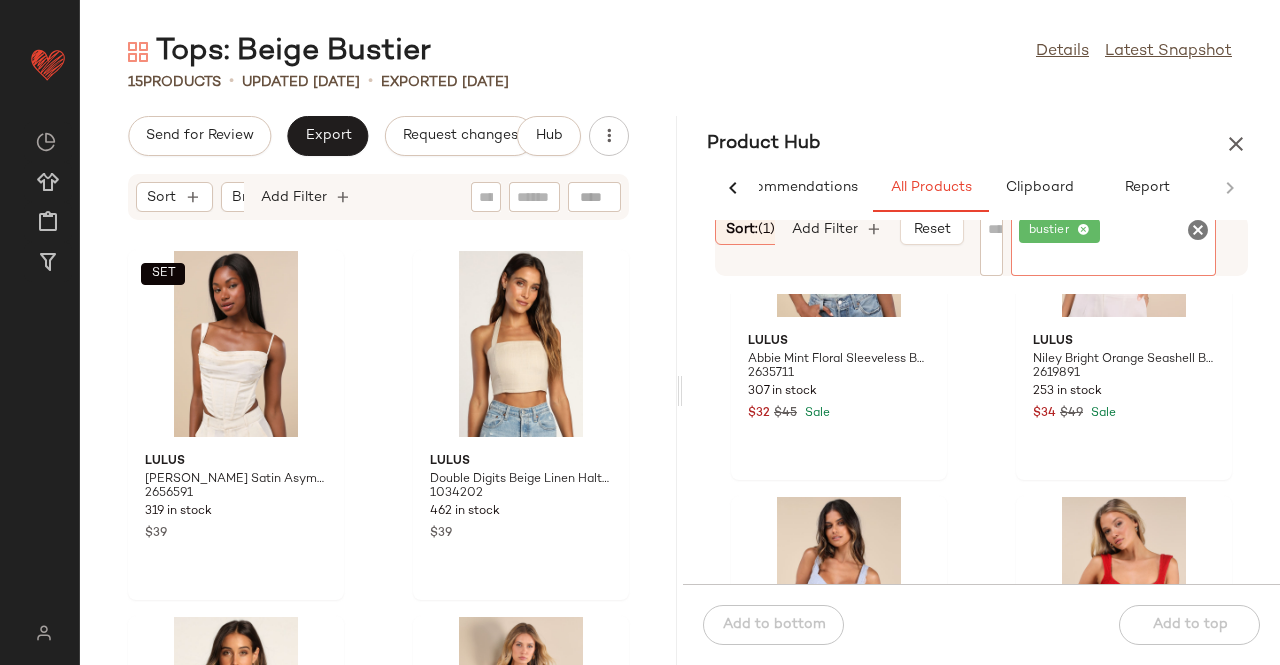 click on "bustier" 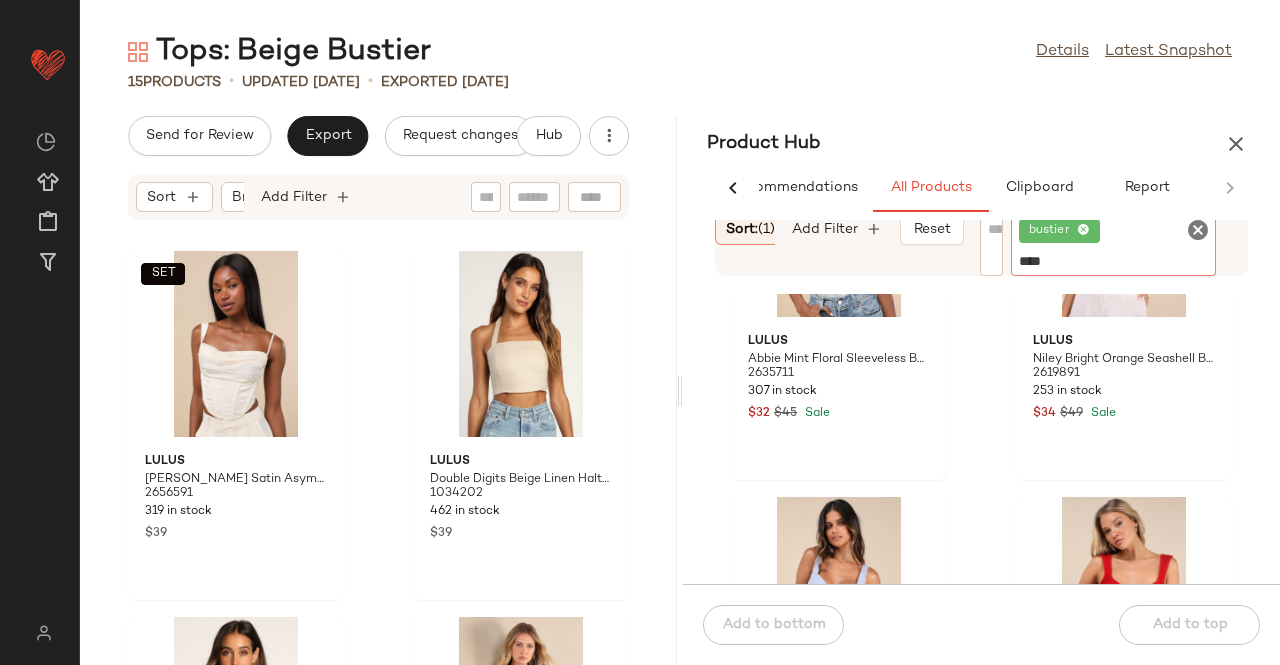 type on "*****" 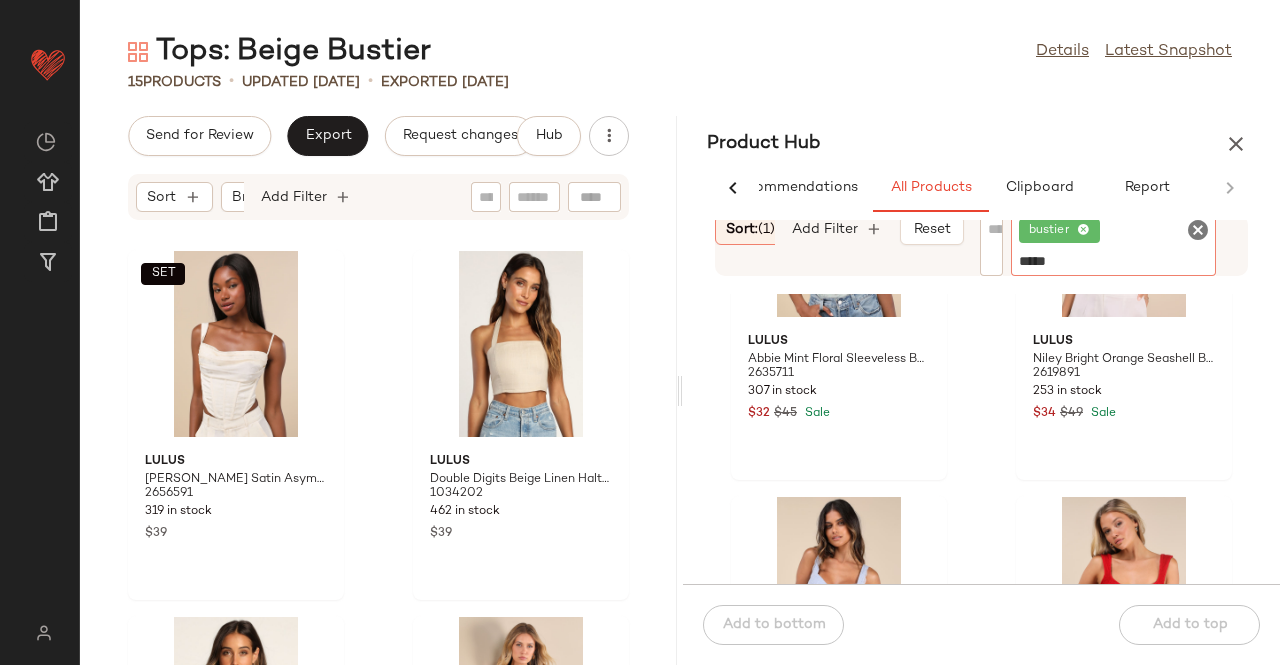 type 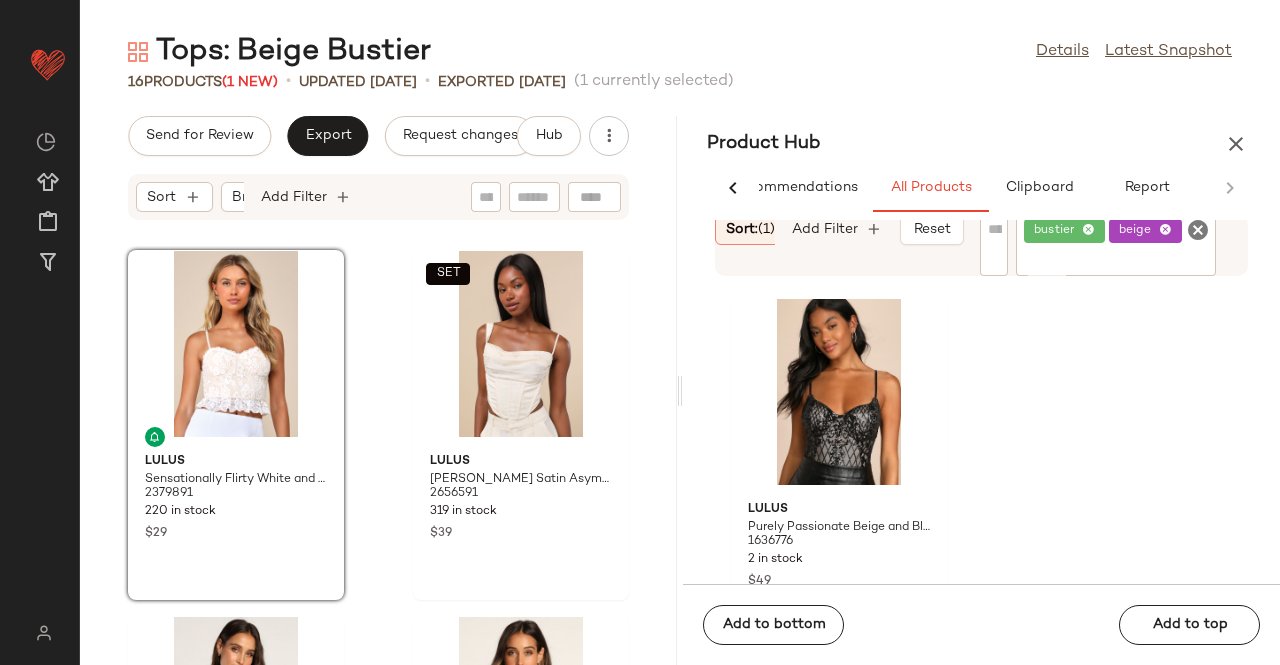 scroll, scrollTop: 63, scrollLeft: 0, axis: vertical 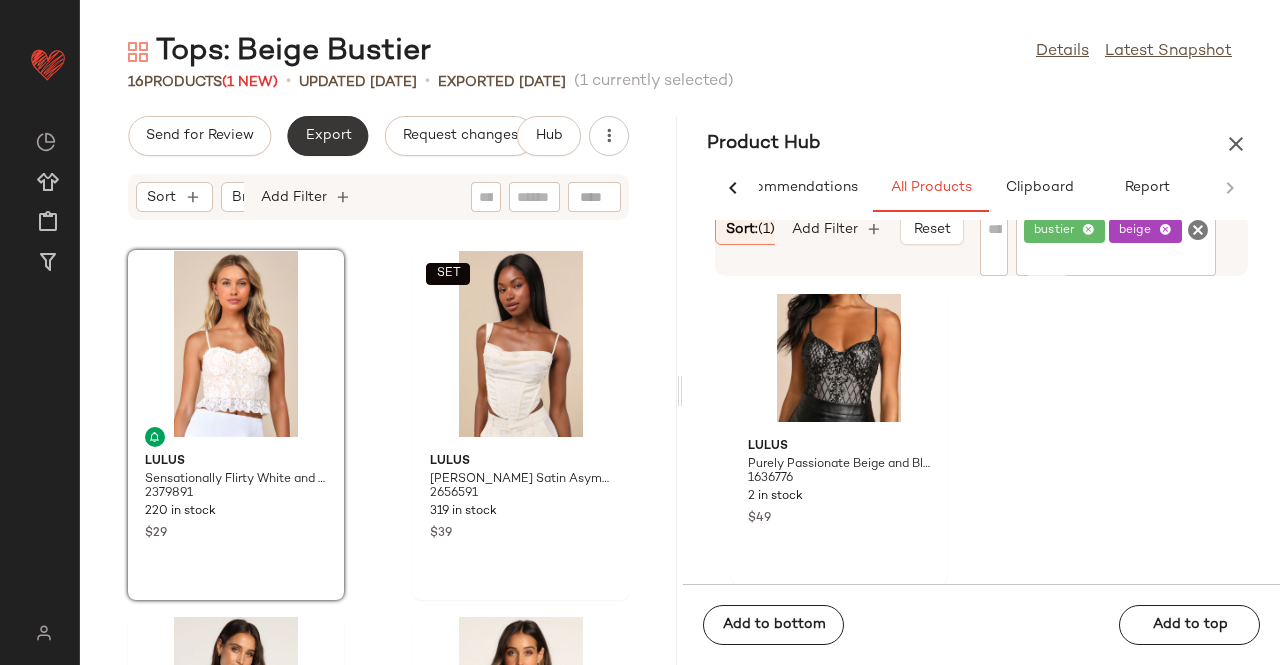 click on "Export" 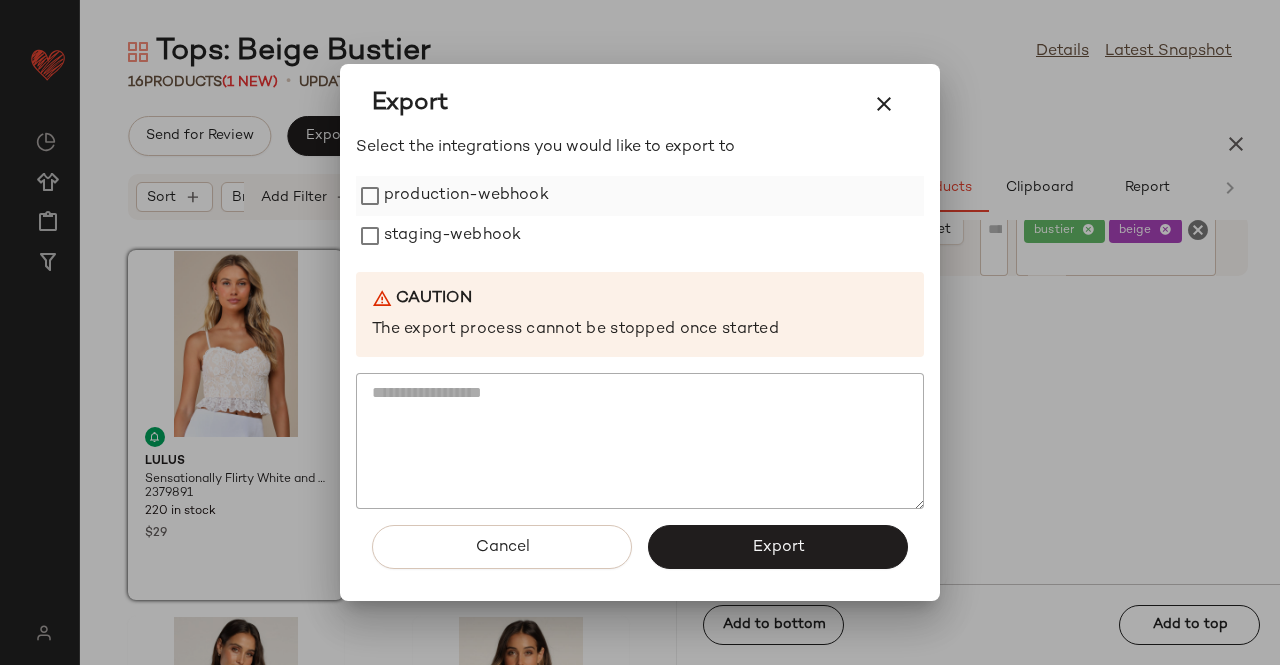 click on "production-webhook" at bounding box center [466, 196] 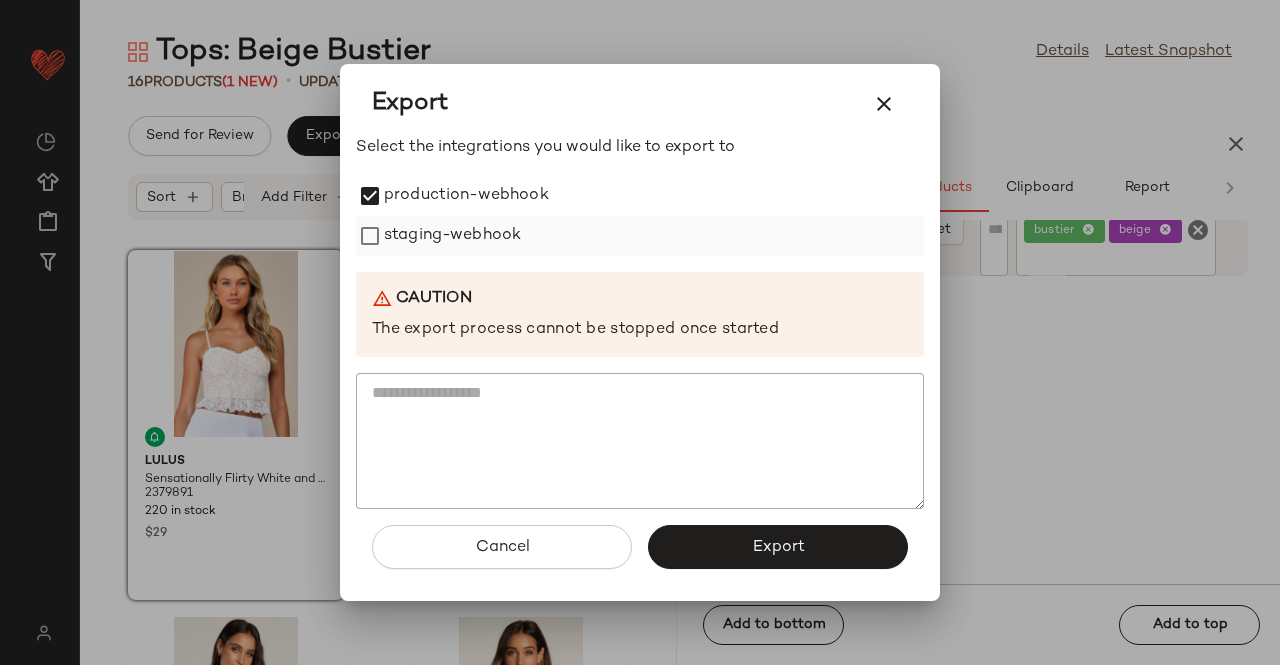 click on "staging-webhook" at bounding box center [452, 236] 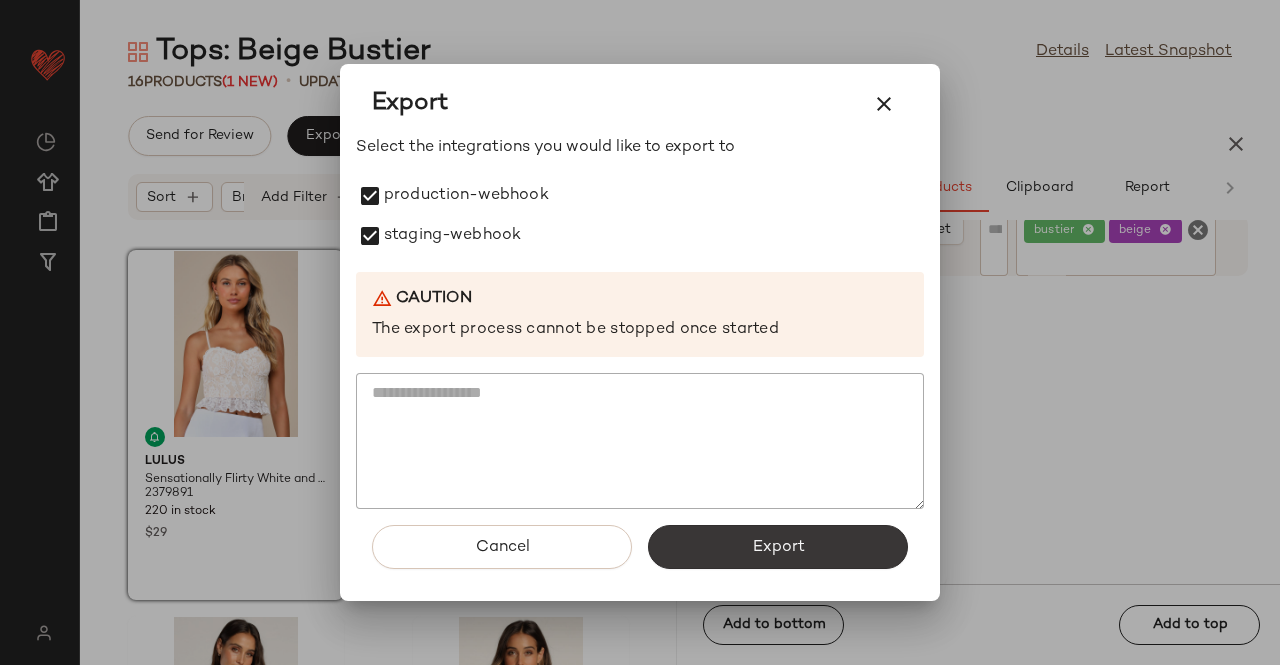 click on "Export" at bounding box center (778, 547) 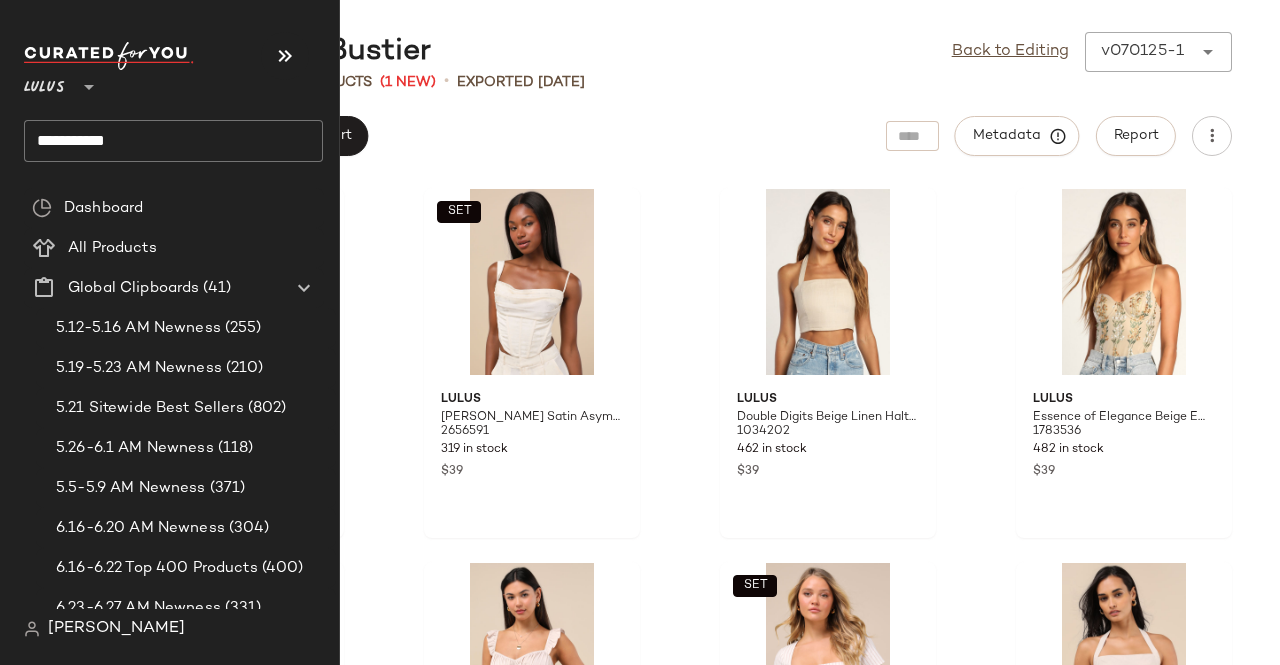 click on "**********" 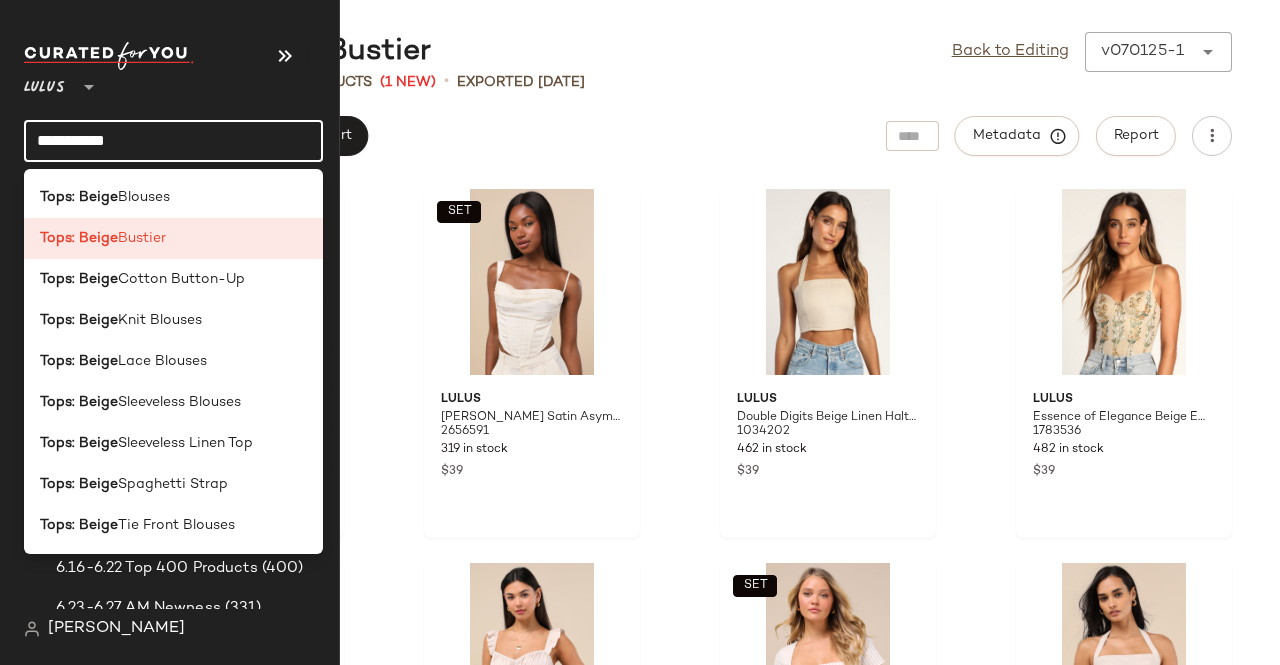 click on "**********" 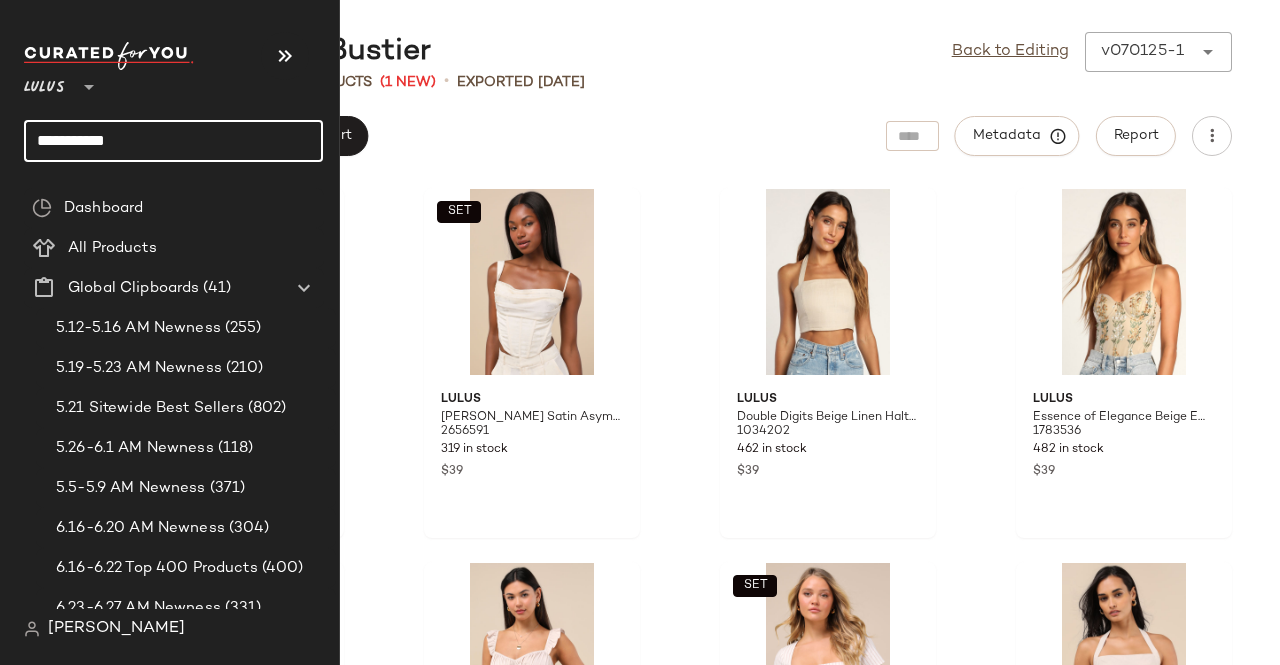 click on "**********" 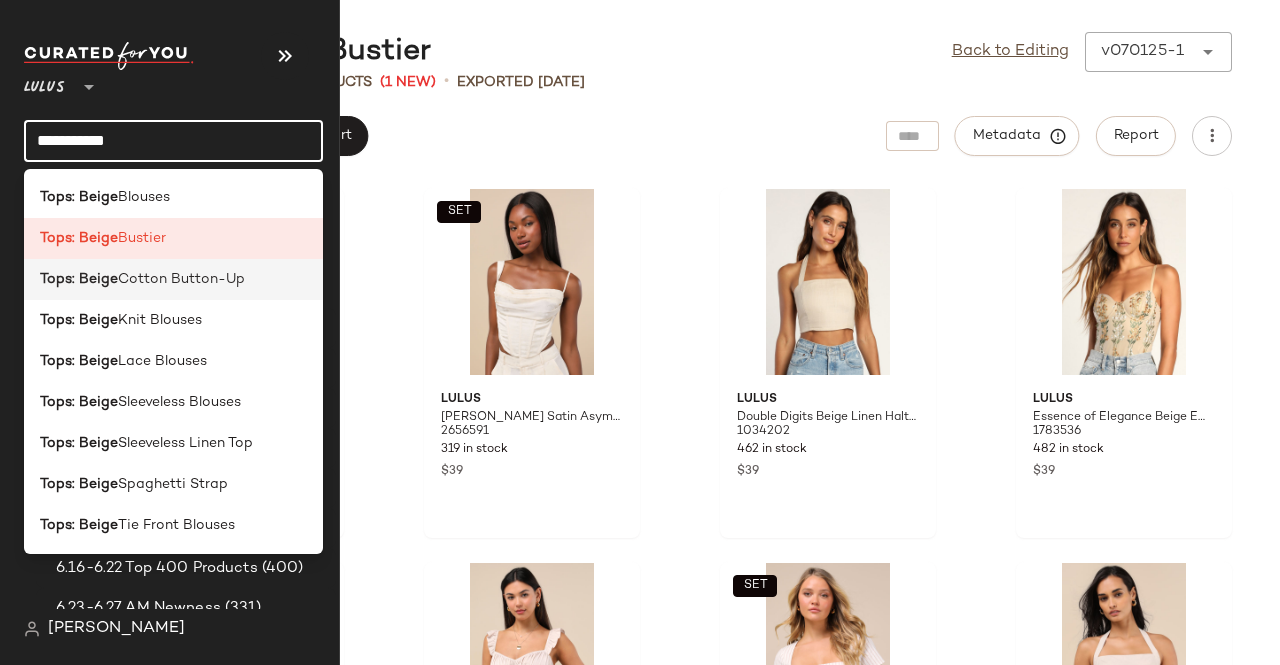 click on "Cotton Button-Up" at bounding box center (181, 279) 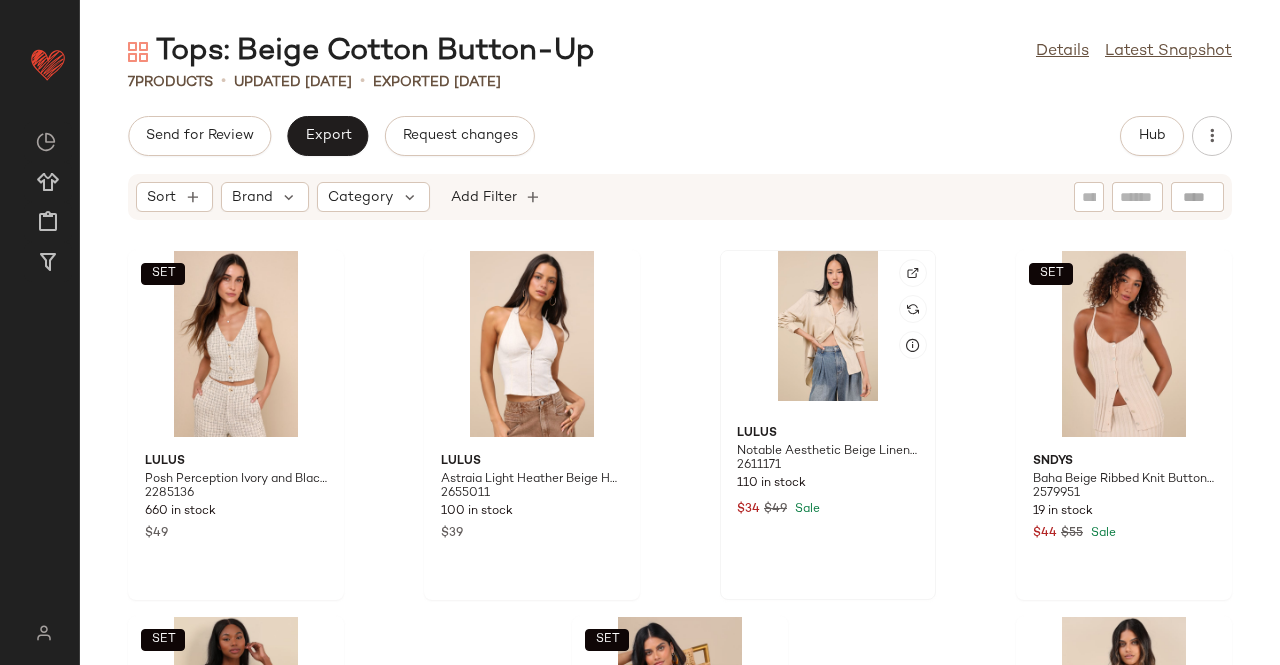 scroll, scrollTop: 0, scrollLeft: 0, axis: both 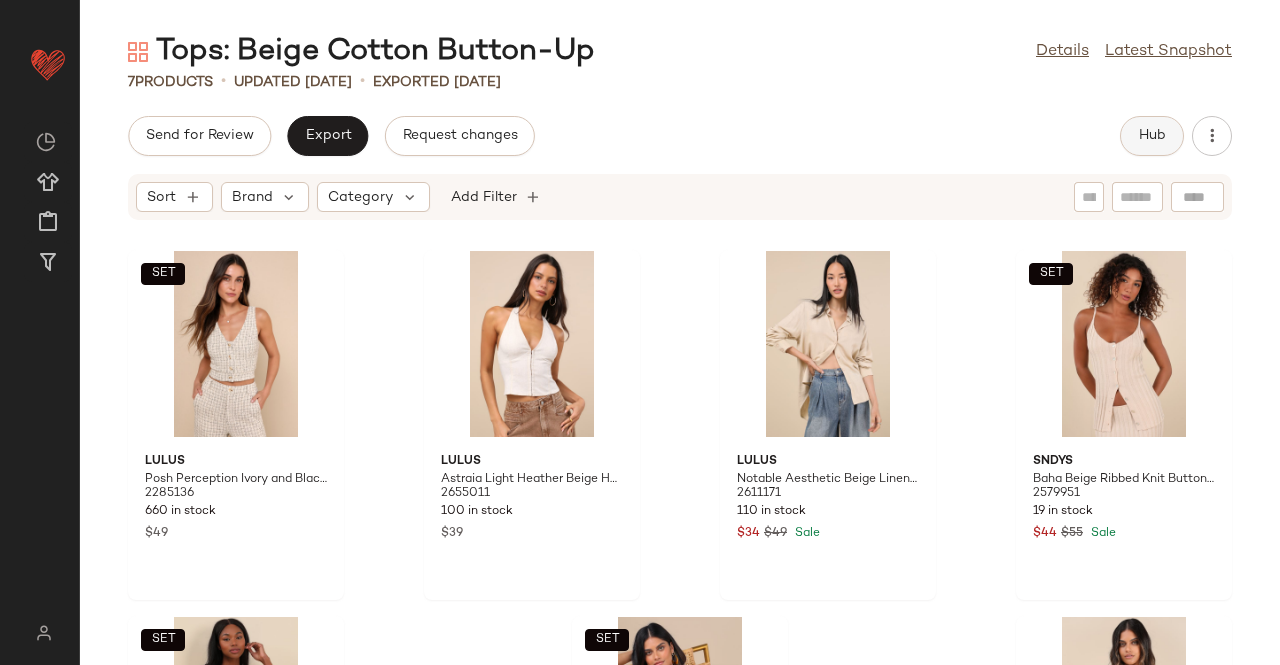 click on "Hub" 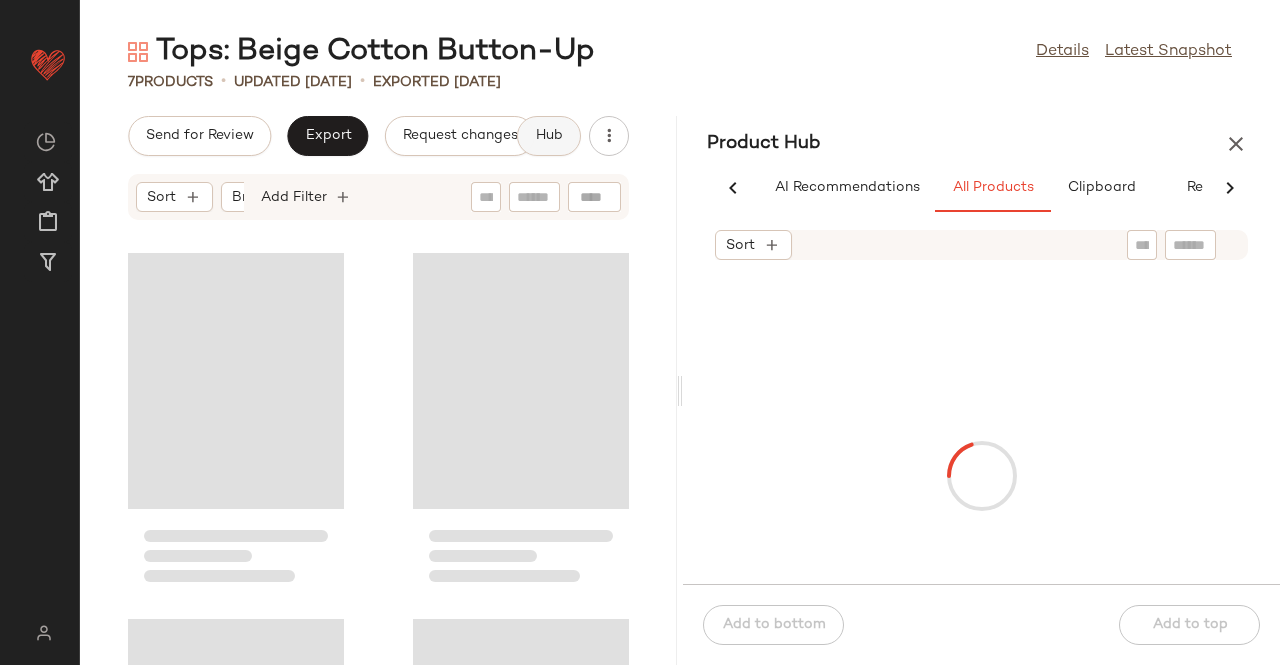 scroll, scrollTop: 0, scrollLeft: 62, axis: horizontal 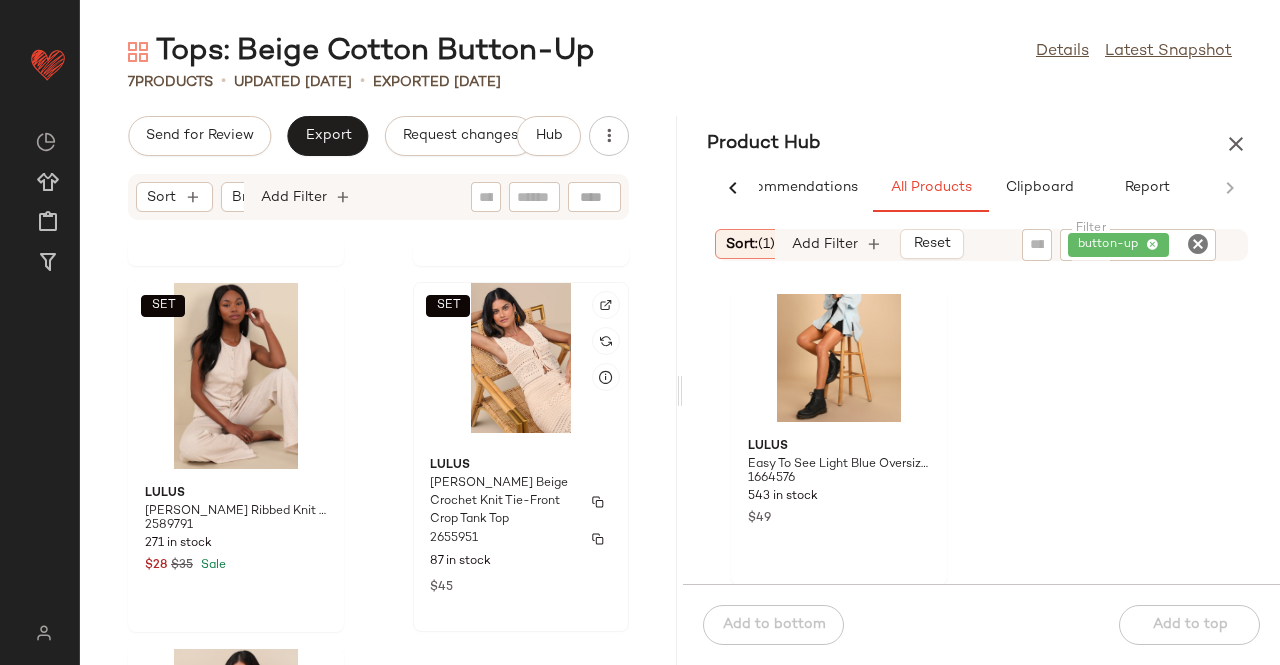 click on "Lulus Desta Beige Crochet Knit Tie-Front Crop Tank Top 2655951 87 in stock $45" 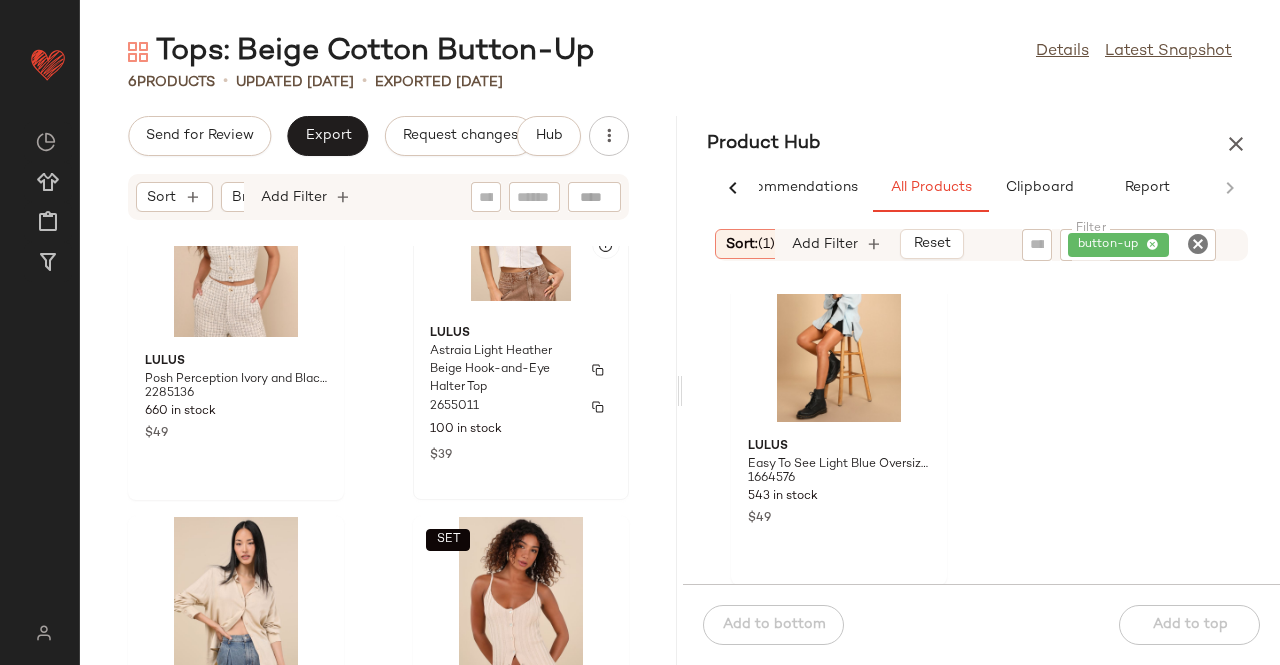 scroll, scrollTop: 0, scrollLeft: 0, axis: both 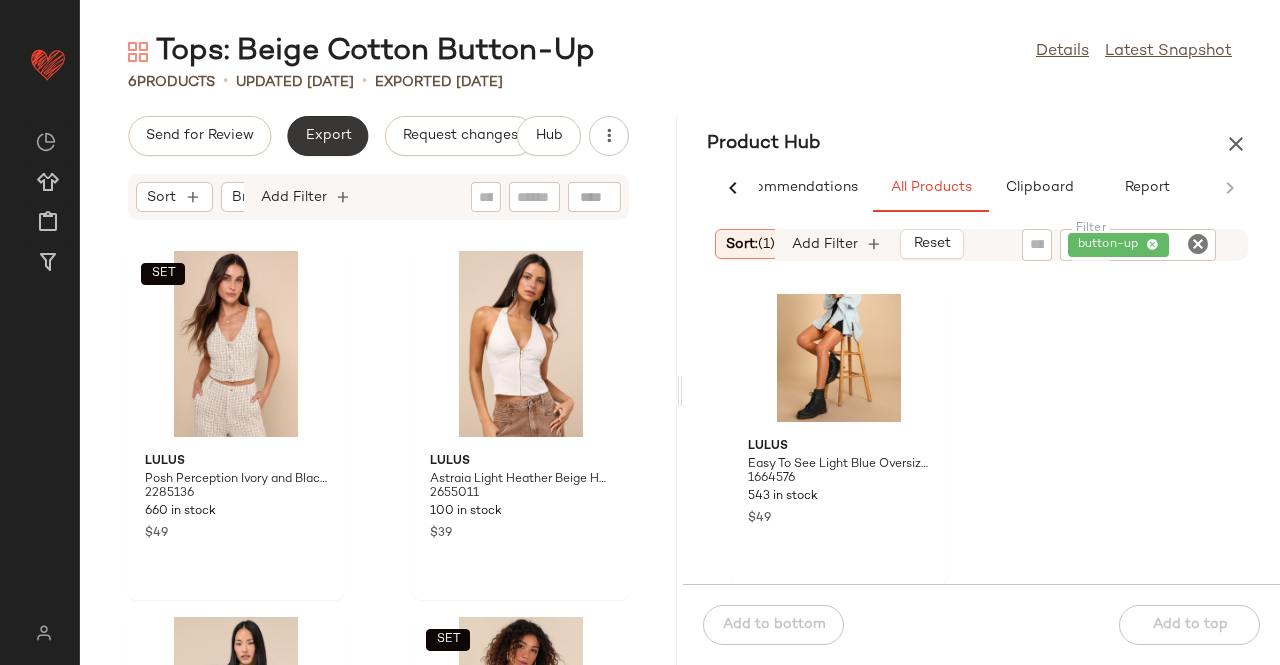 click on "Export" 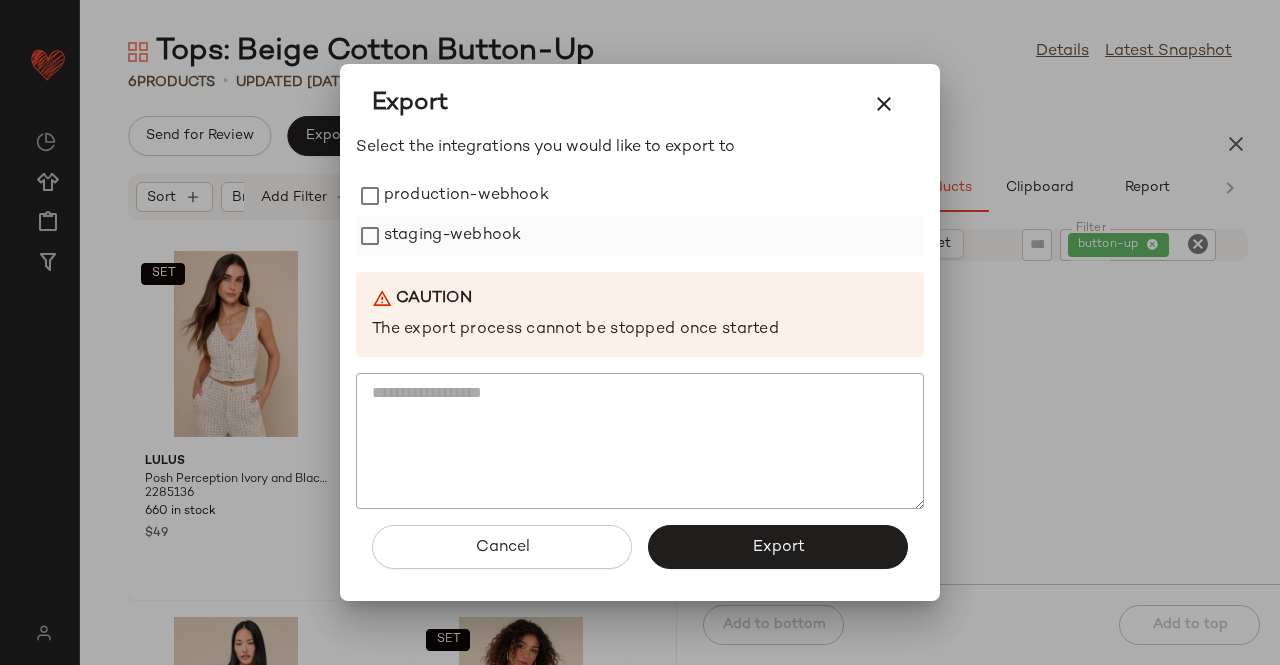 click on "staging-webhook" 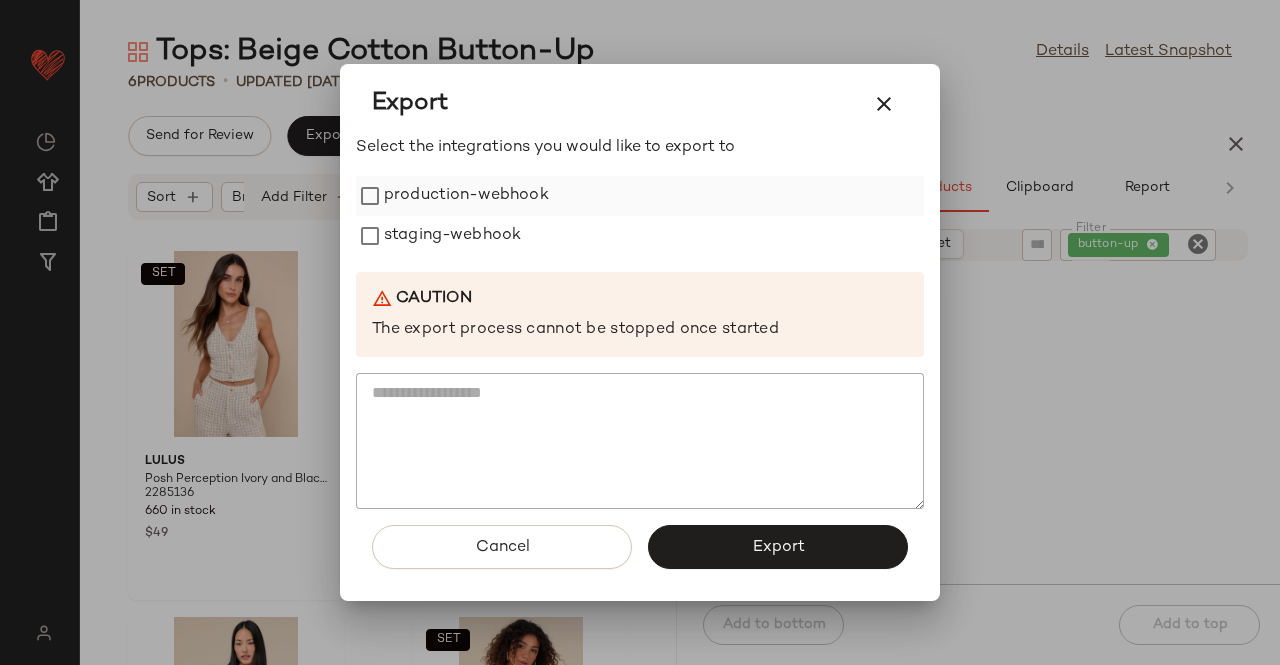 click on "production-webhook" 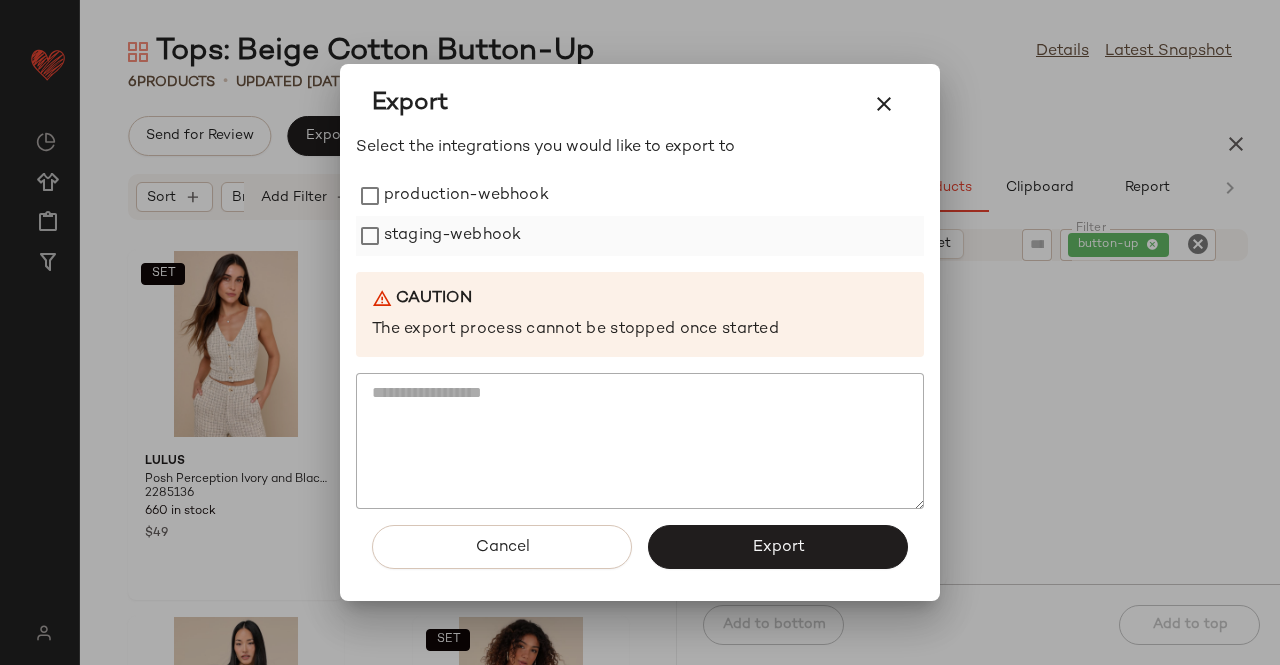 click on "staging-webhook" at bounding box center (452, 236) 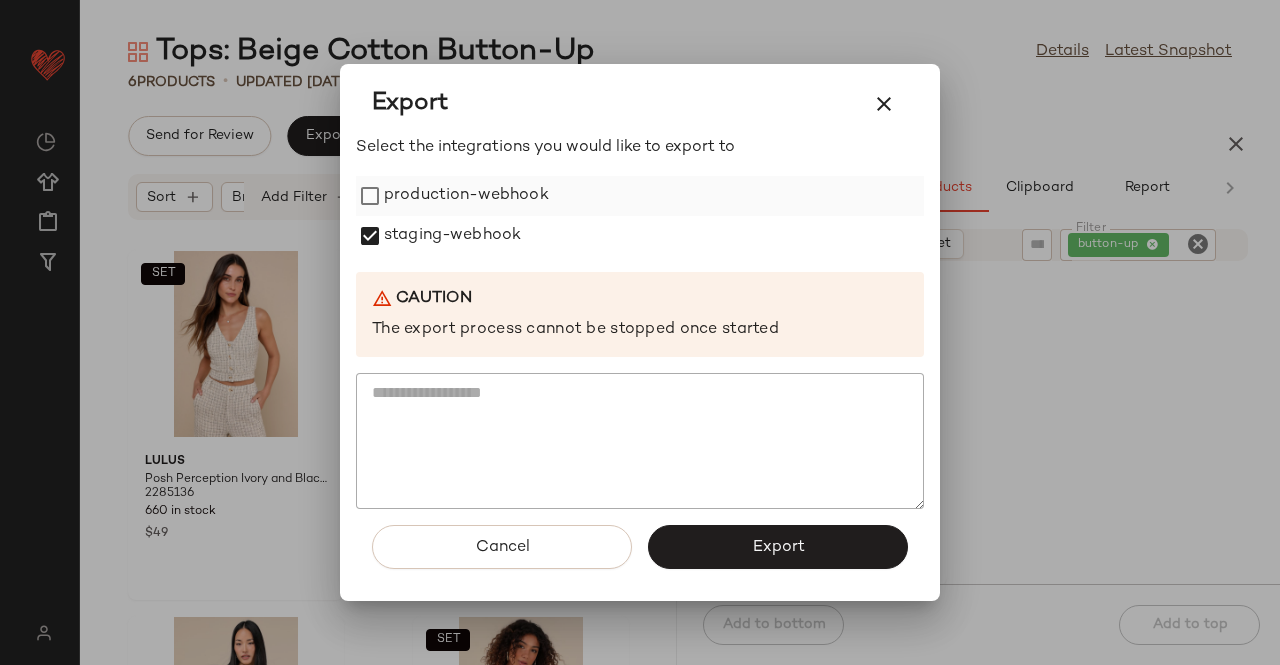 click on "production-webhook" at bounding box center [466, 196] 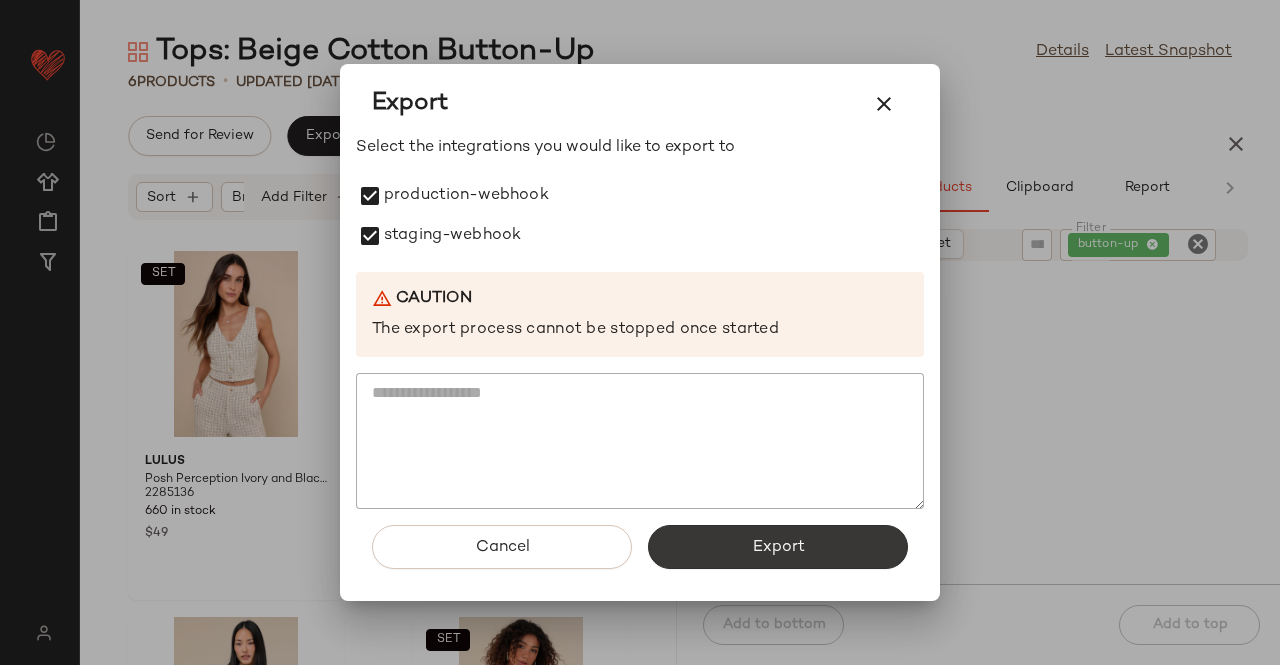 click on "Export" at bounding box center (778, 547) 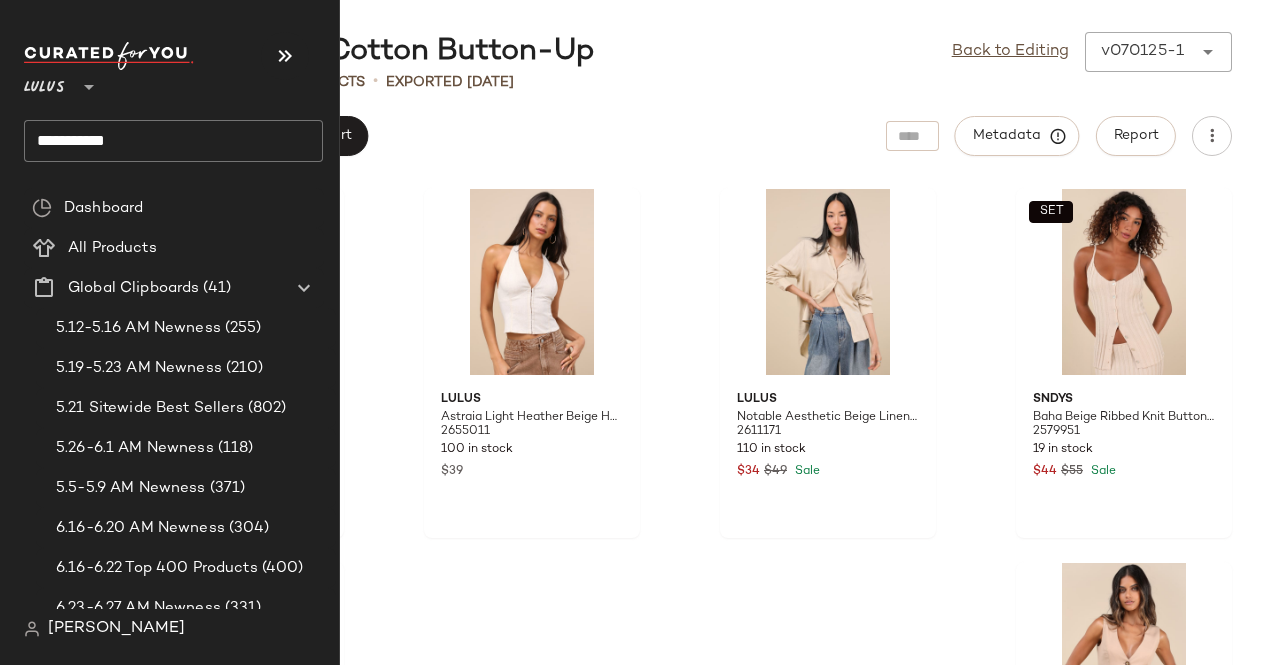 click on "**********" 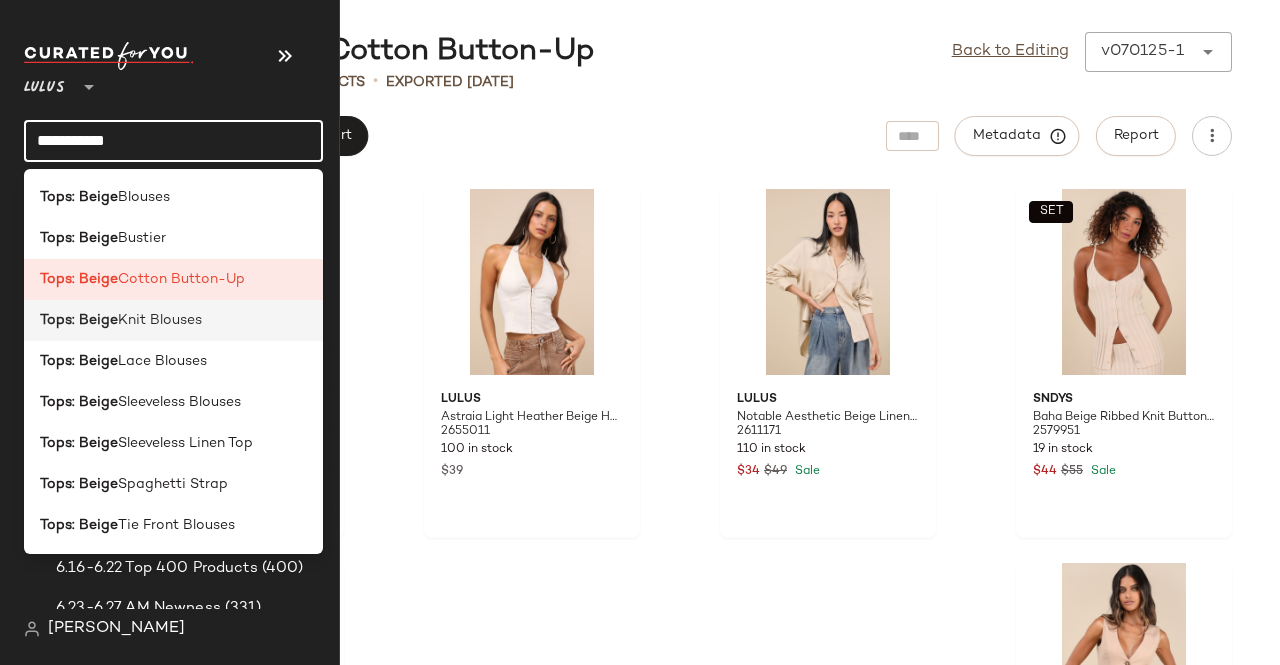 click on "Knit Blouses" at bounding box center [160, 320] 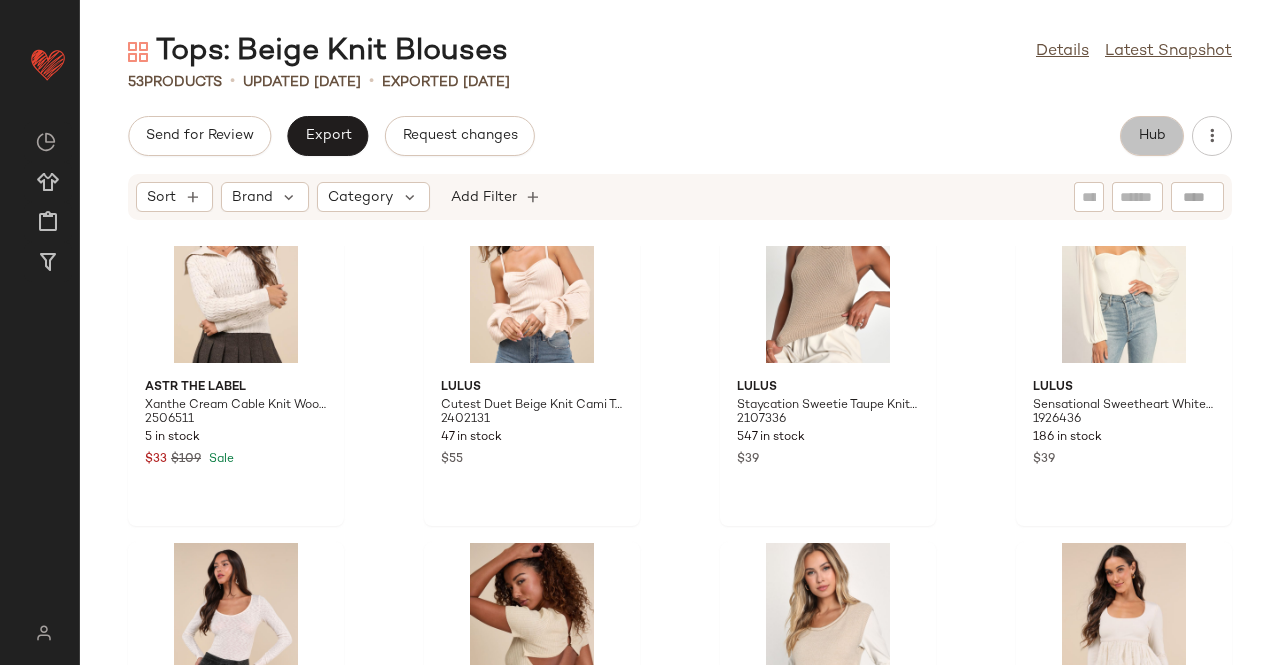 click on "Hub" 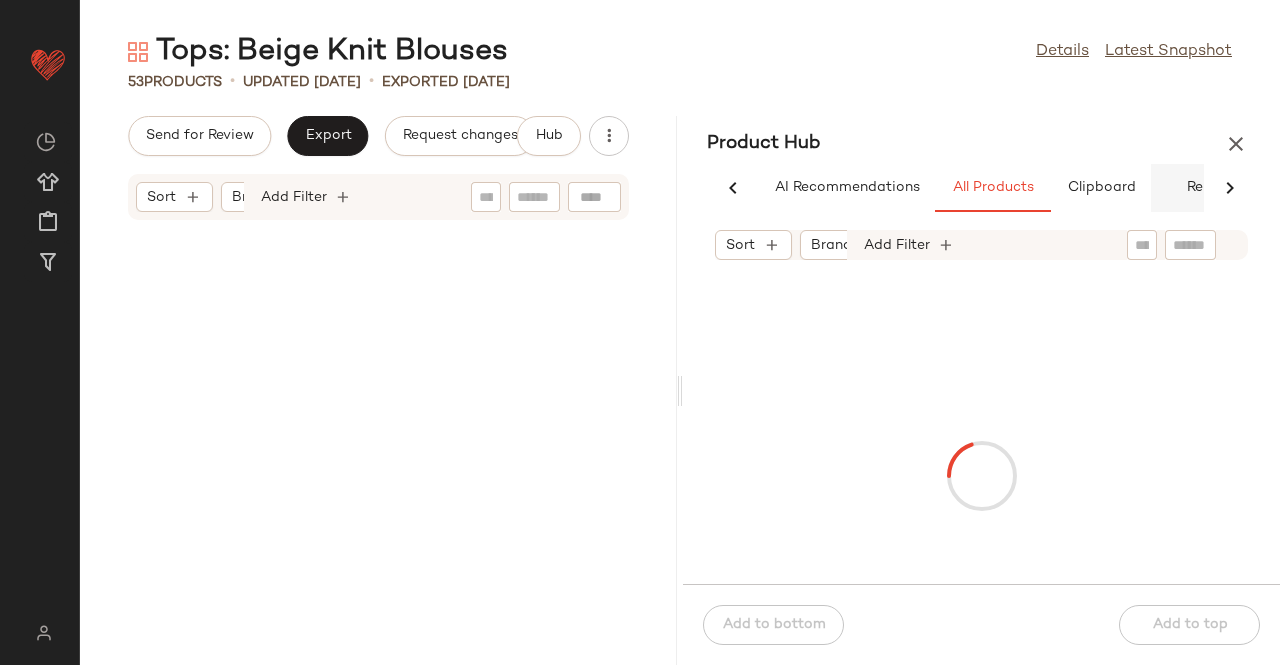 scroll, scrollTop: 0, scrollLeft: 62, axis: horizontal 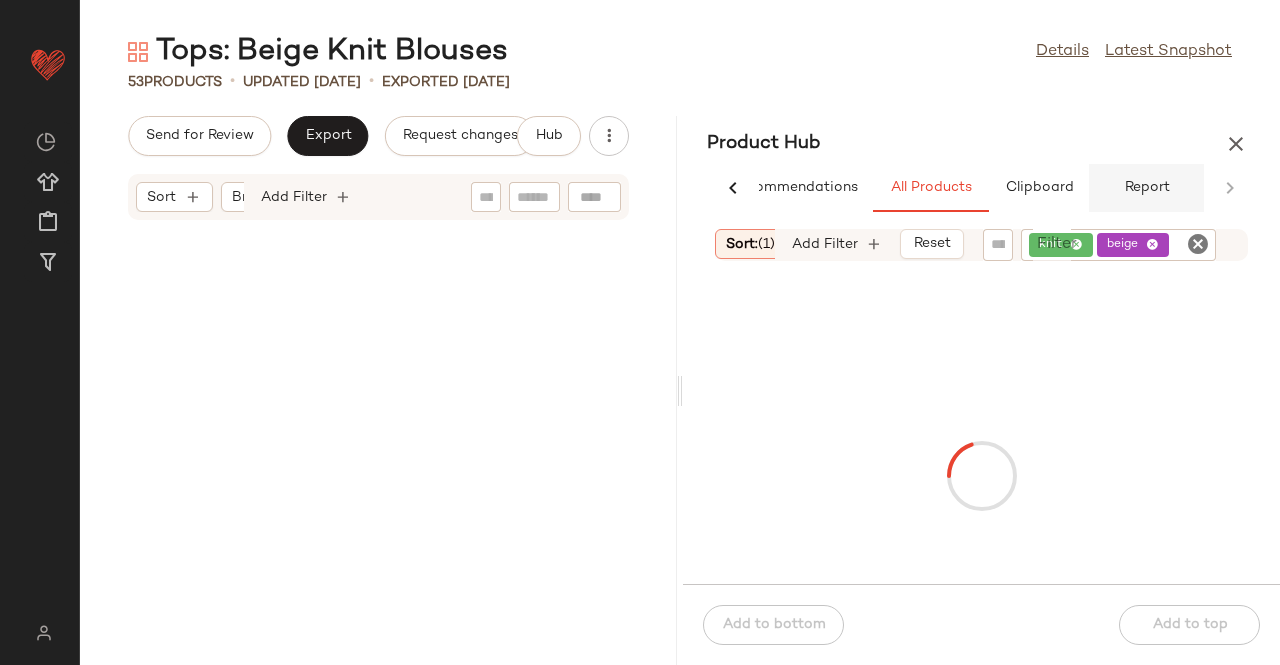 click on "Report" 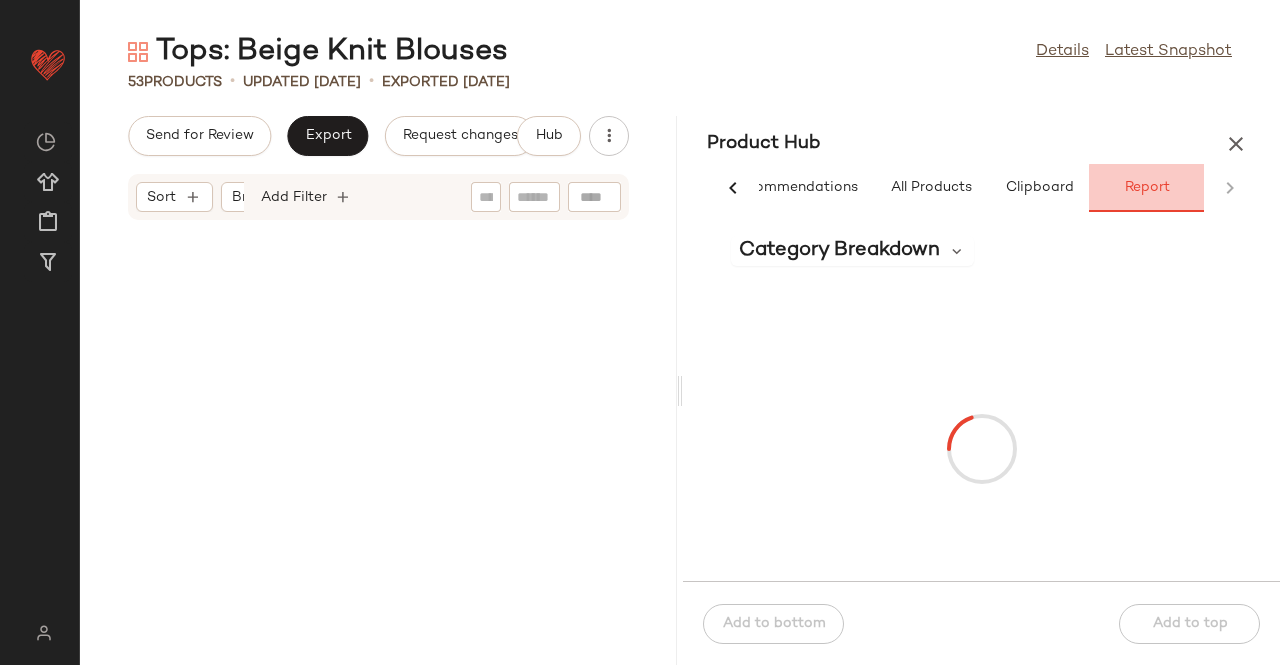 scroll, scrollTop: 8052, scrollLeft: 0, axis: vertical 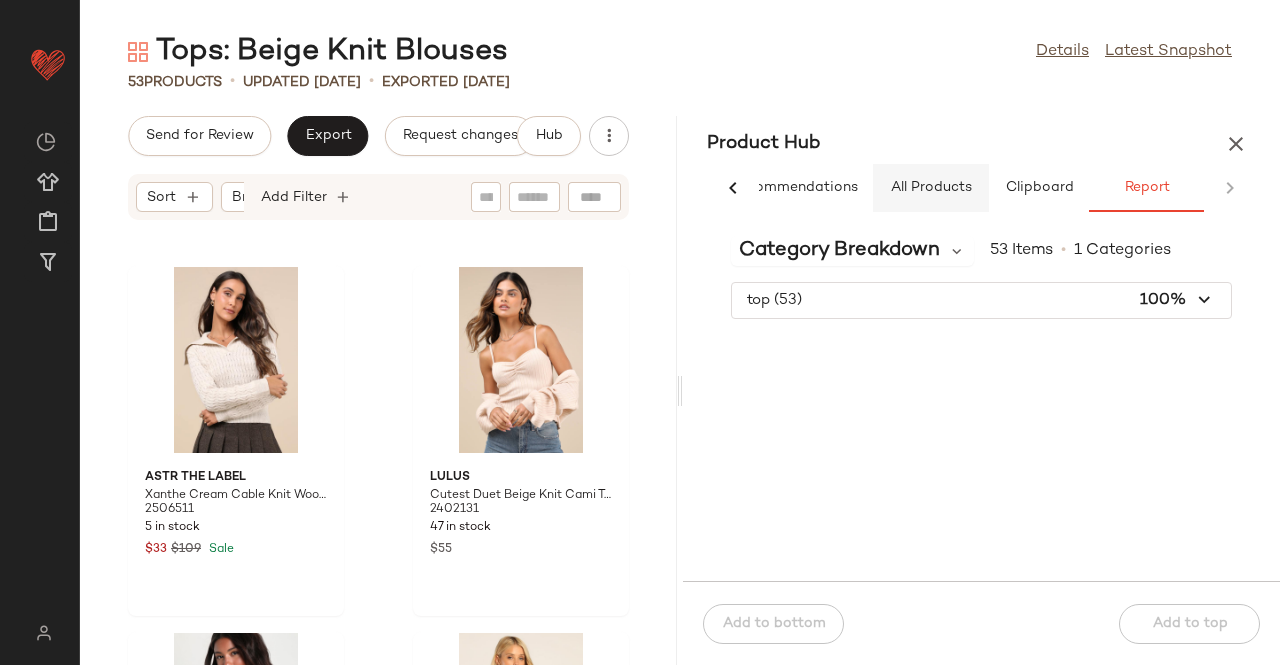 click on "All Products" 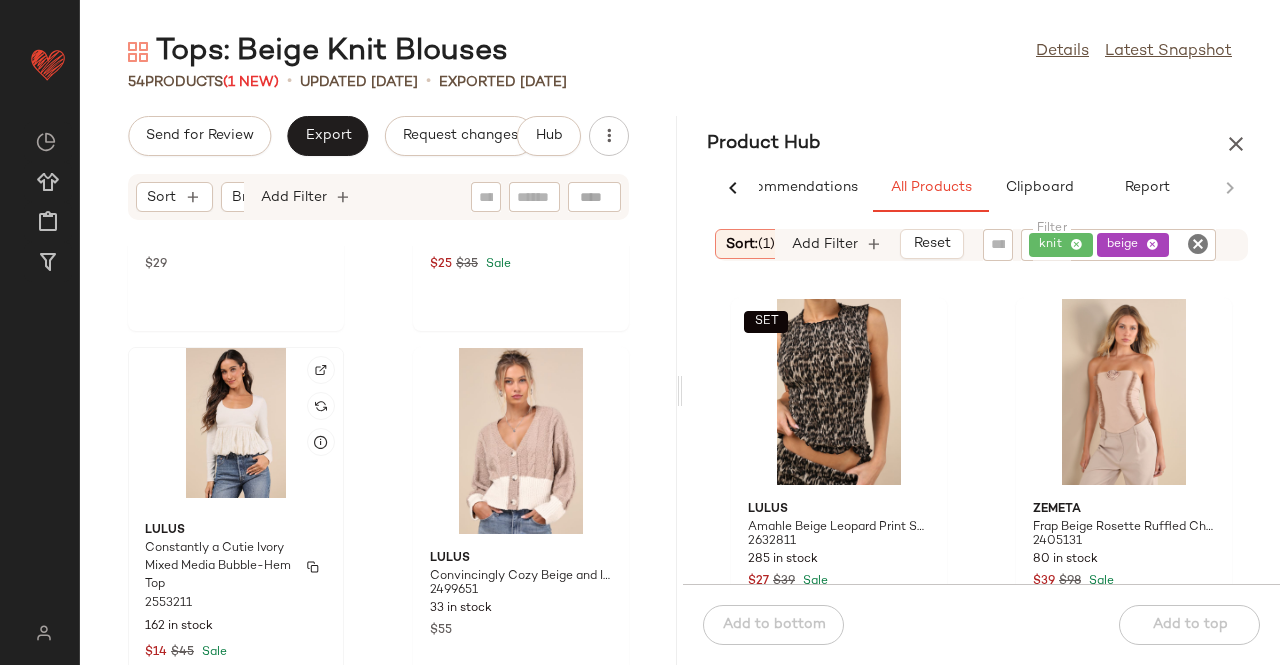 scroll, scrollTop: 9466, scrollLeft: 0, axis: vertical 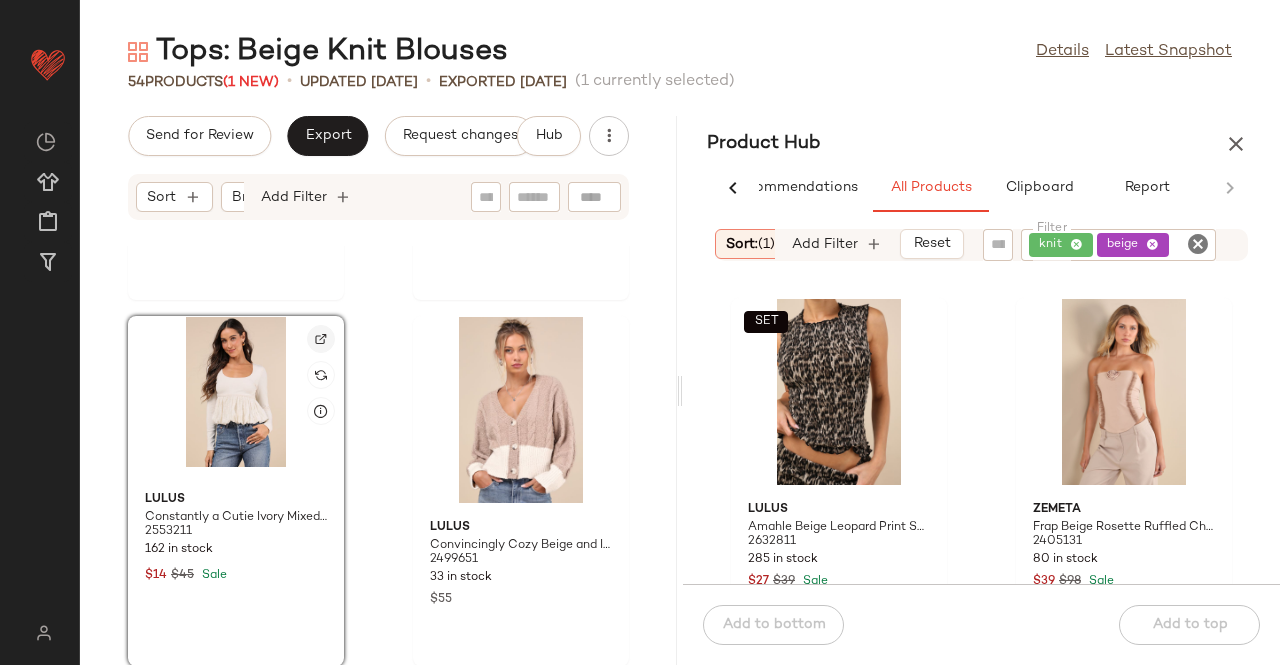 click 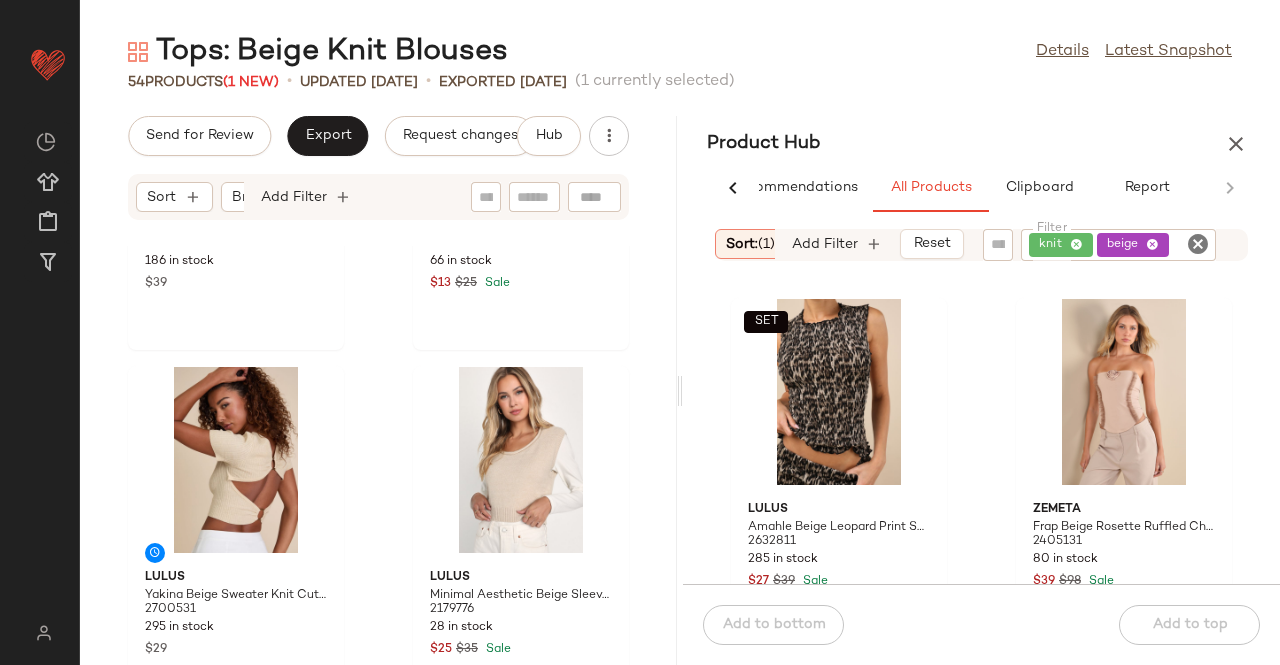 scroll, scrollTop: 9066, scrollLeft: 0, axis: vertical 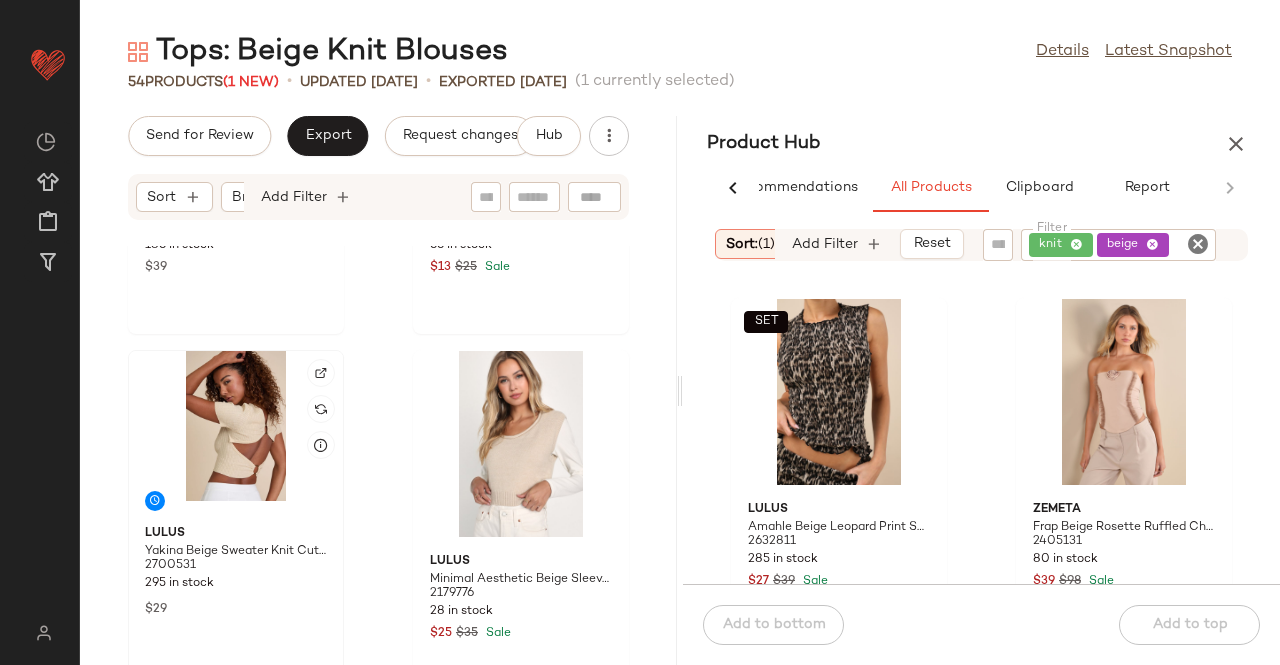 click 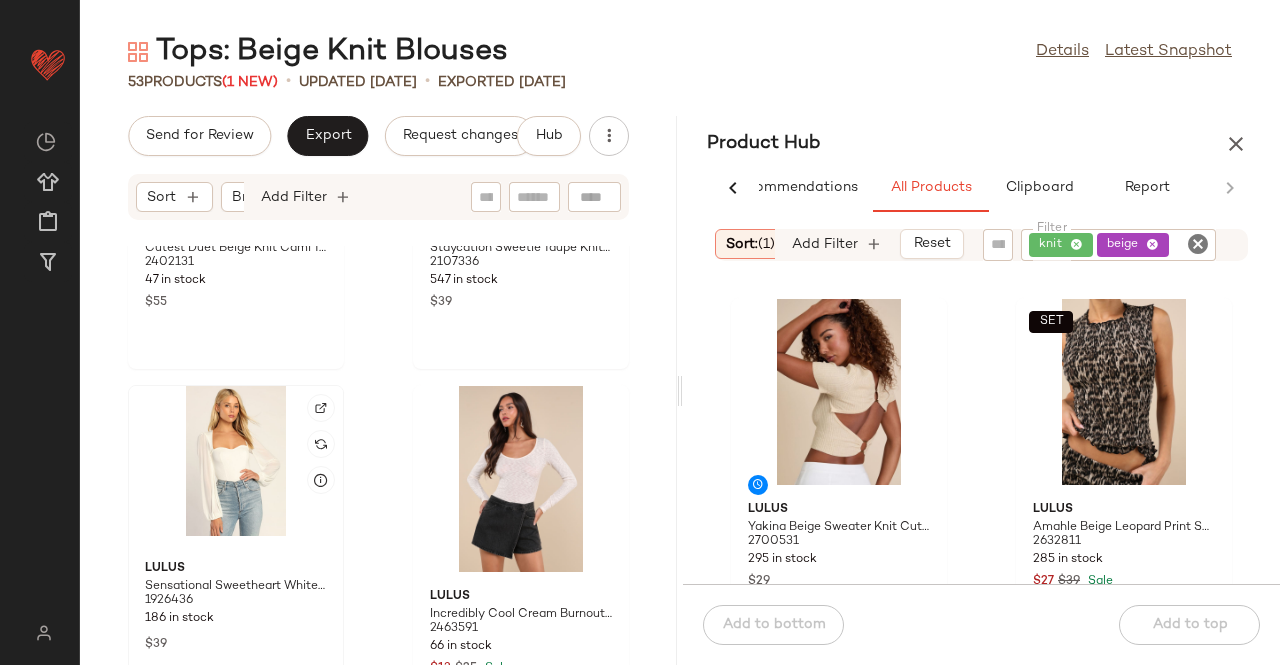 scroll, scrollTop: 8666, scrollLeft: 0, axis: vertical 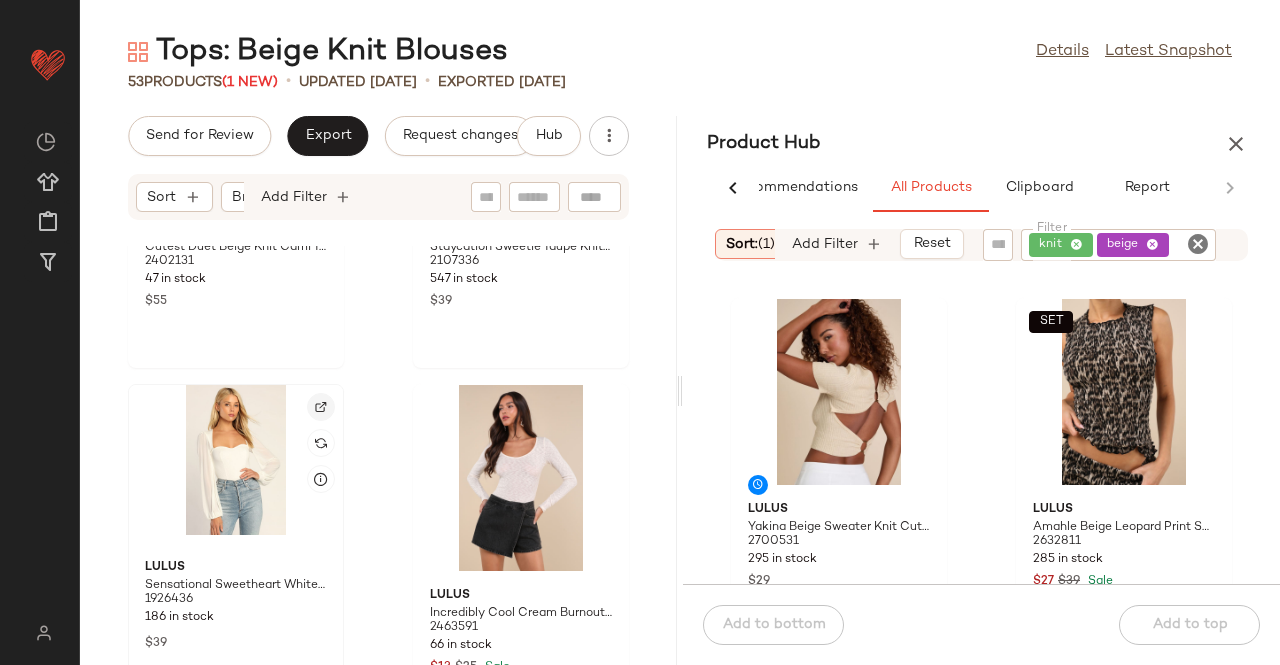 click 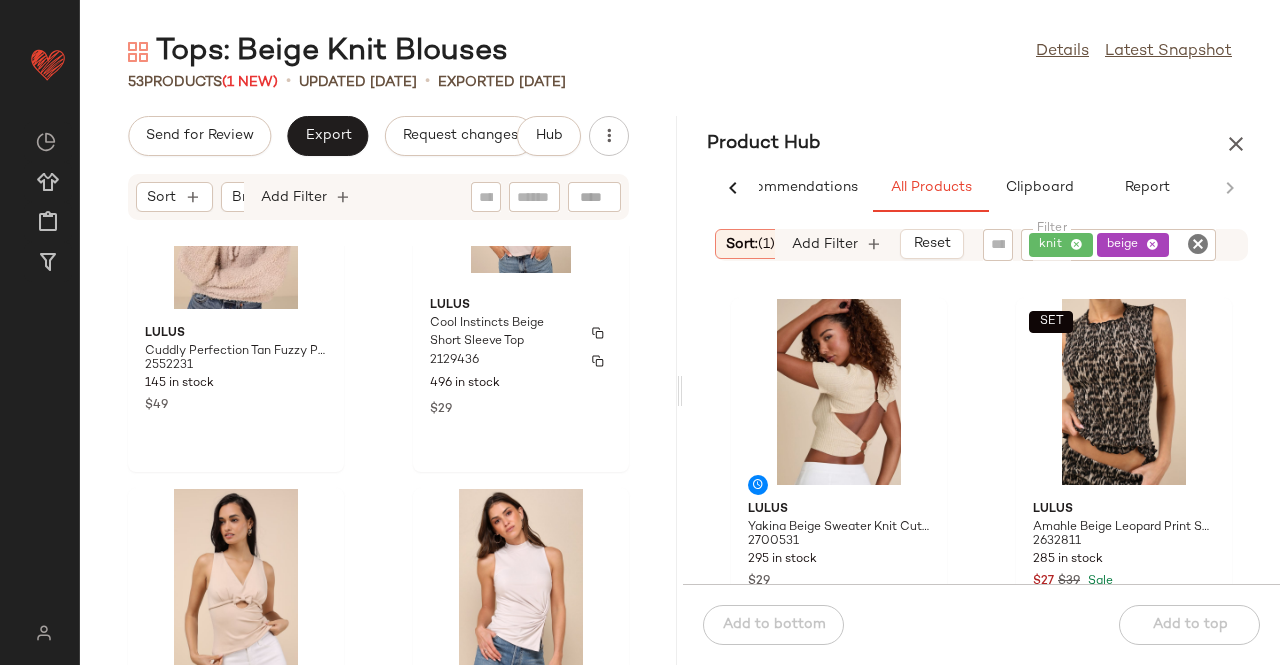 scroll, scrollTop: 6166, scrollLeft: 0, axis: vertical 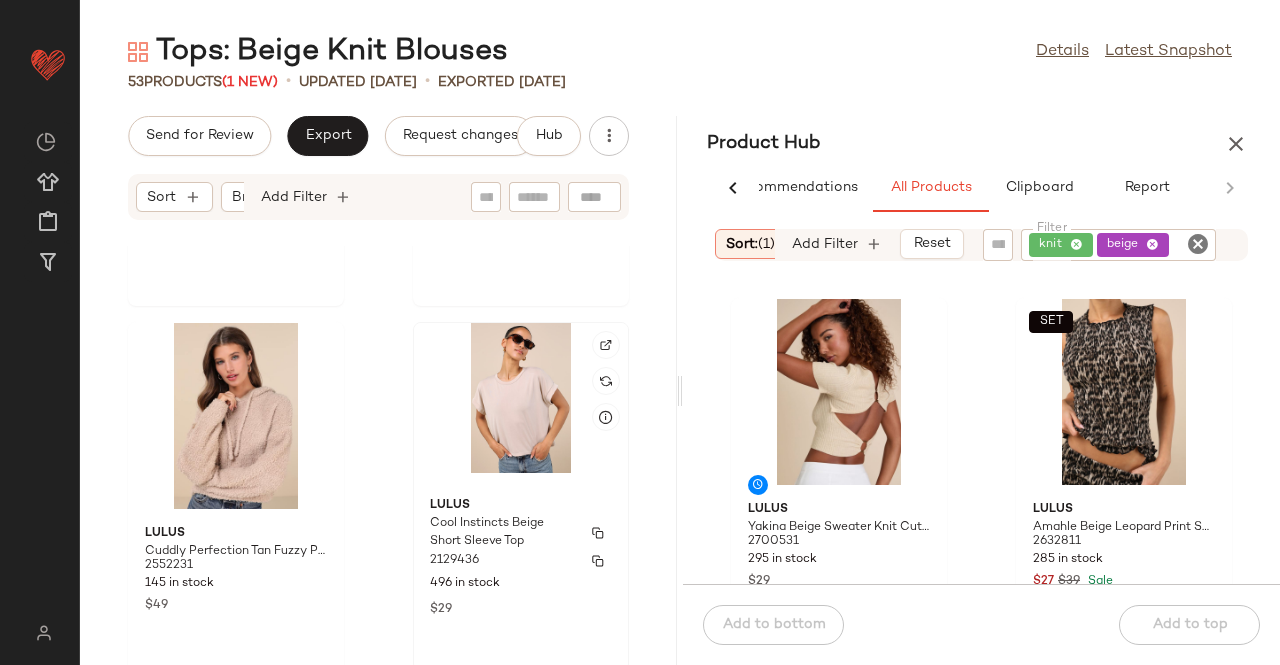 click on "Lulus" at bounding box center (521, 506) 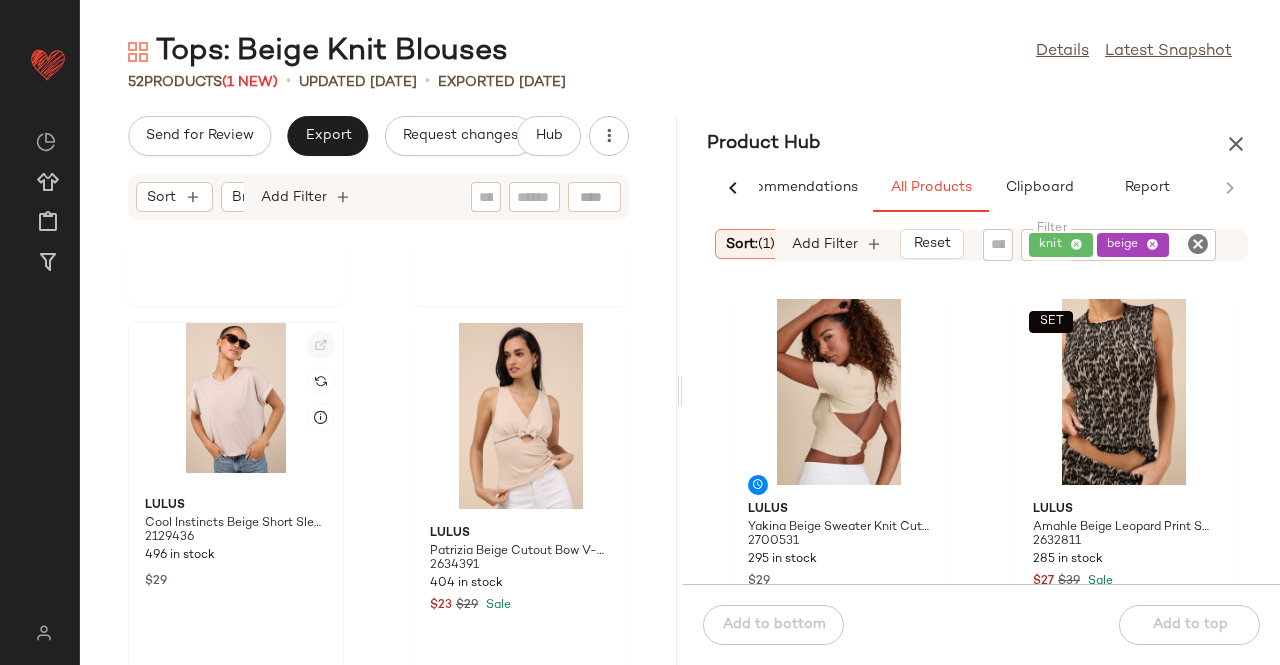 click 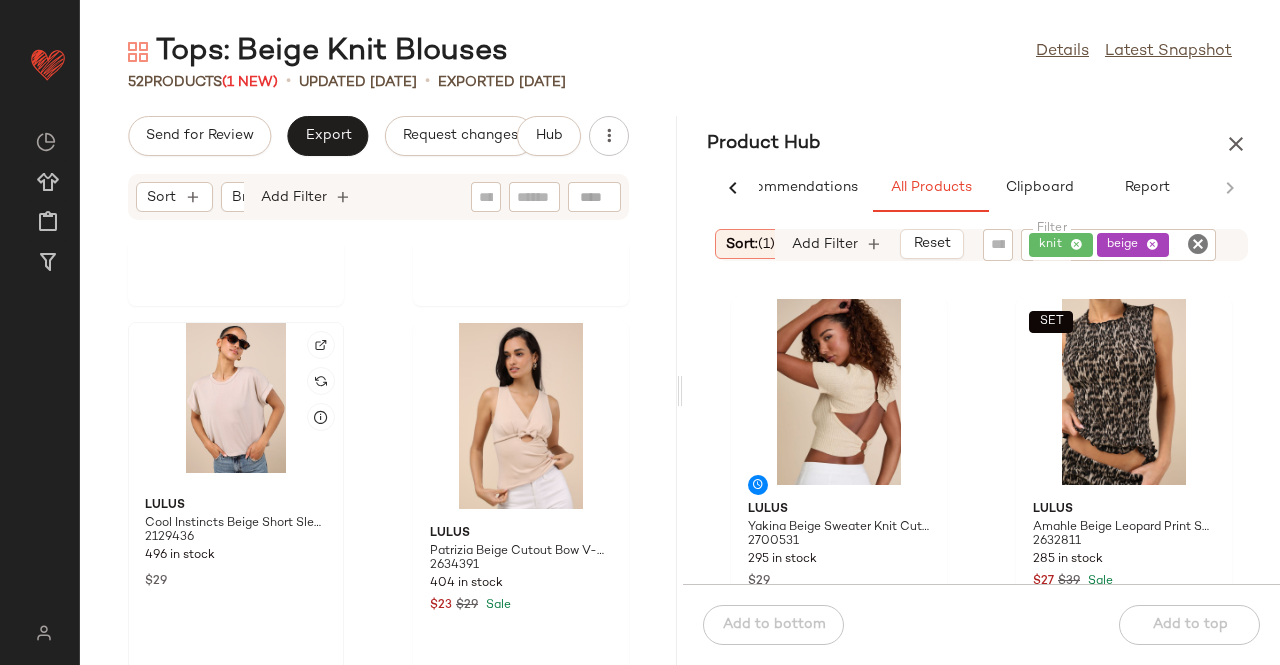 click 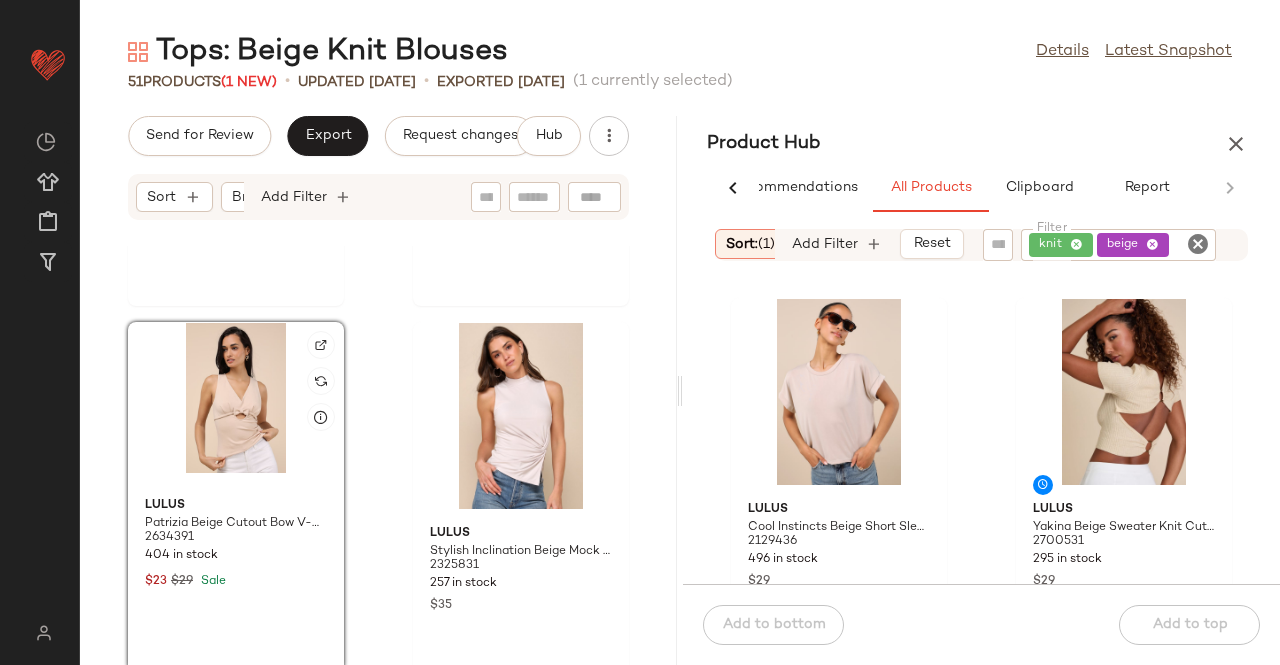 click 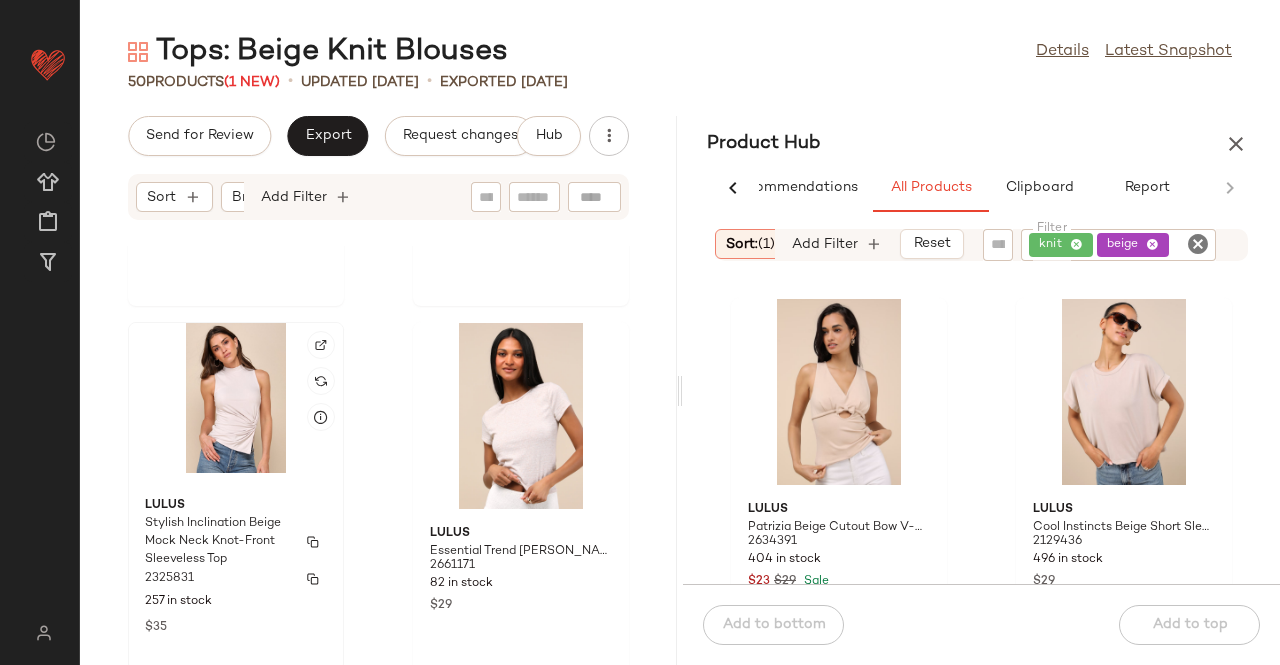 click on "Lulus Stylish Inclination Beige Mock Neck Knot-Front Sleeveless Top 2325831 257 in stock $35" 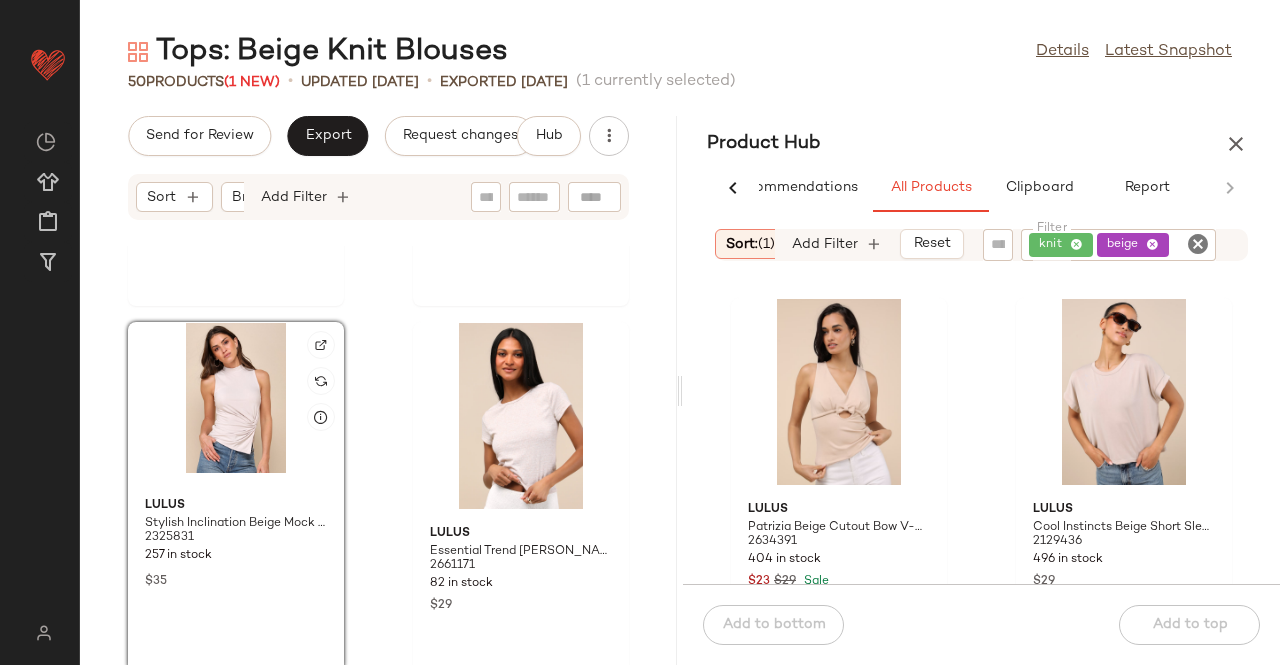 click 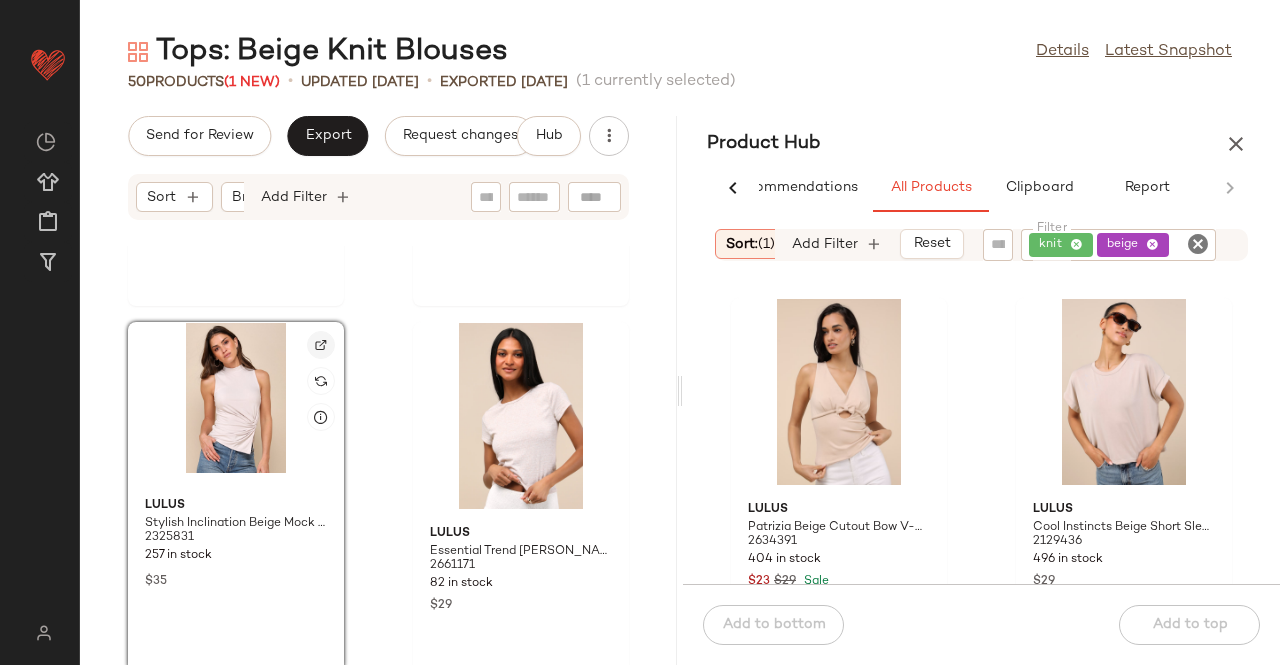 click 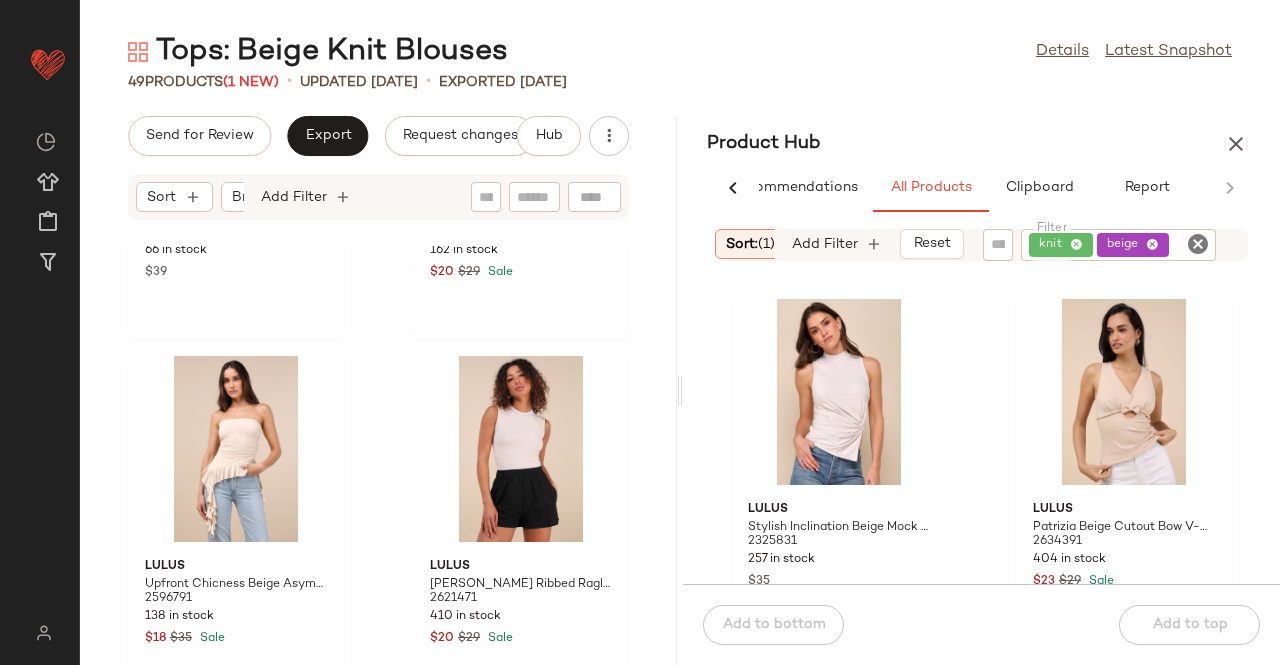 scroll, scrollTop: 5766, scrollLeft: 0, axis: vertical 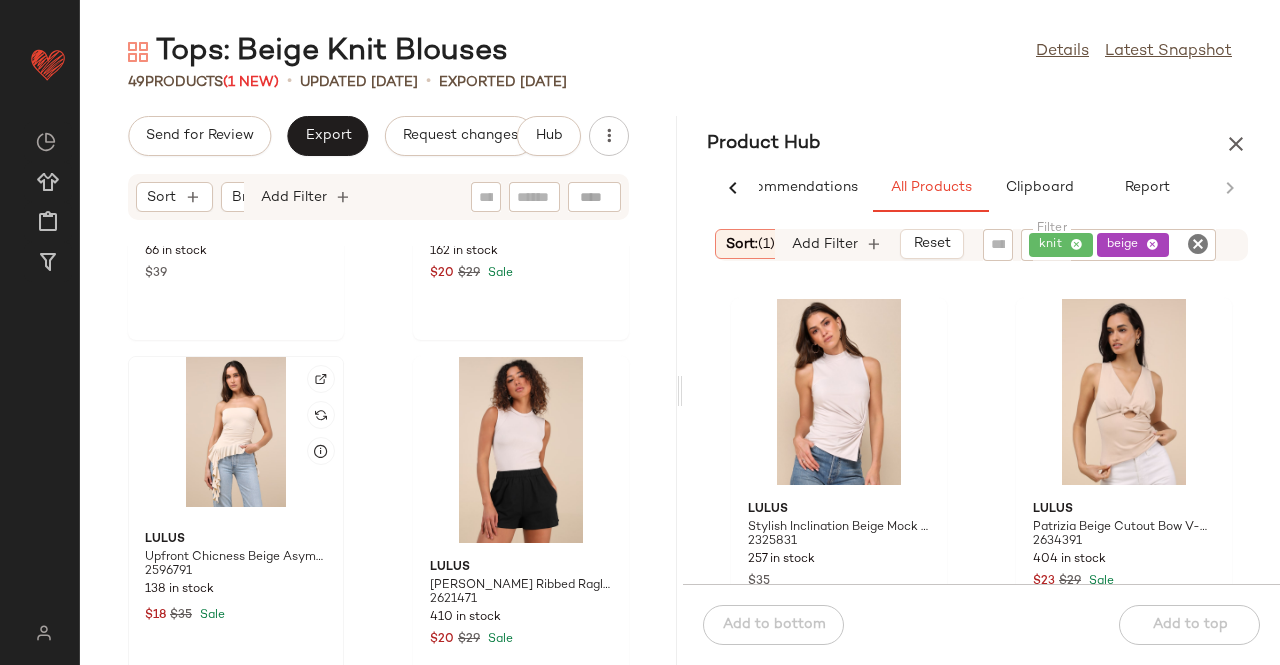click 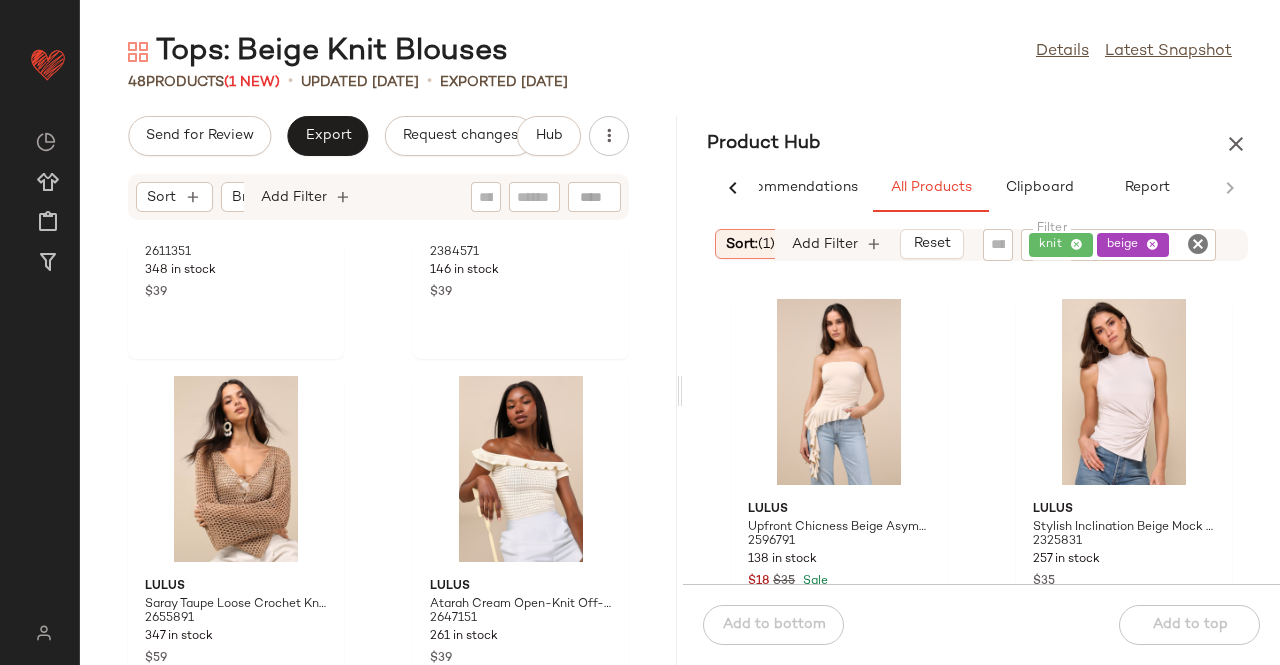 scroll, scrollTop: 300, scrollLeft: 0, axis: vertical 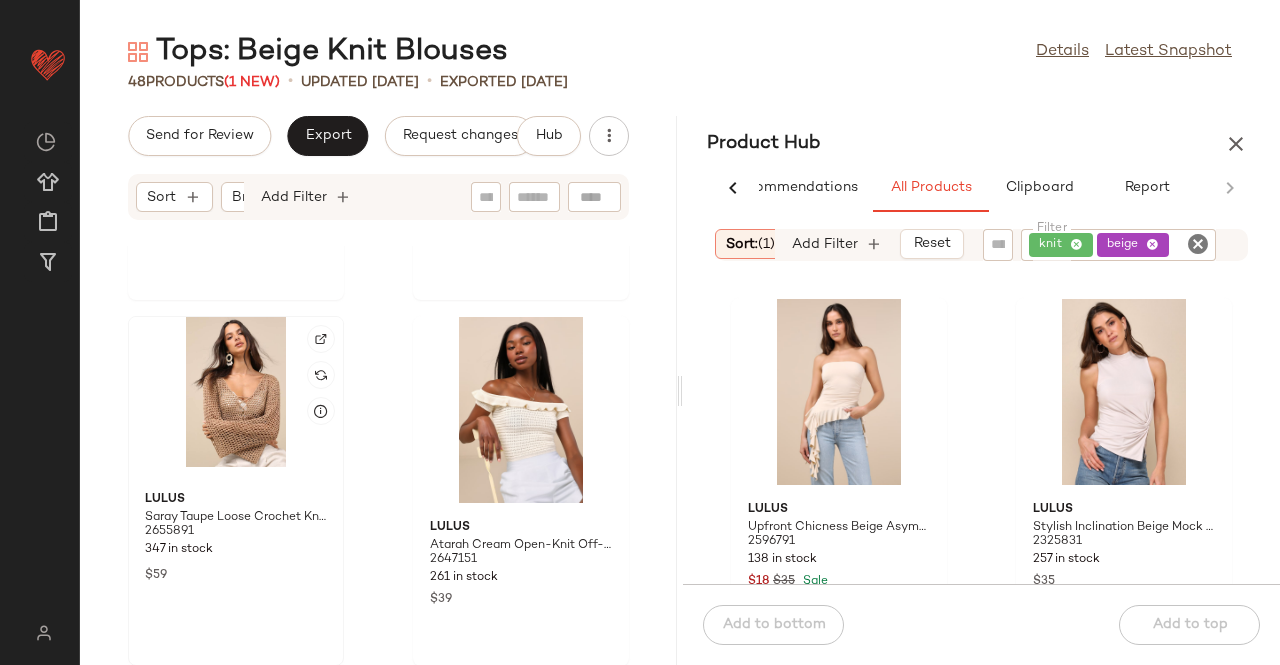 click 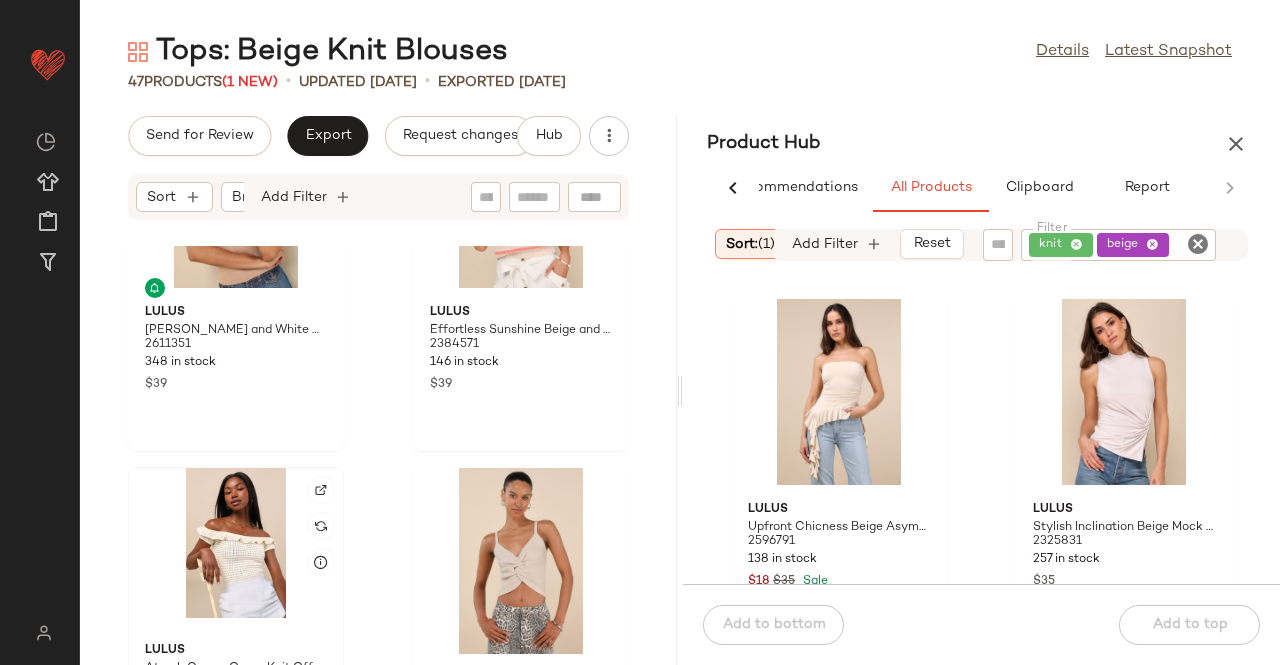scroll, scrollTop: 0, scrollLeft: 0, axis: both 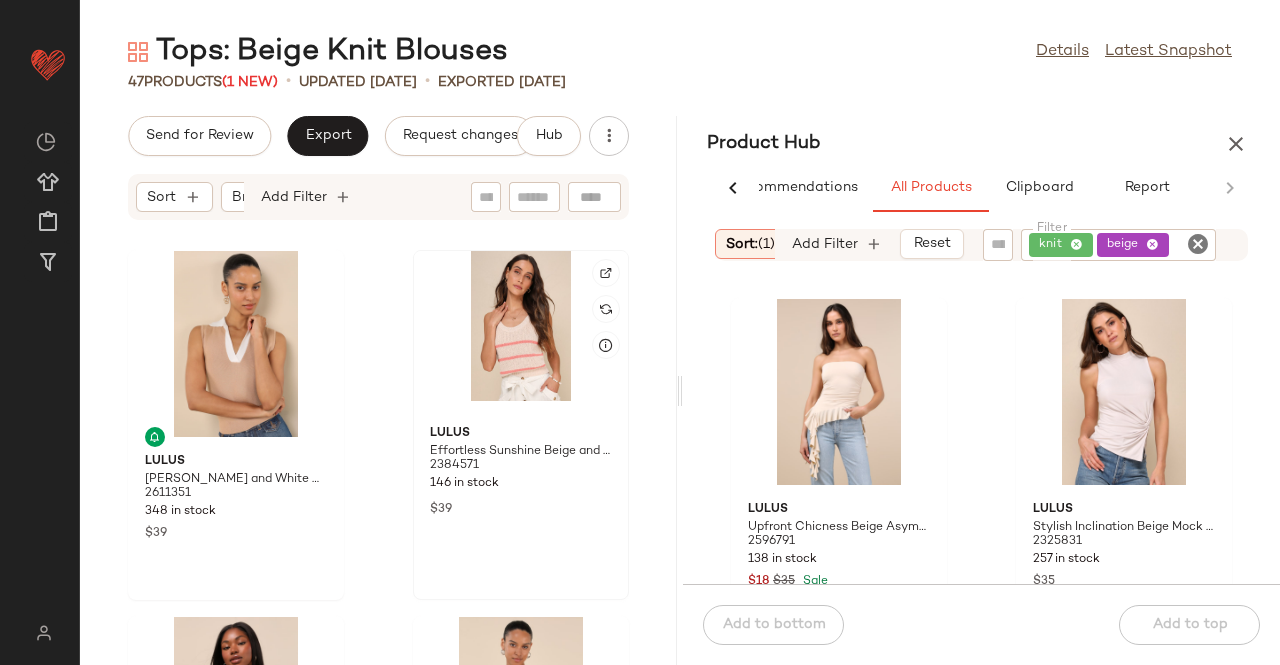 click 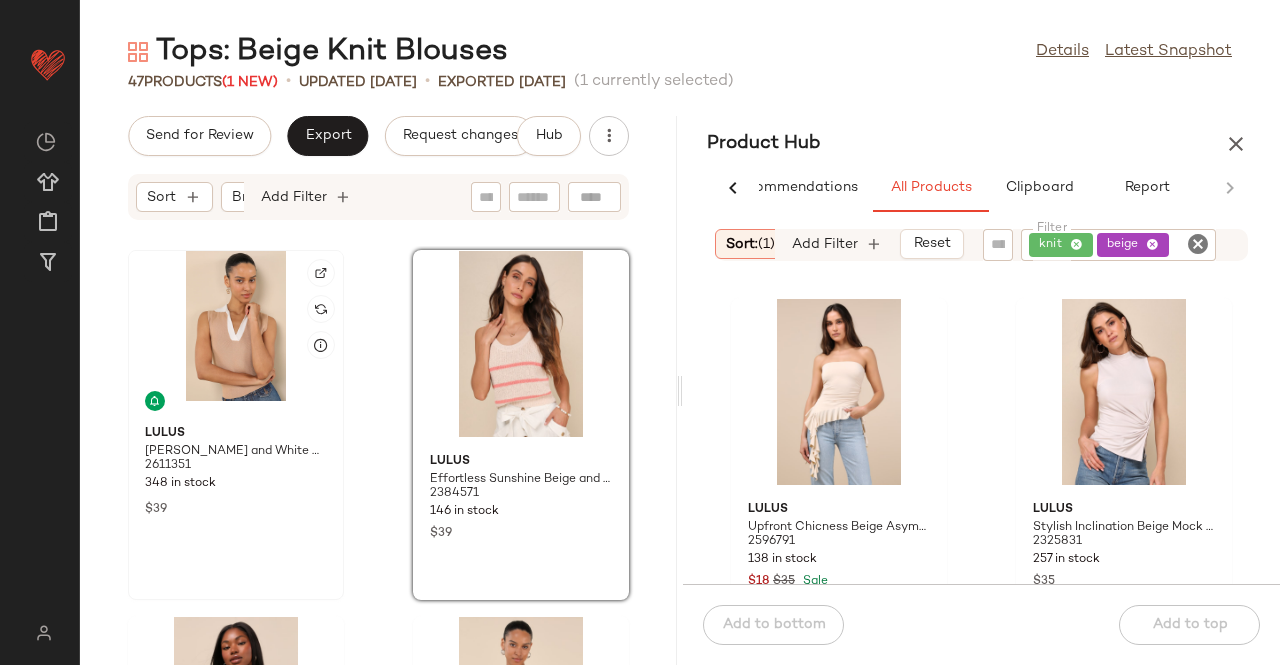 click 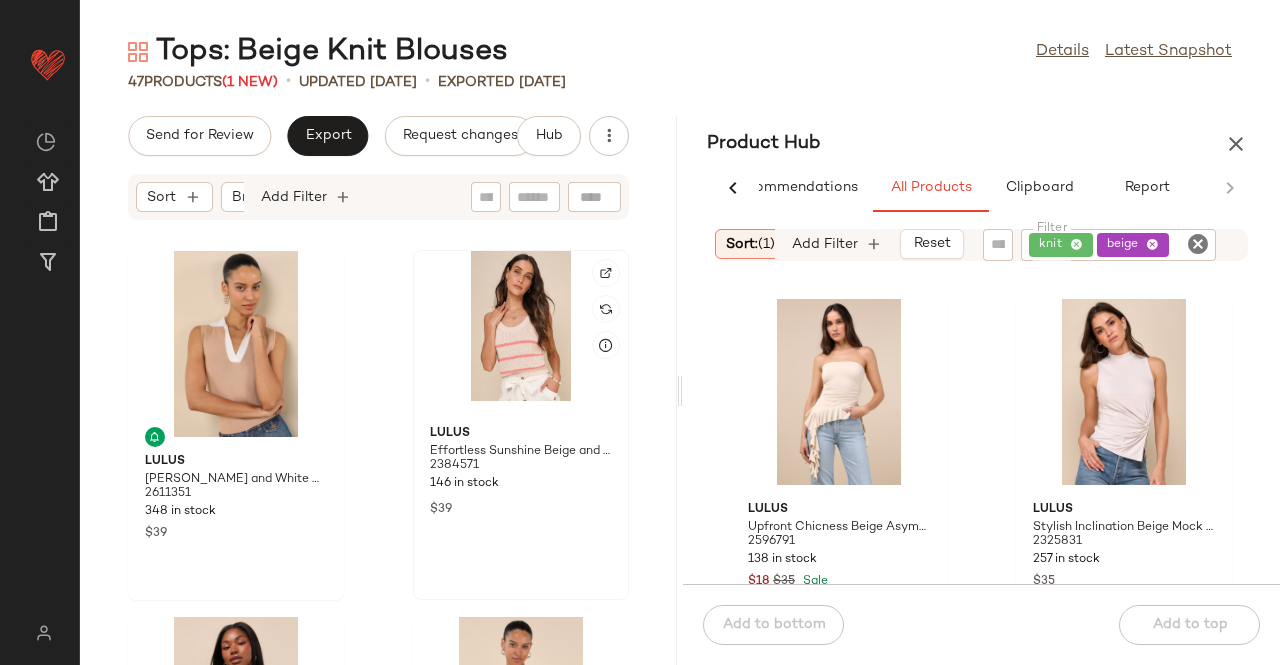 click 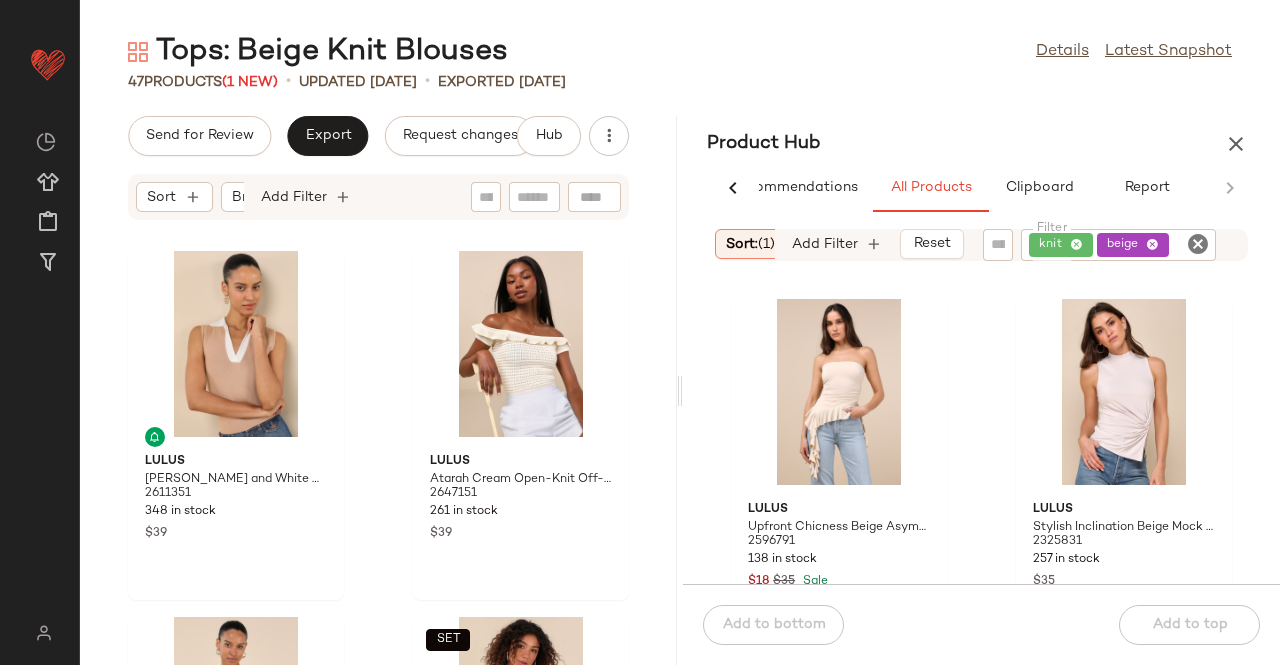 click at bounding box center [1236, 144] 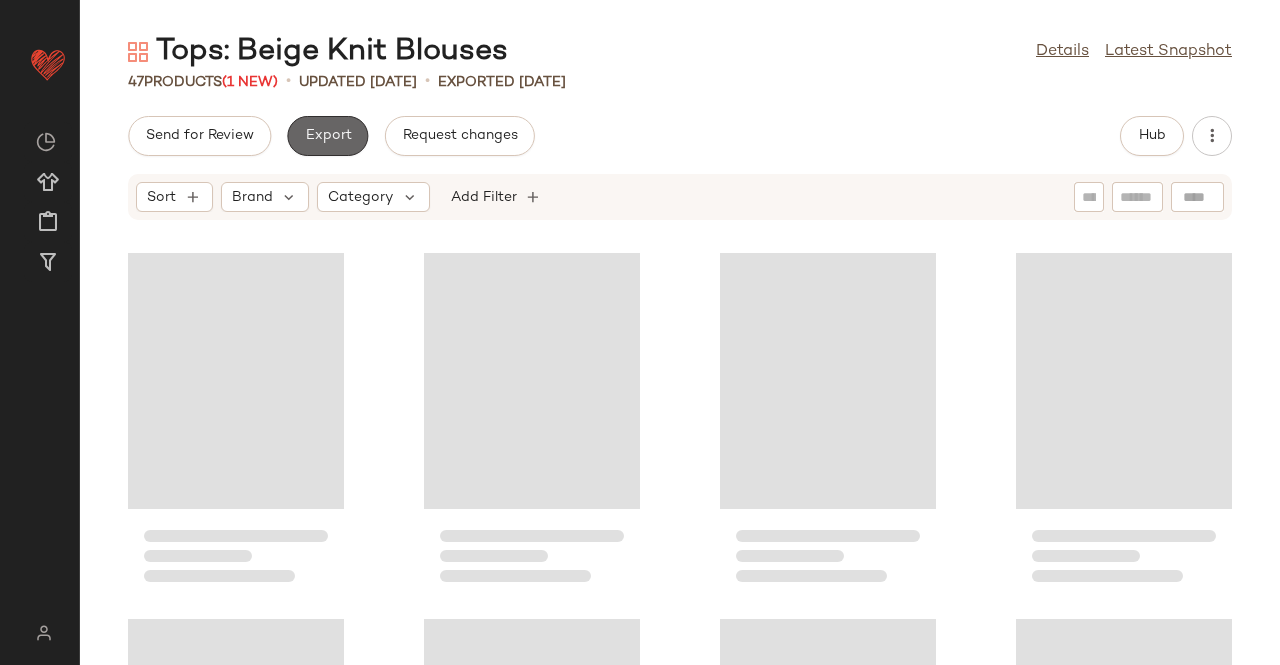 click on "Export" 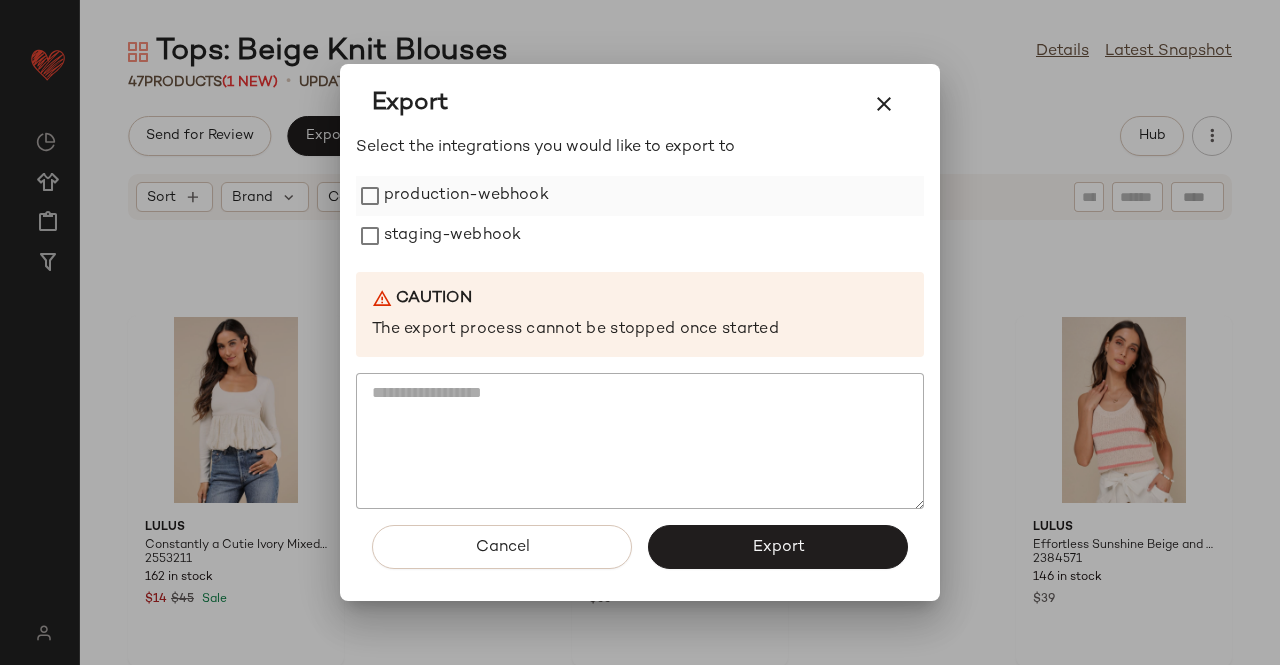 click on "production-webhook" at bounding box center [466, 196] 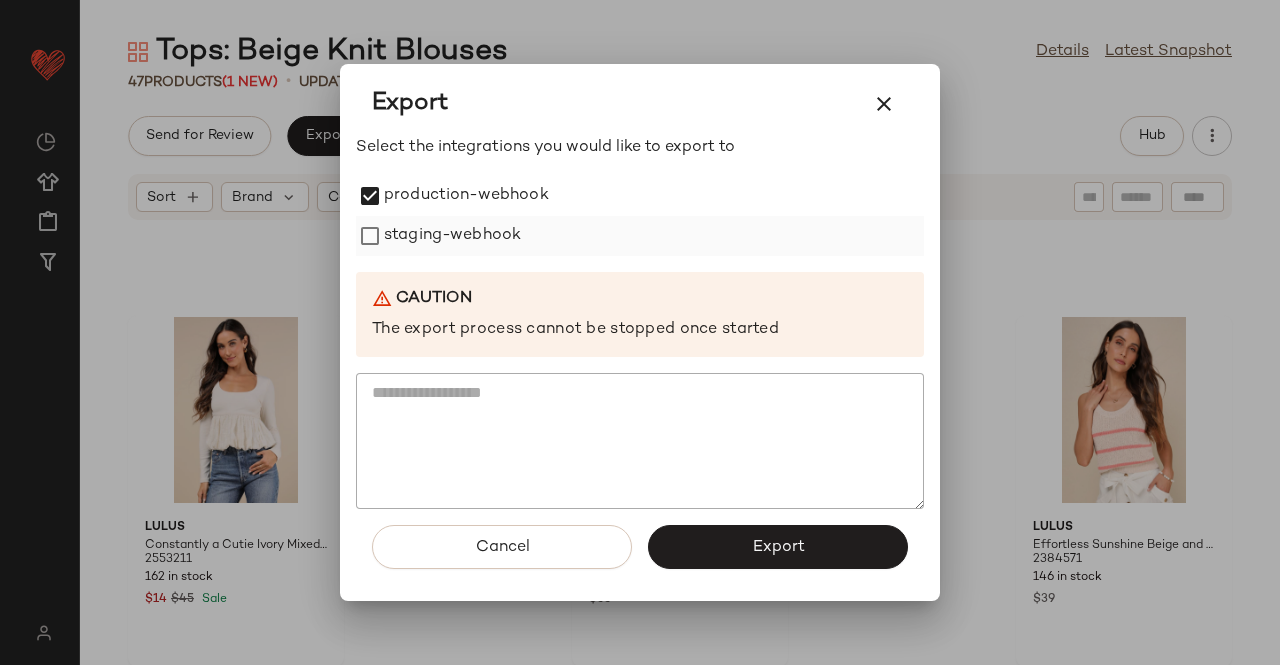 click on "staging-webhook" at bounding box center (452, 236) 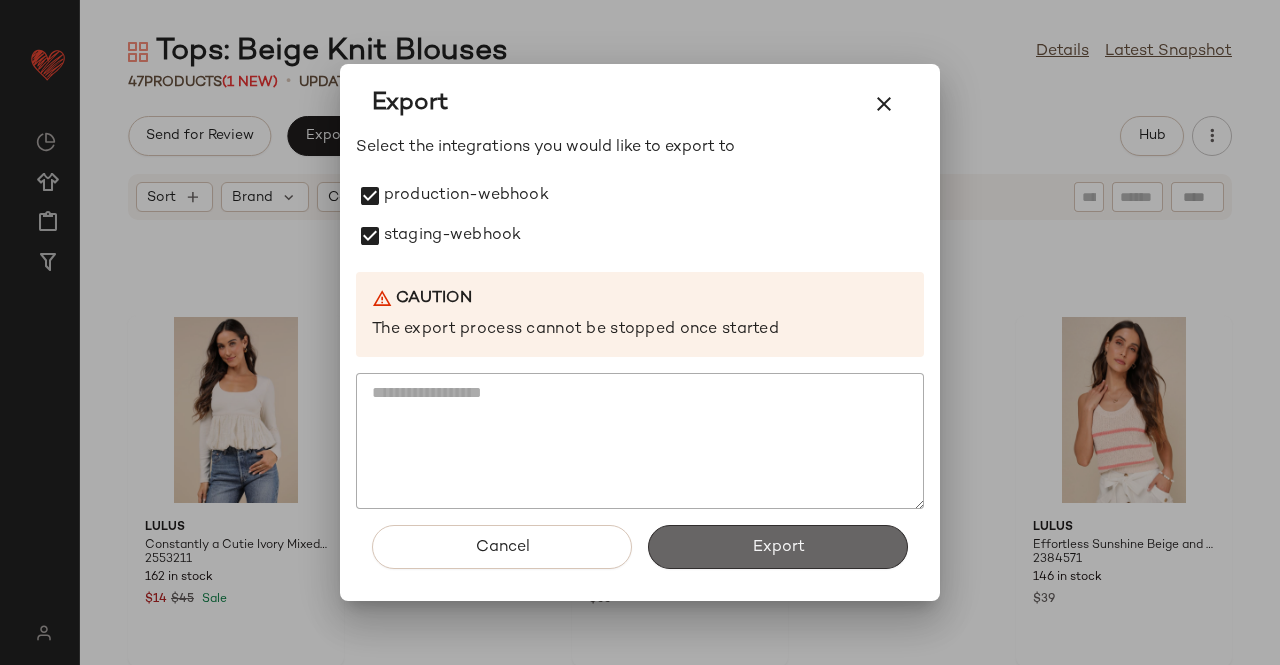 click on "Export" at bounding box center [778, 547] 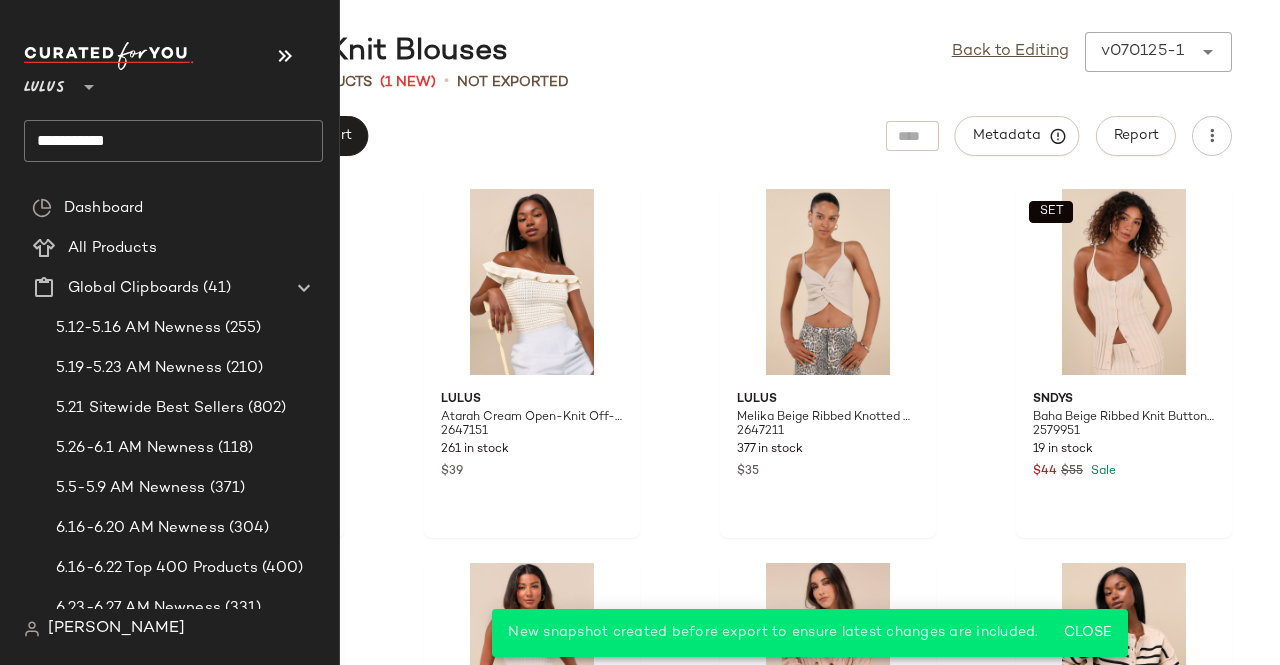 click on "**********" 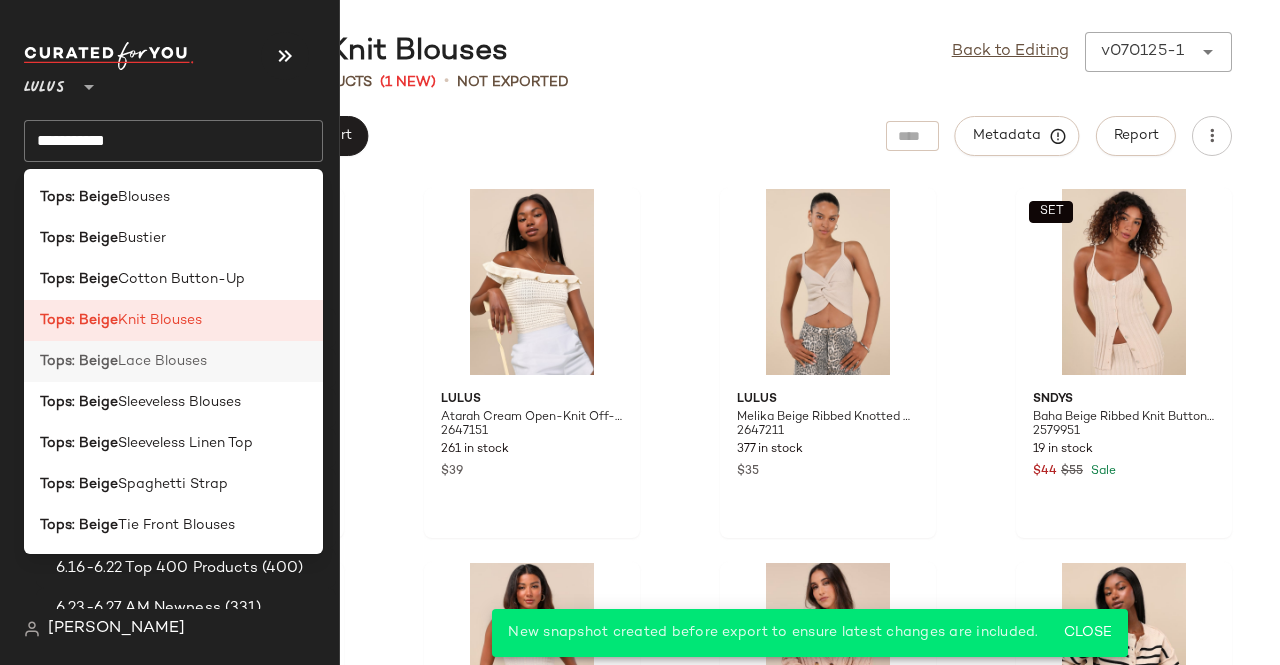 click on "Lace Blouses" at bounding box center (162, 361) 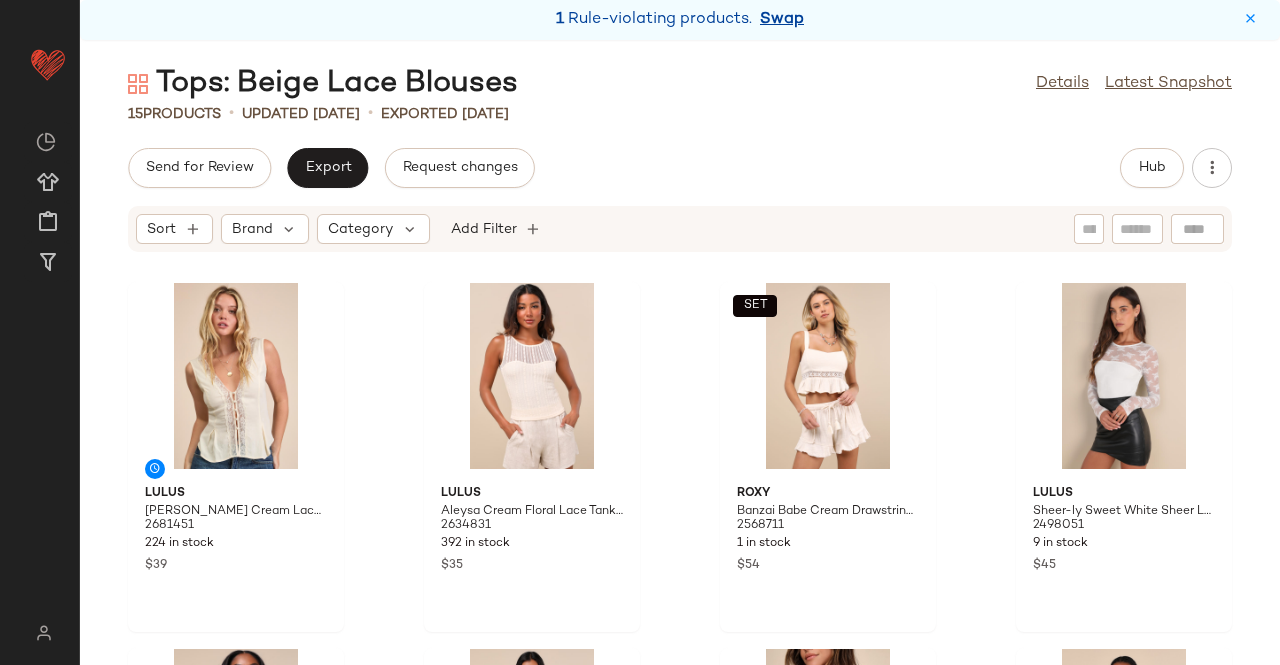 click on "Swap" at bounding box center (782, 20) 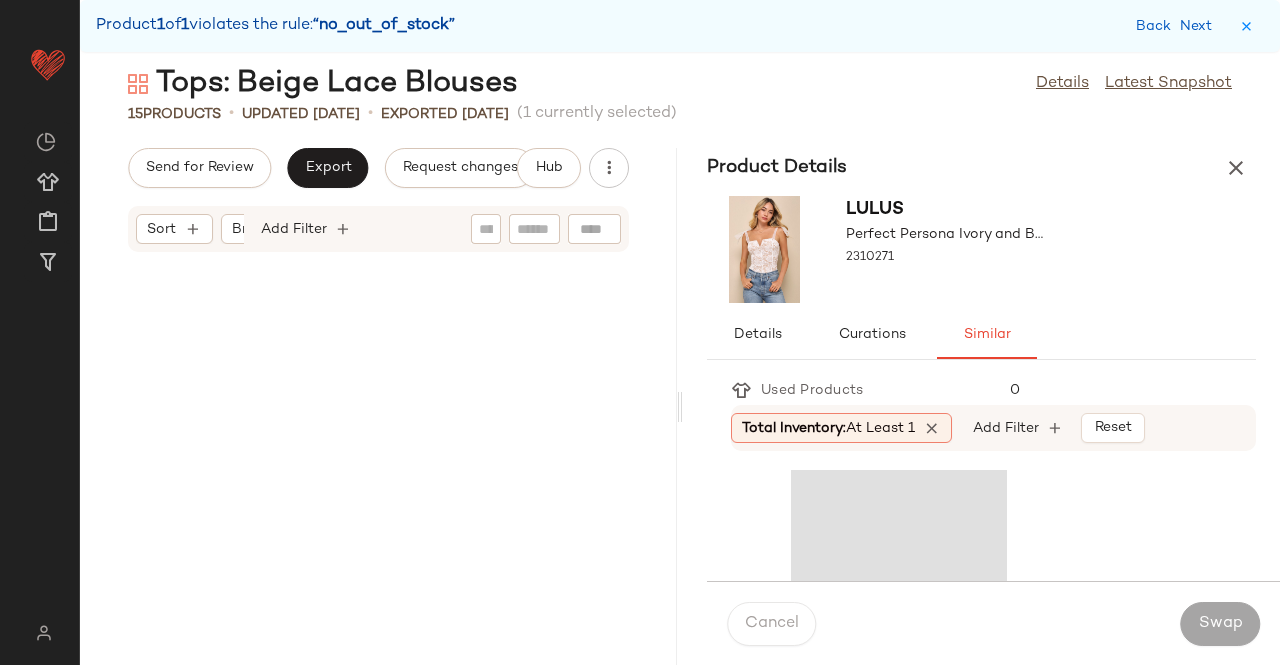 scroll, scrollTop: 2544, scrollLeft: 0, axis: vertical 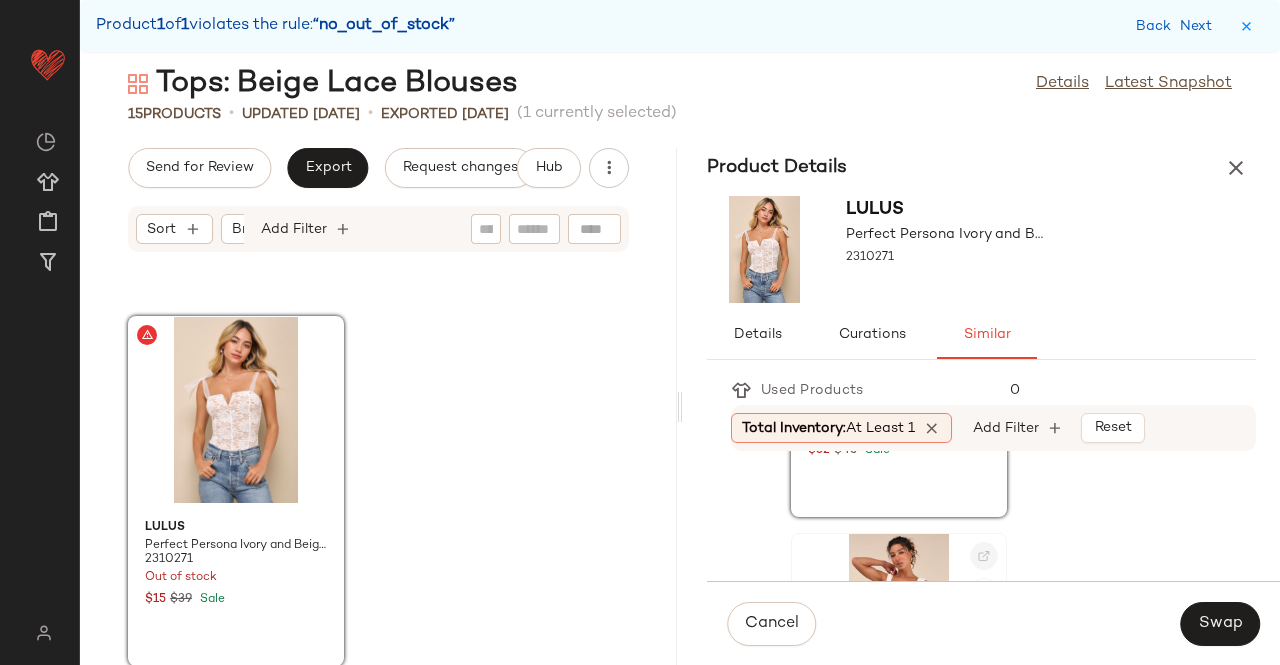 click 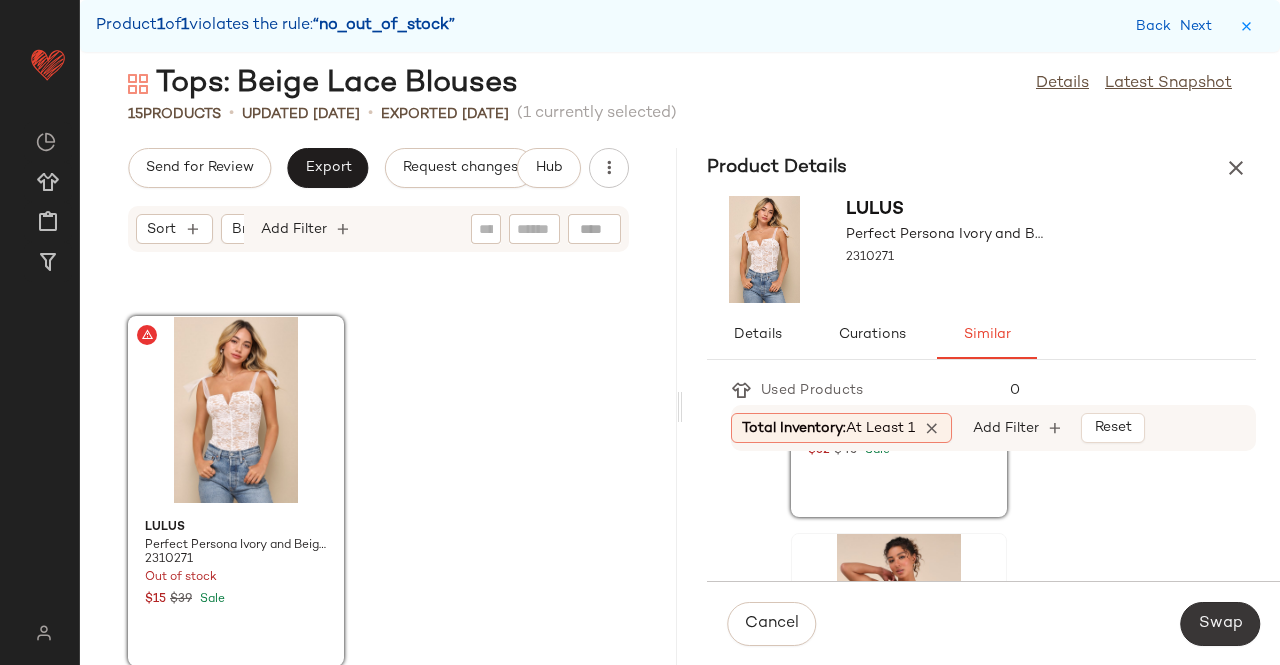 click on "Swap" 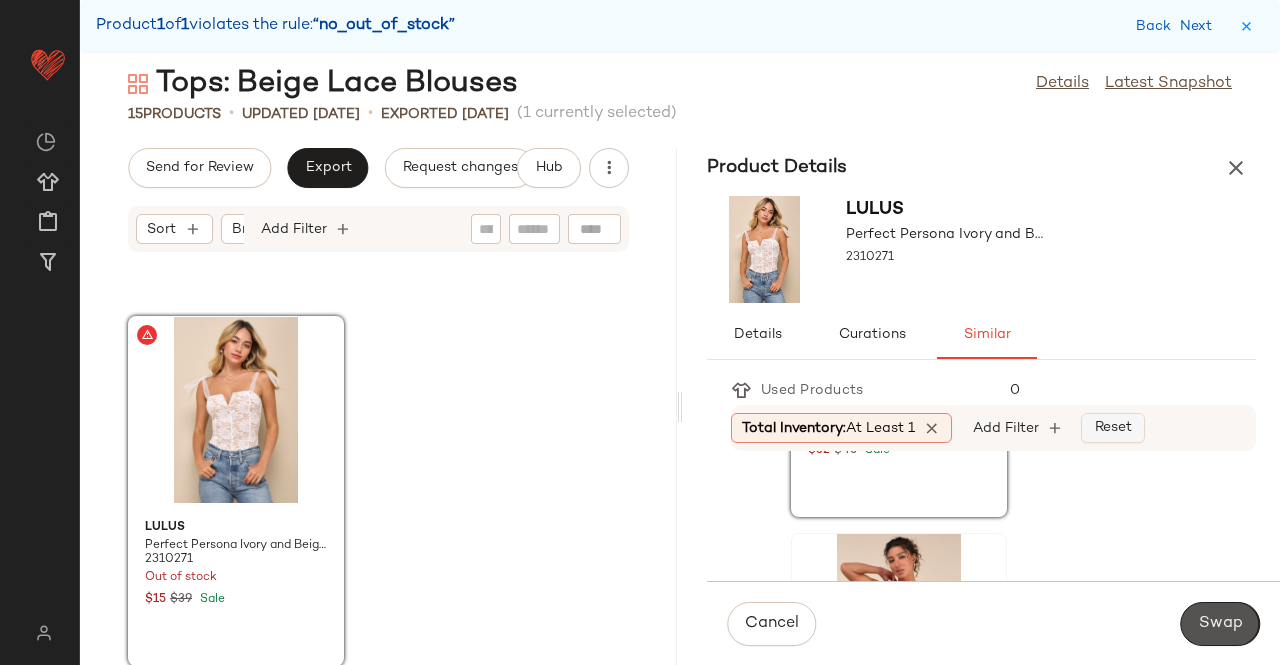 scroll, scrollTop: 2512, scrollLeft: 0, axis: vertical 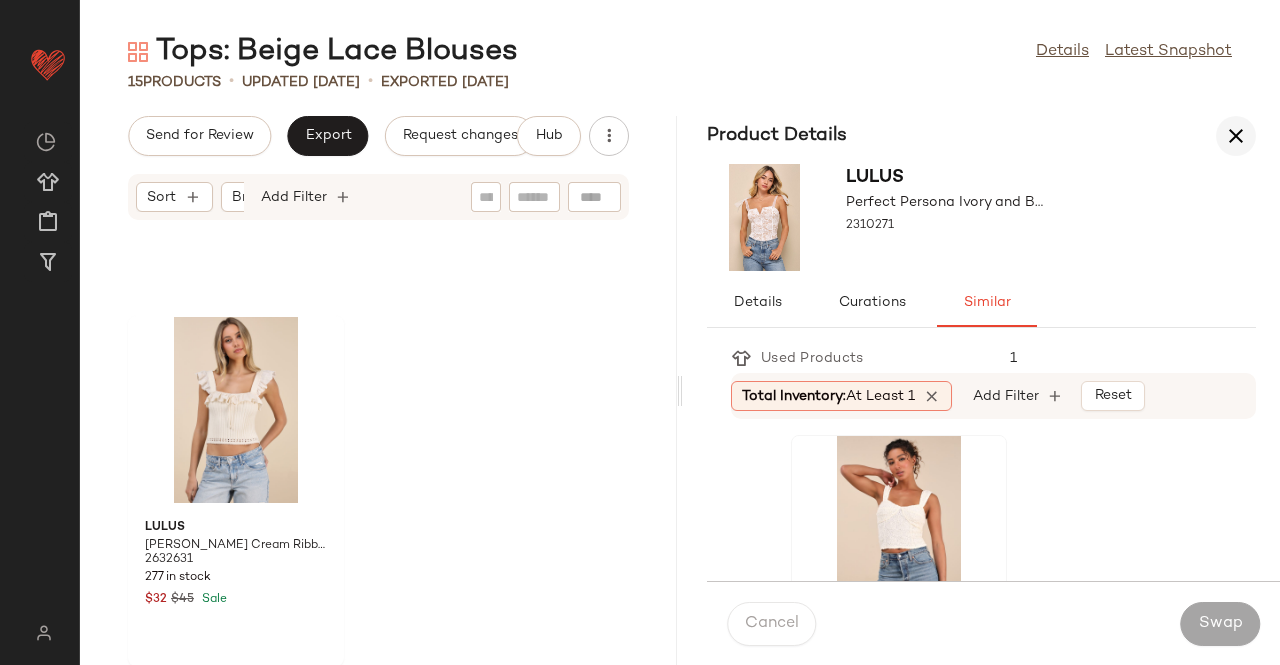 click at bounding box center (1236, 136) 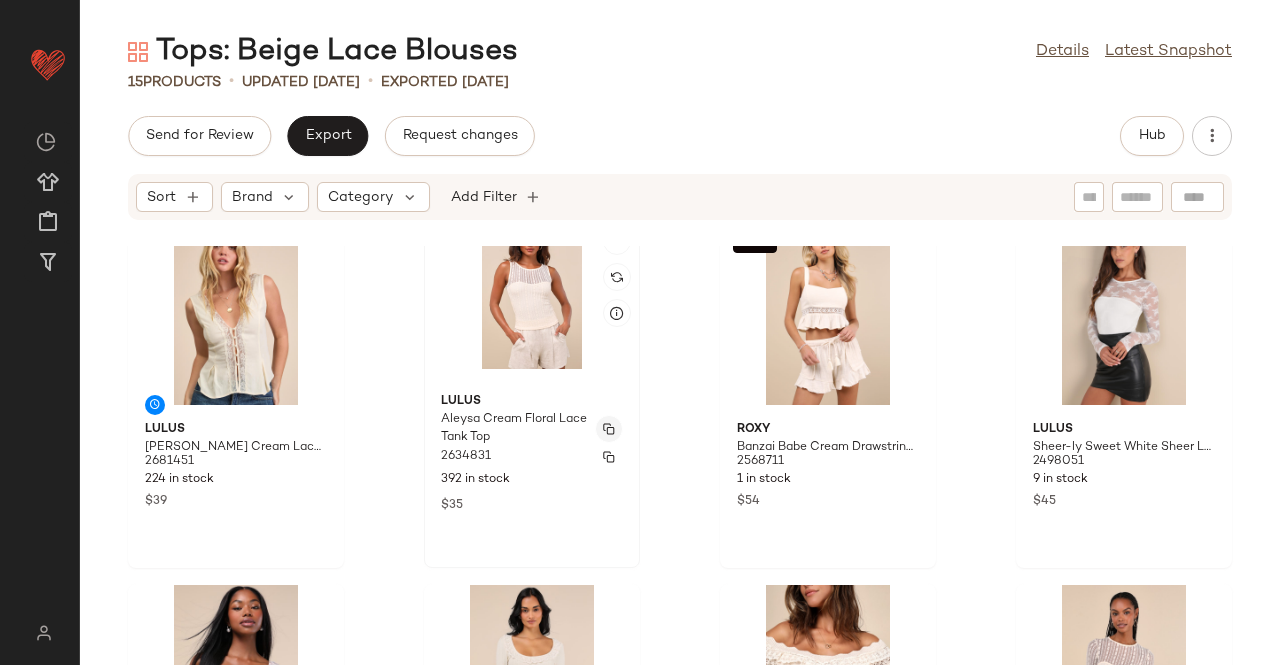scroll, scrollTop: 0, scrollLeft: 0, axis: both 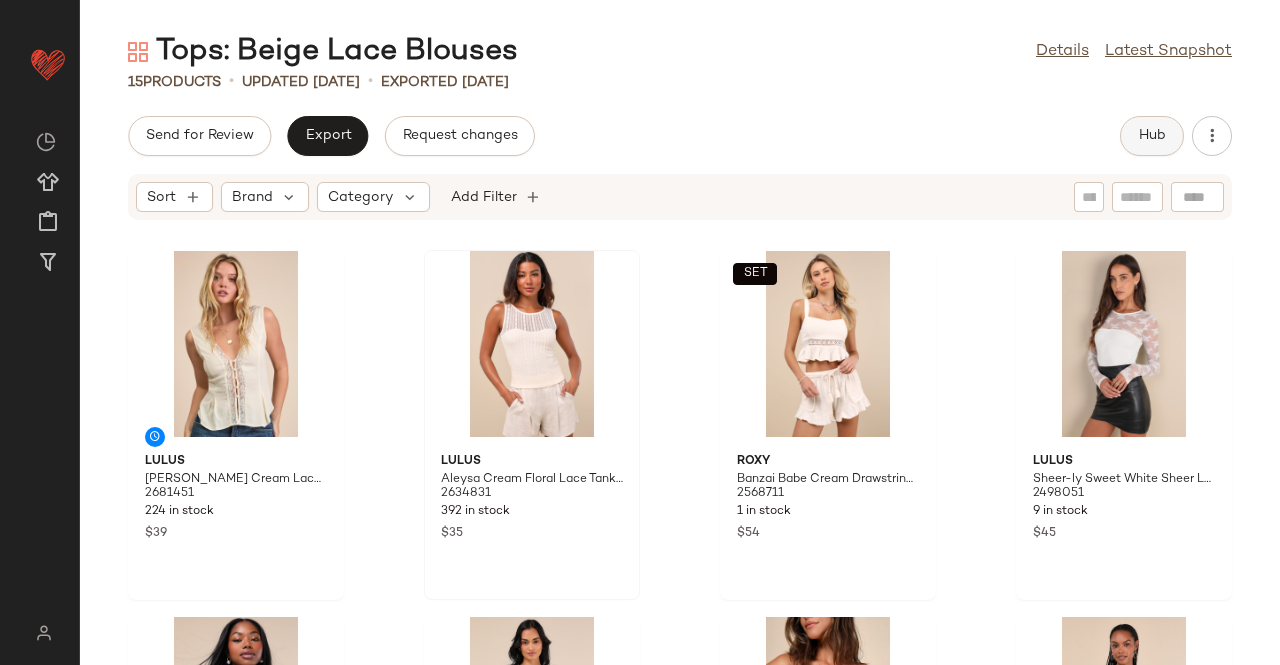 click on "Hub" at bounding box center (1152, 136) 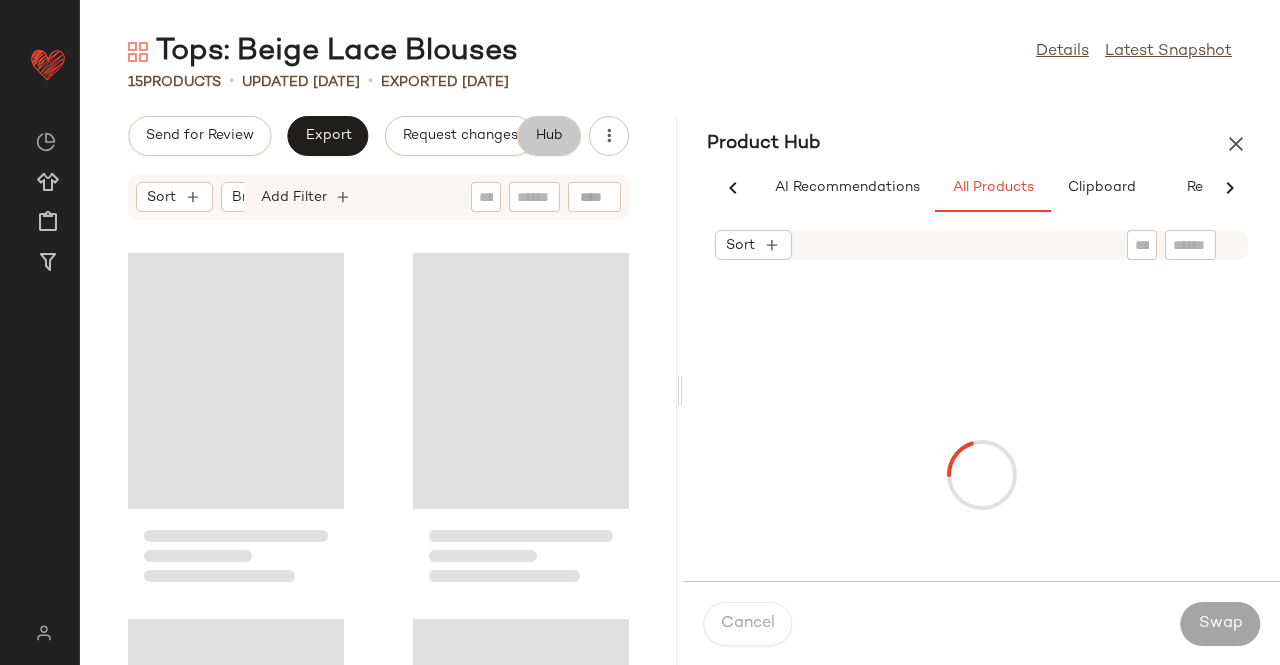 scroll, scrollTop: 0, scrollLeft: 62, axis: horizontal 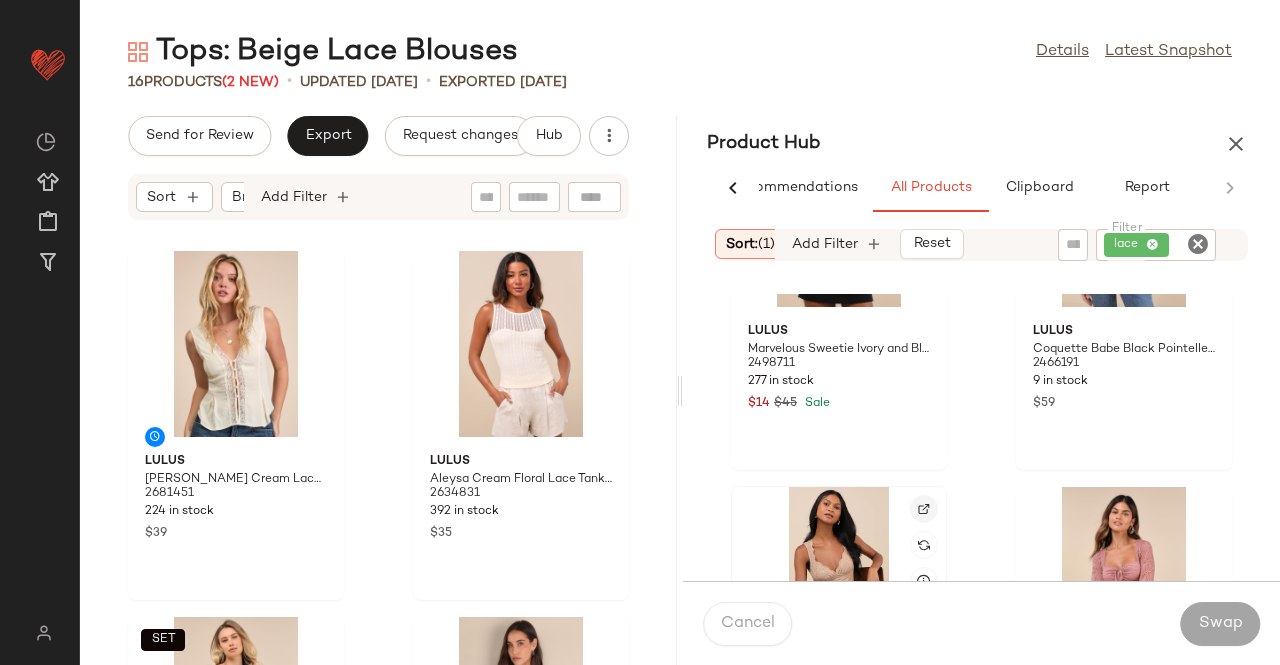 click 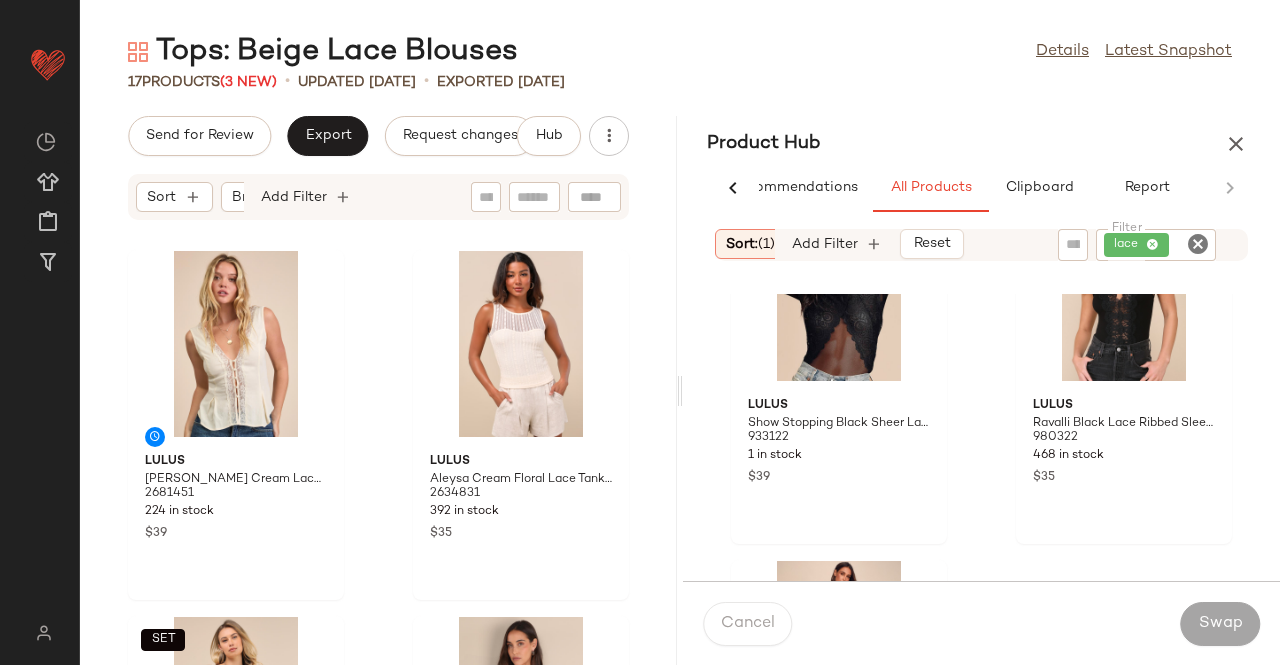 scroll, scrollTop: 36316, scrollLeft: 0, axis: vertical 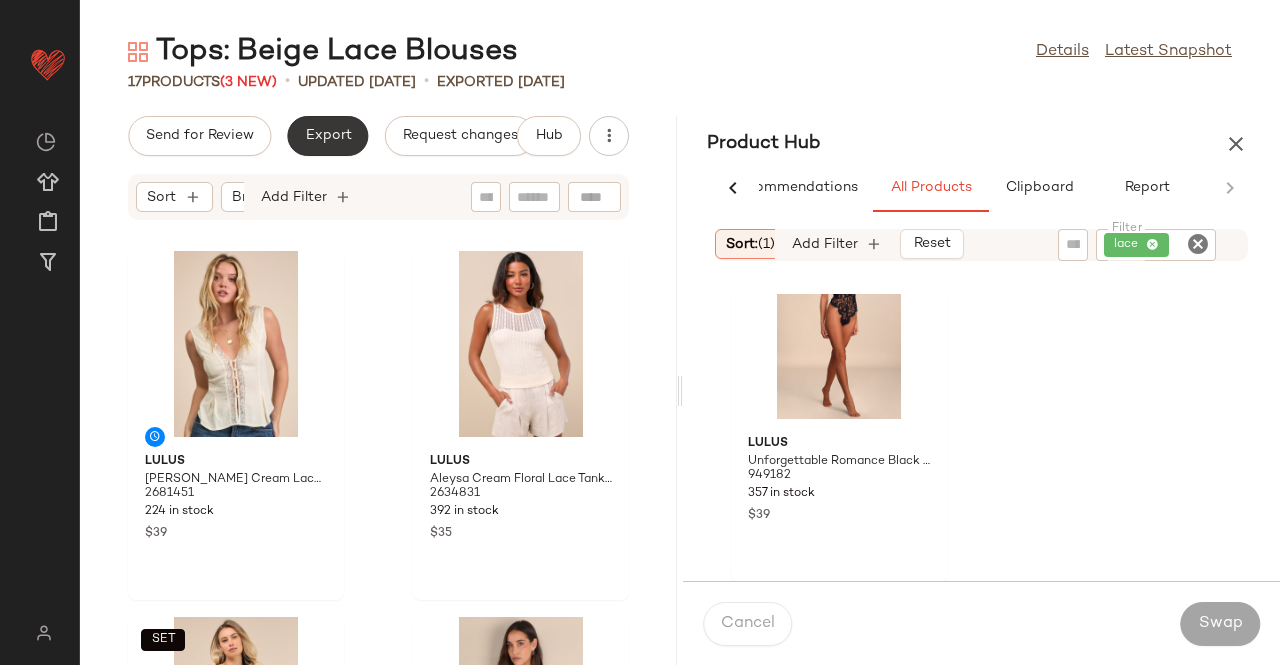 click on "Export" 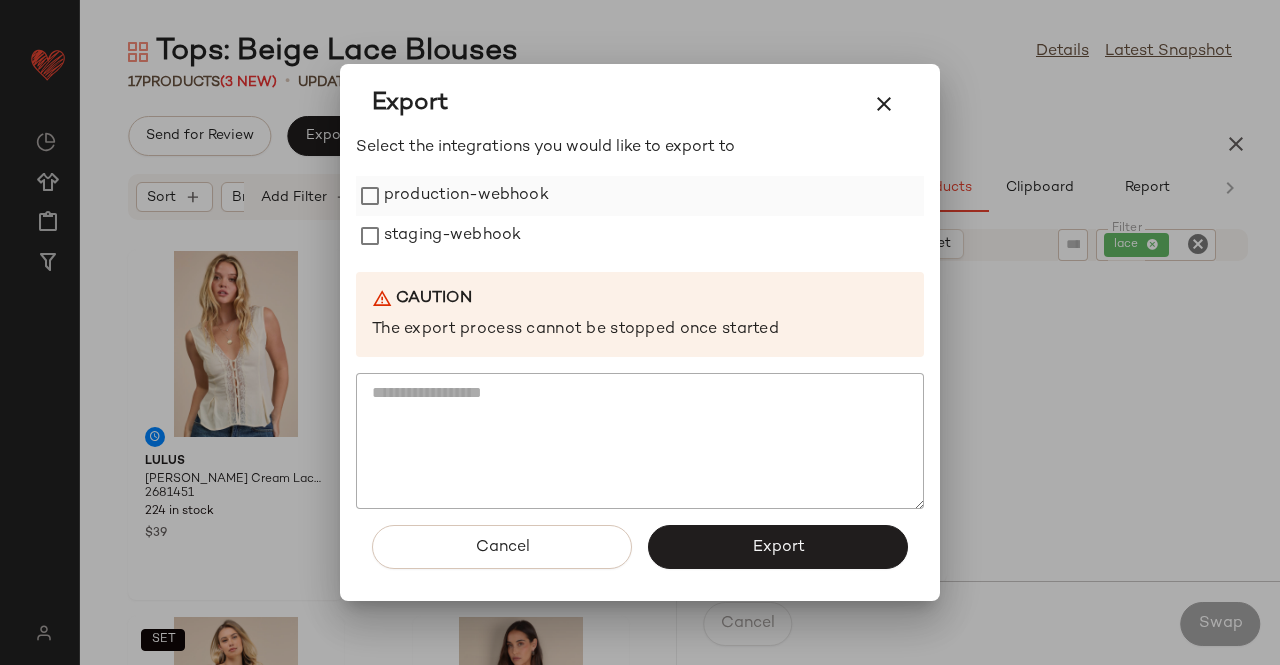 drag, startPoint x: 416, startPoint y: 177, endPoint x: 424, endPoint y: 209, distance: 32.984844 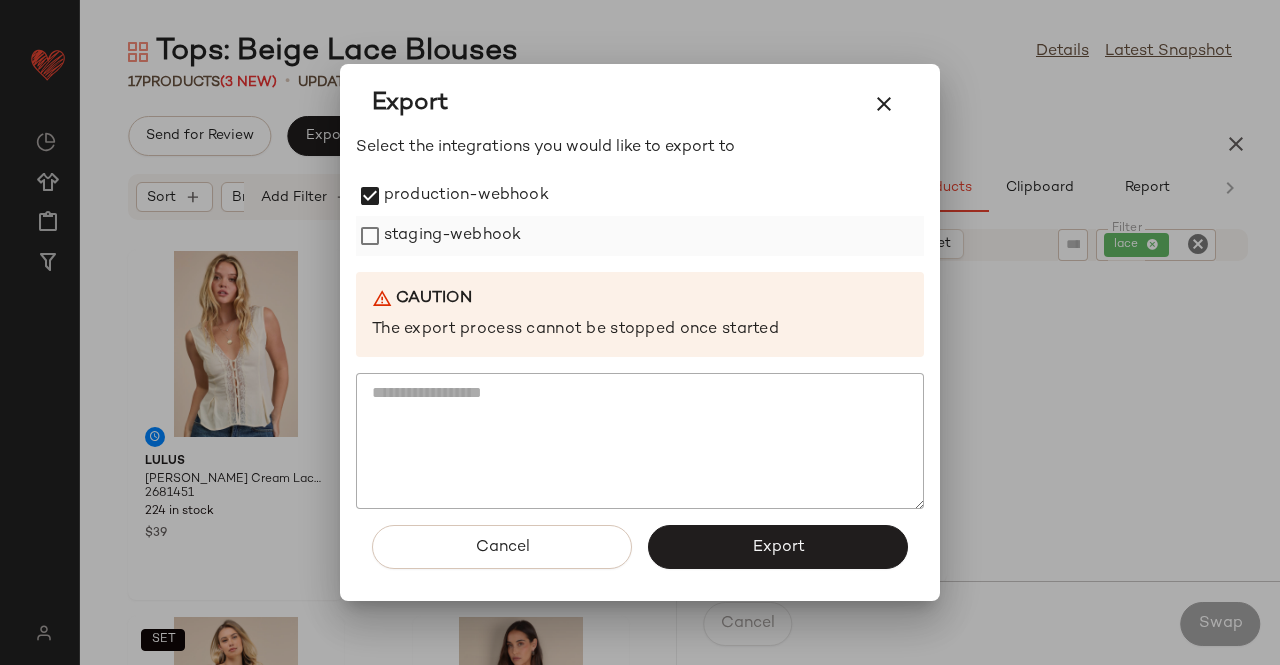 click on "staging-webhook" at bounding box center [452, 236] 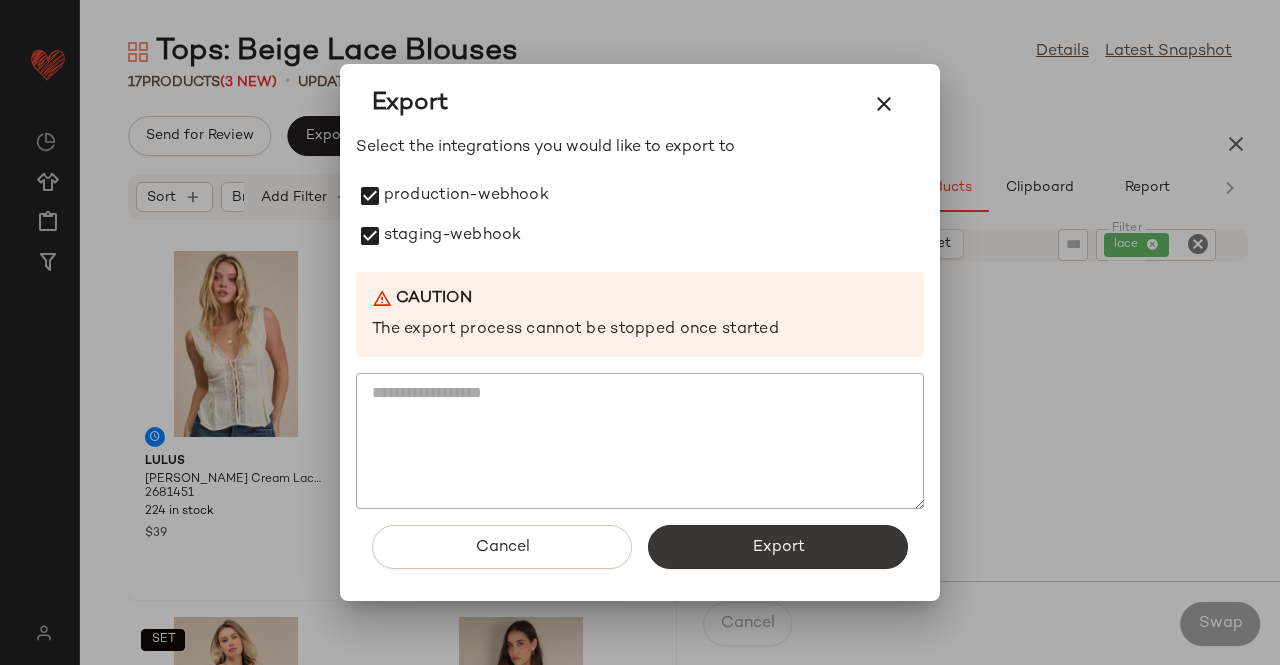 click on "Export" at bounding box center [778, 547] 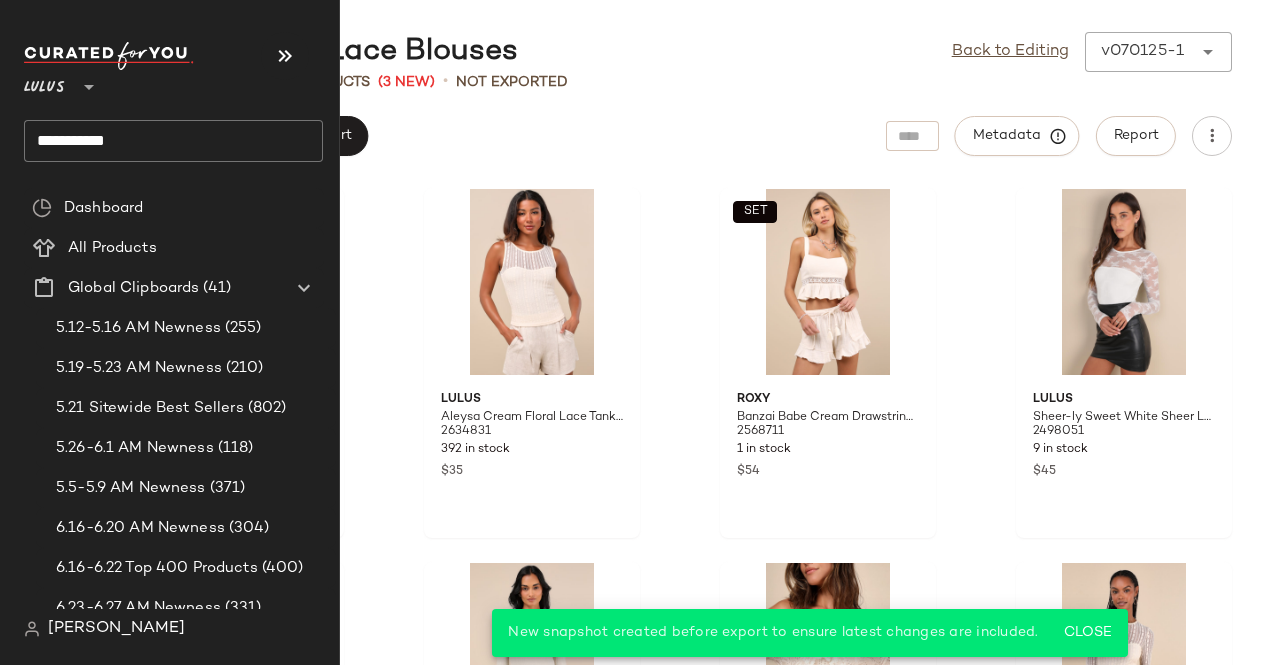 click on "**********" 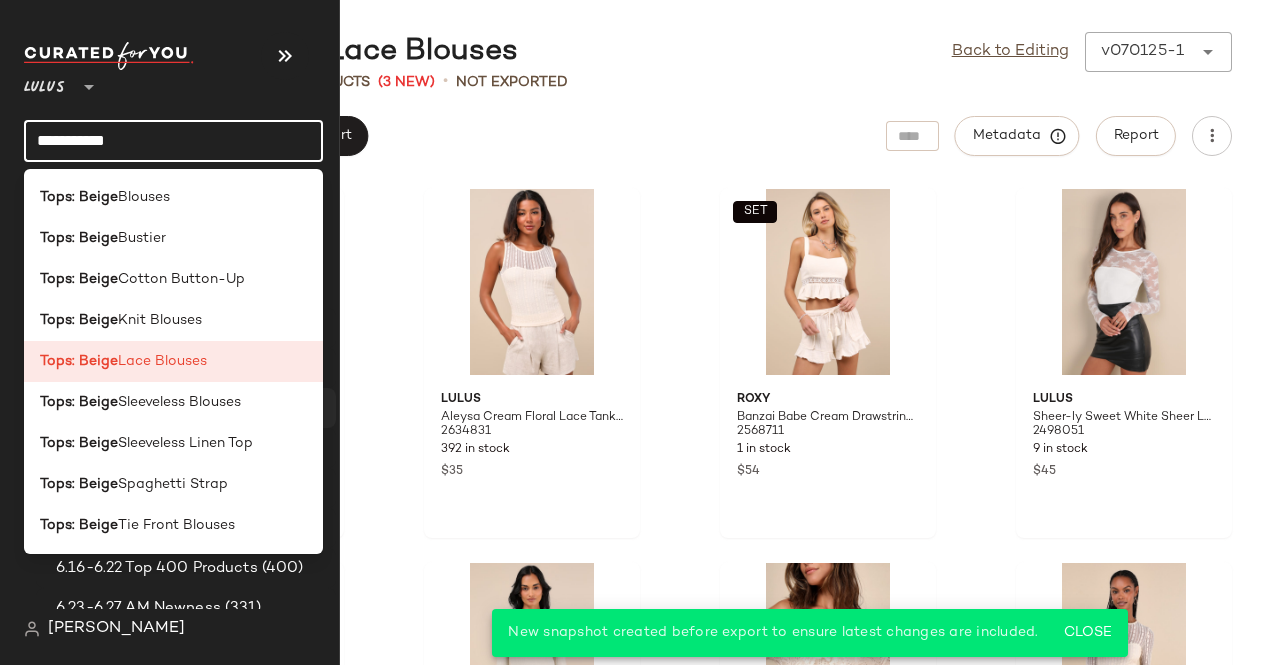 click on "Sleeveless Blouses" at bounding box center (179, 402) 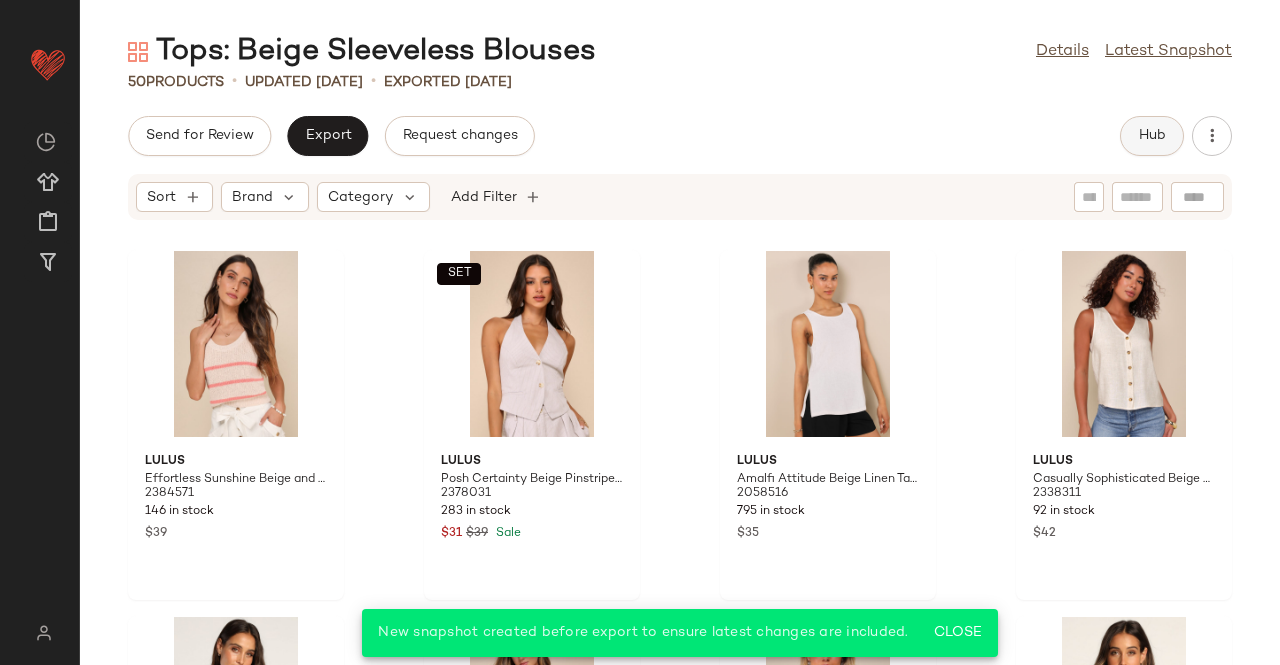 click on "Hub" 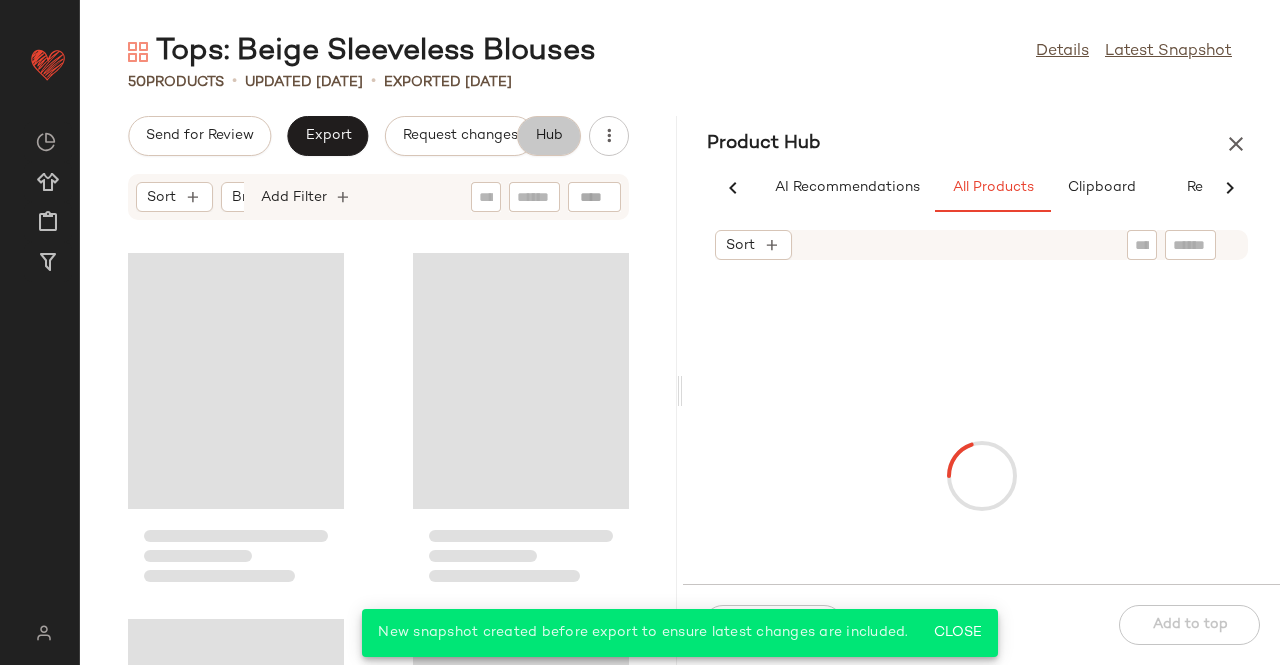 scroll, scrollTop: 0, scrollLeft: 62, axis: horizontal 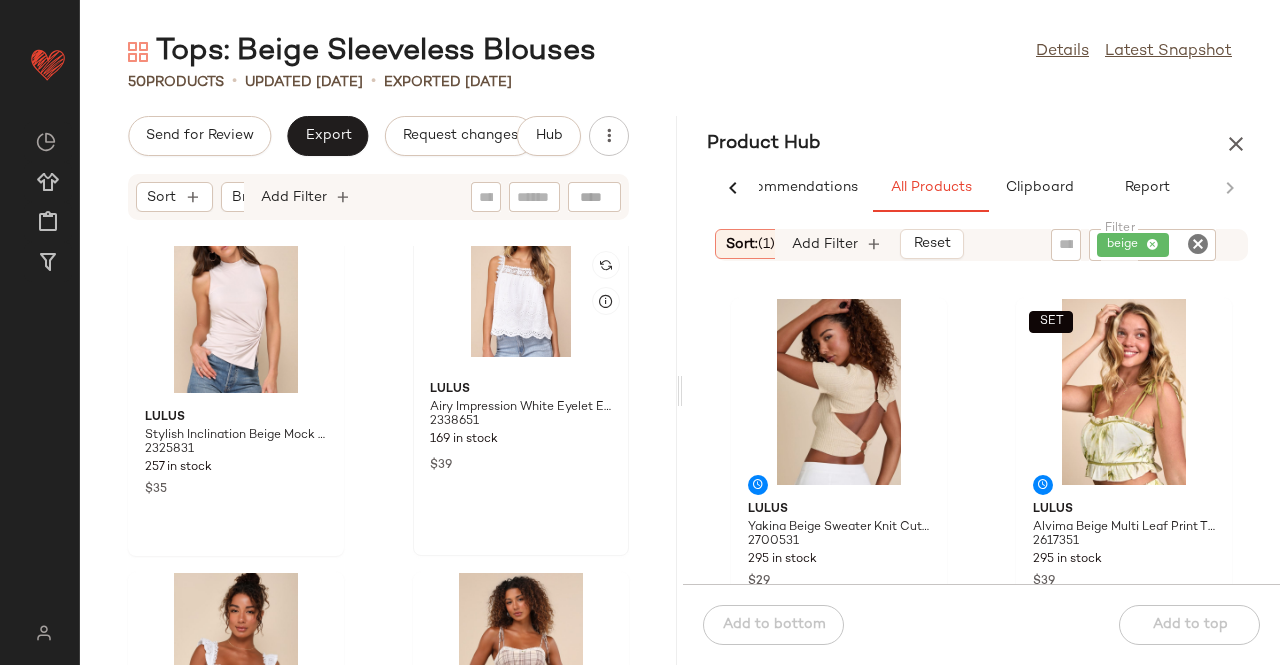 click 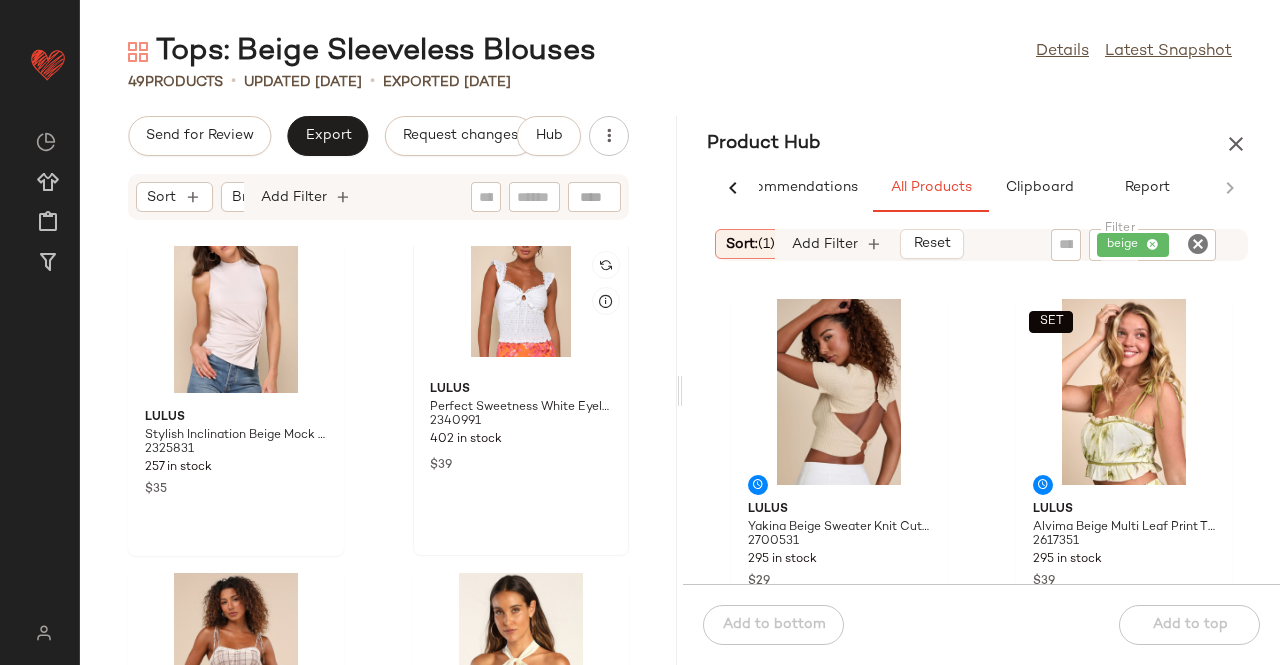 click 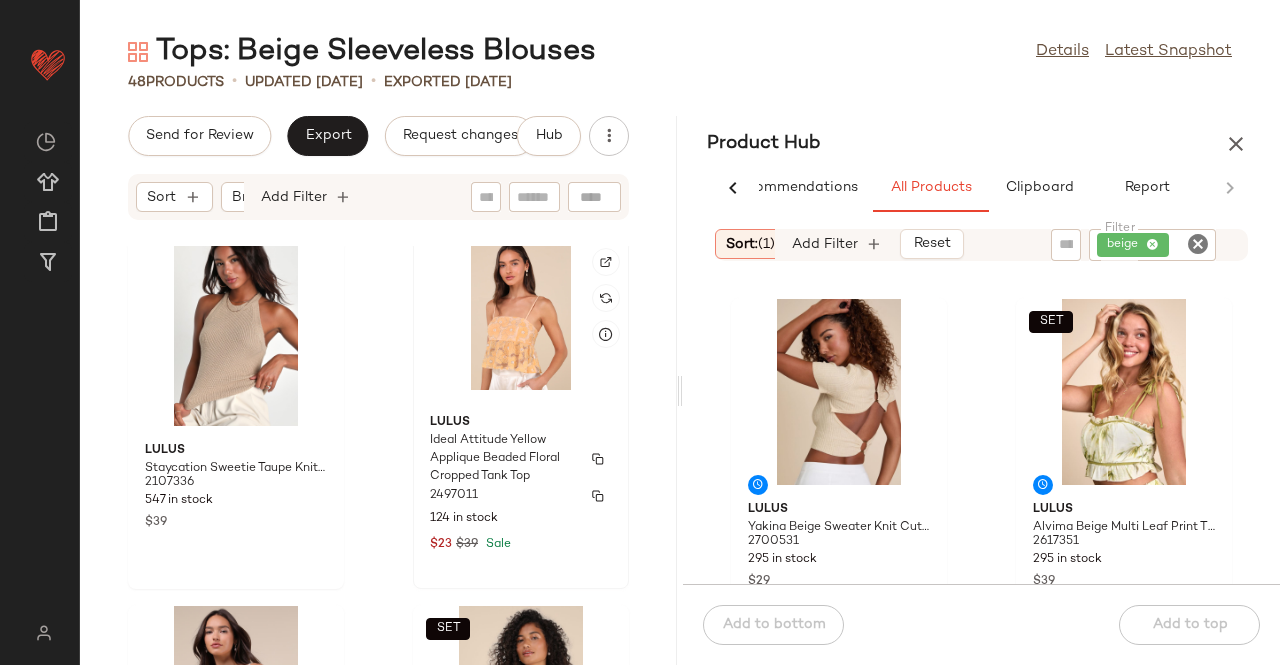 scroll, scrollTop: 6616, scrollLeft: 0, axis: vertical 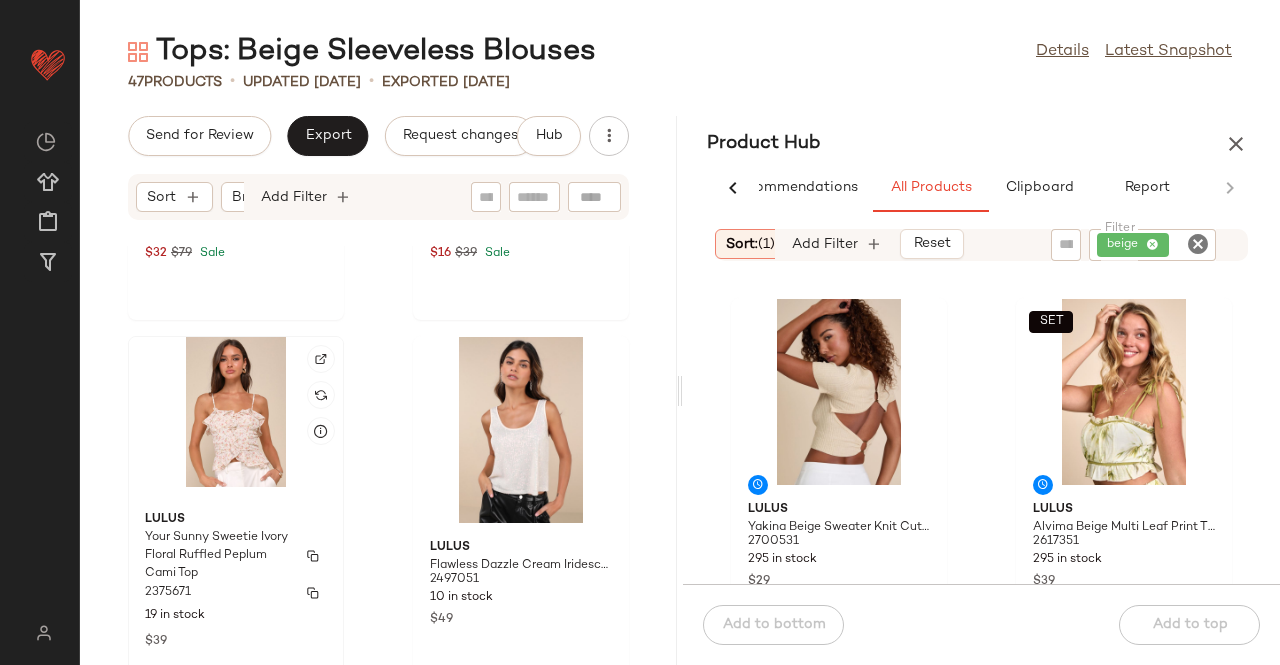 click on "Lulus Your Sunny Sweetie Ivory Floral Ruffled Peplum Cami Top 2375671 19 in stock $39" 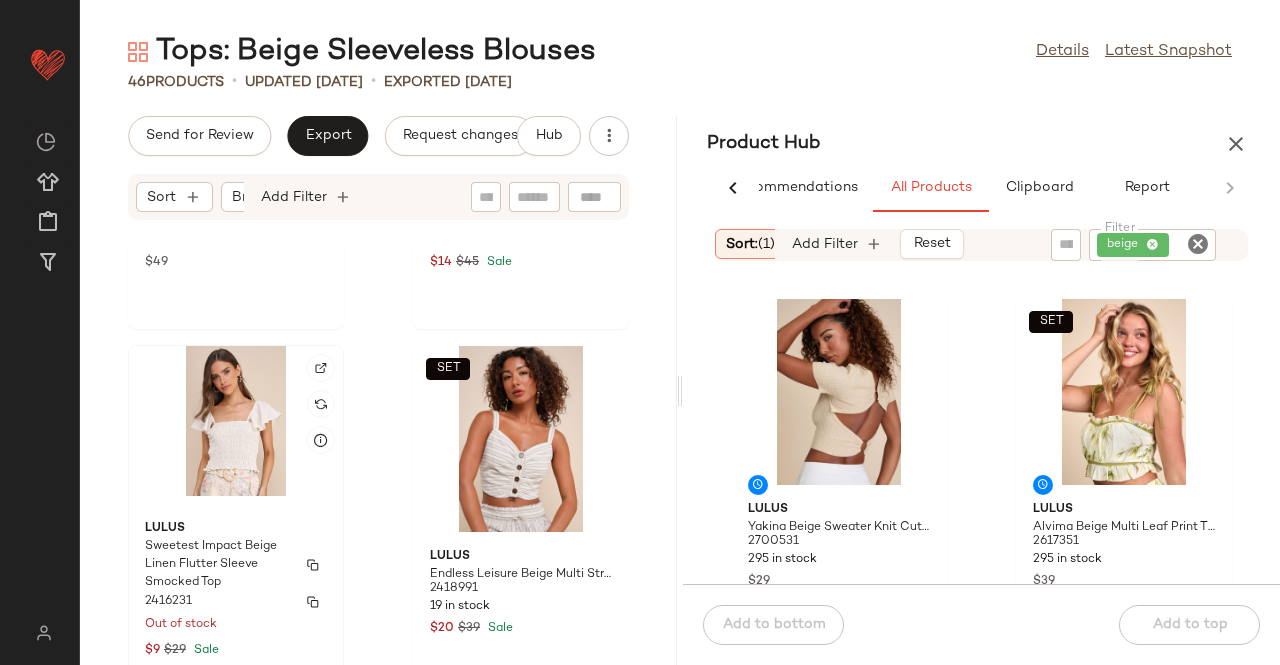 scroll, scrollTop: 8002, scrollLeft: 0, axis: vertical 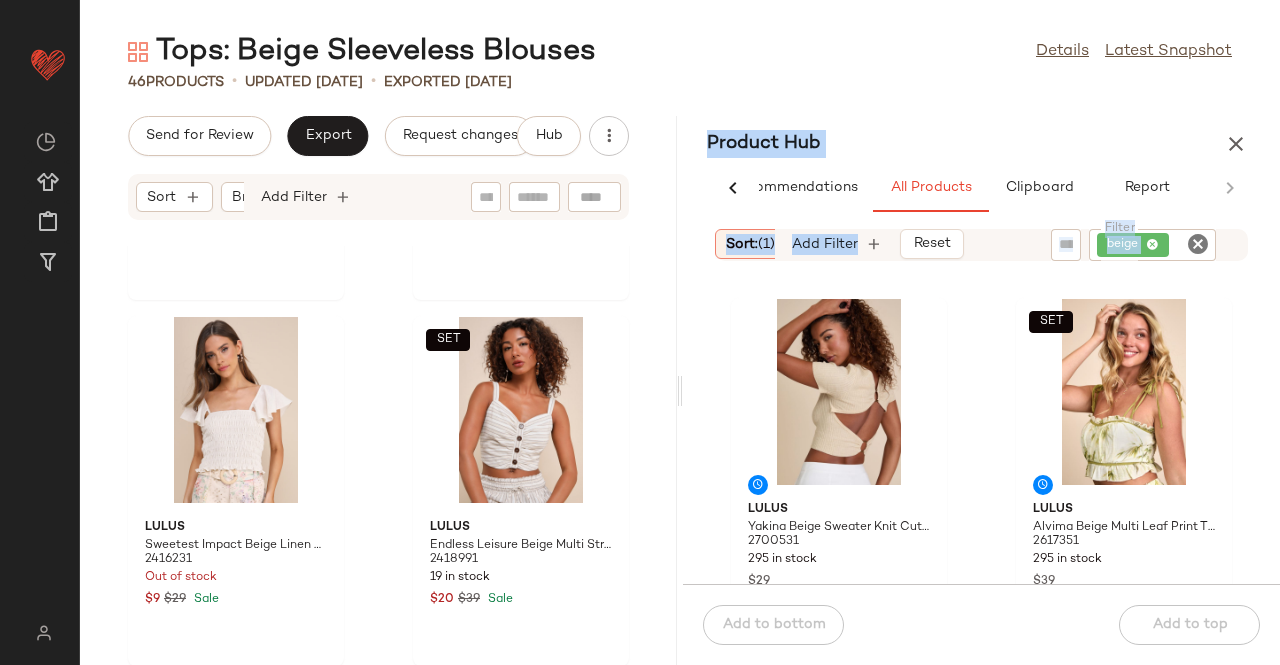 drag, startPoint x: 665, startPoint y: 655, endPoint x: 705, endPoint y: 523, distance: 137.92752 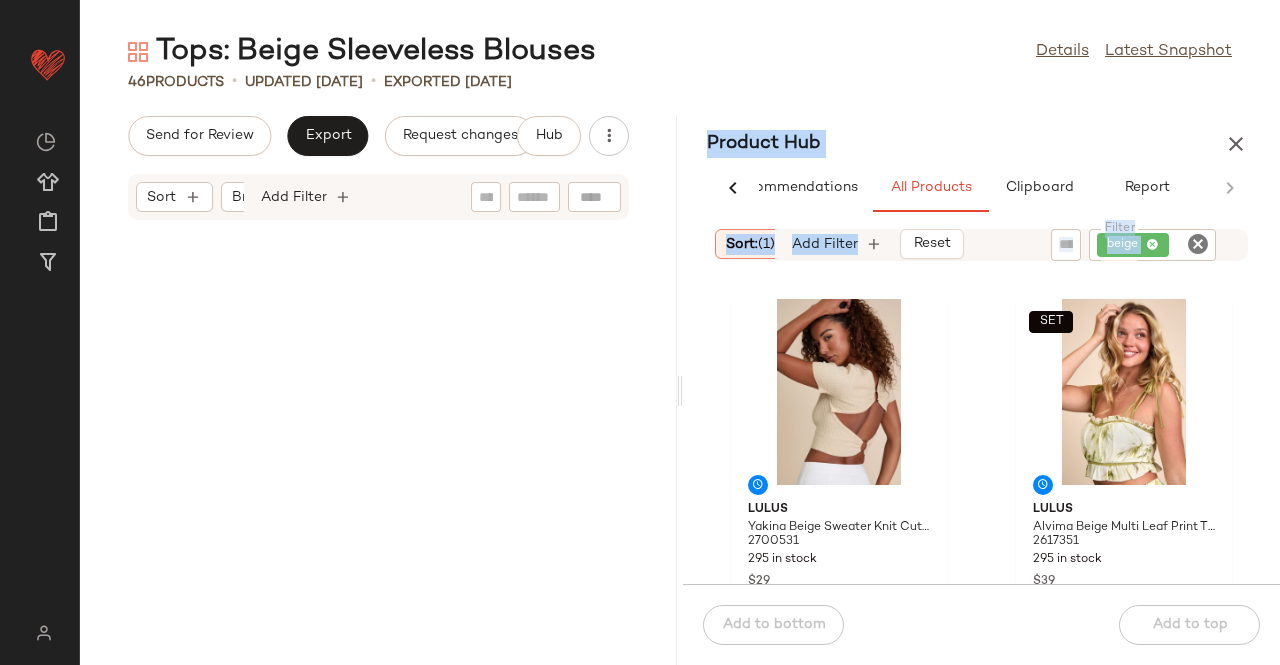 scroll, scrollTop: 0, scrollLeft: 0, axis: both 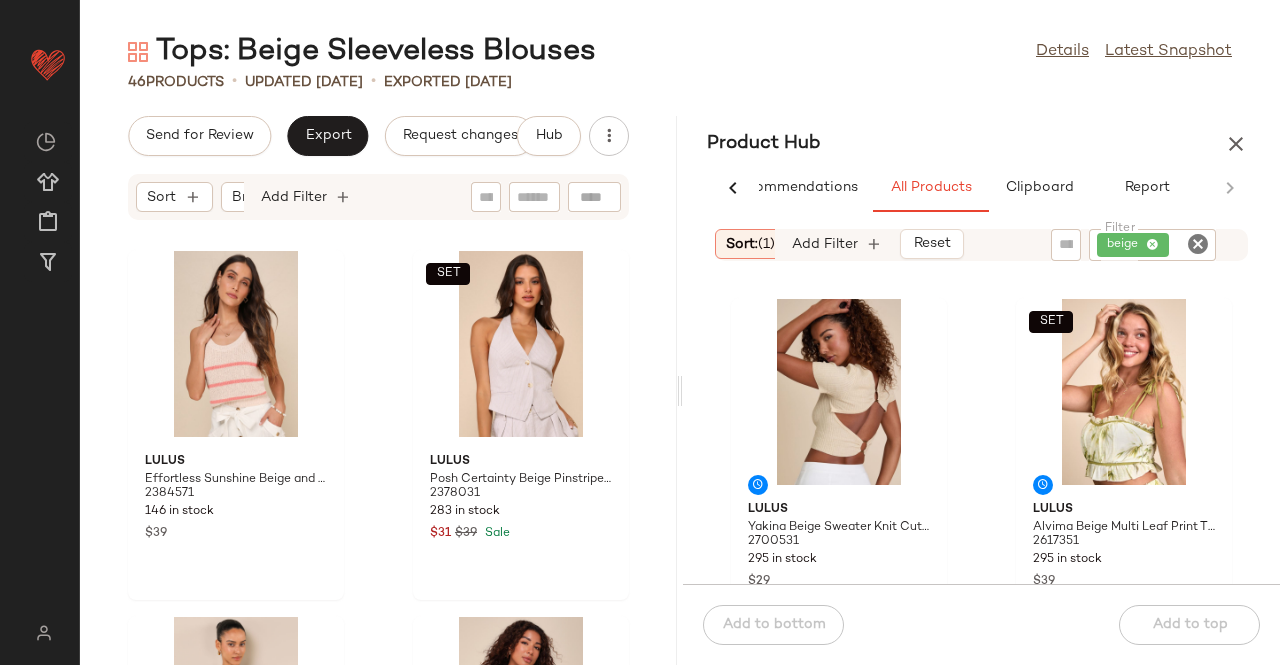 drag, startPoint x: 804, startPoint y: 66, endPoint x: 863, endPoint y: 145, distance: 98.600204 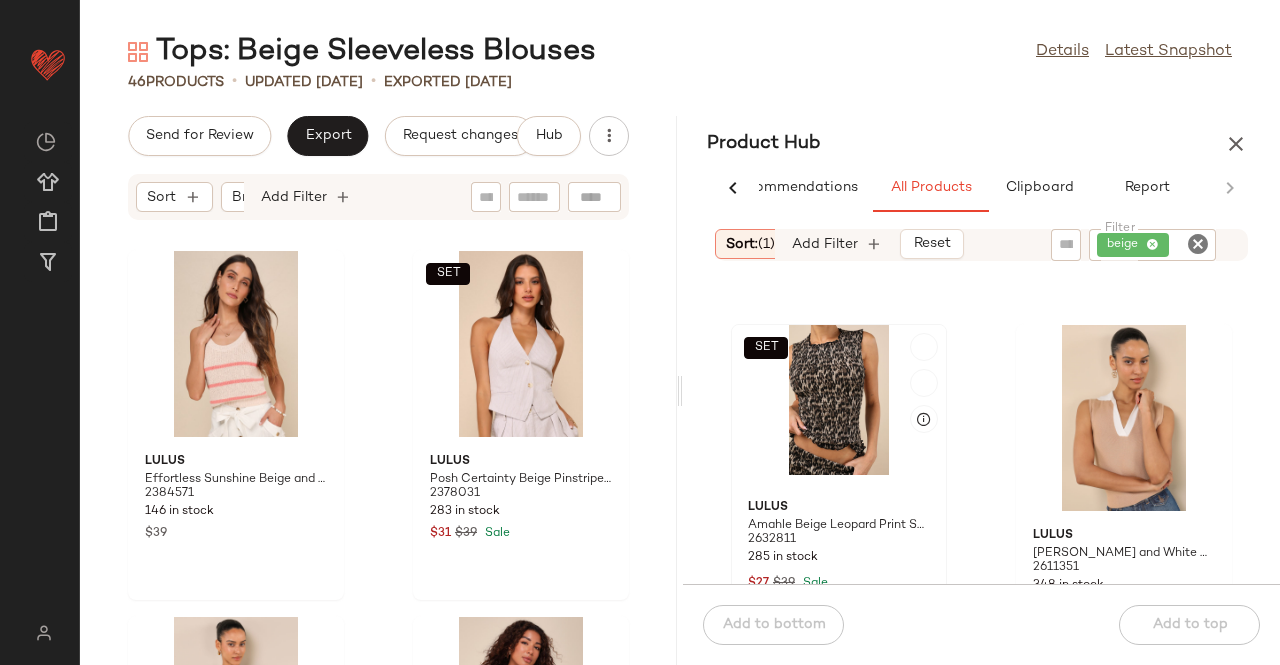 scroll, scrollTop: 1016, scrollLeft: 0, axis: vertical 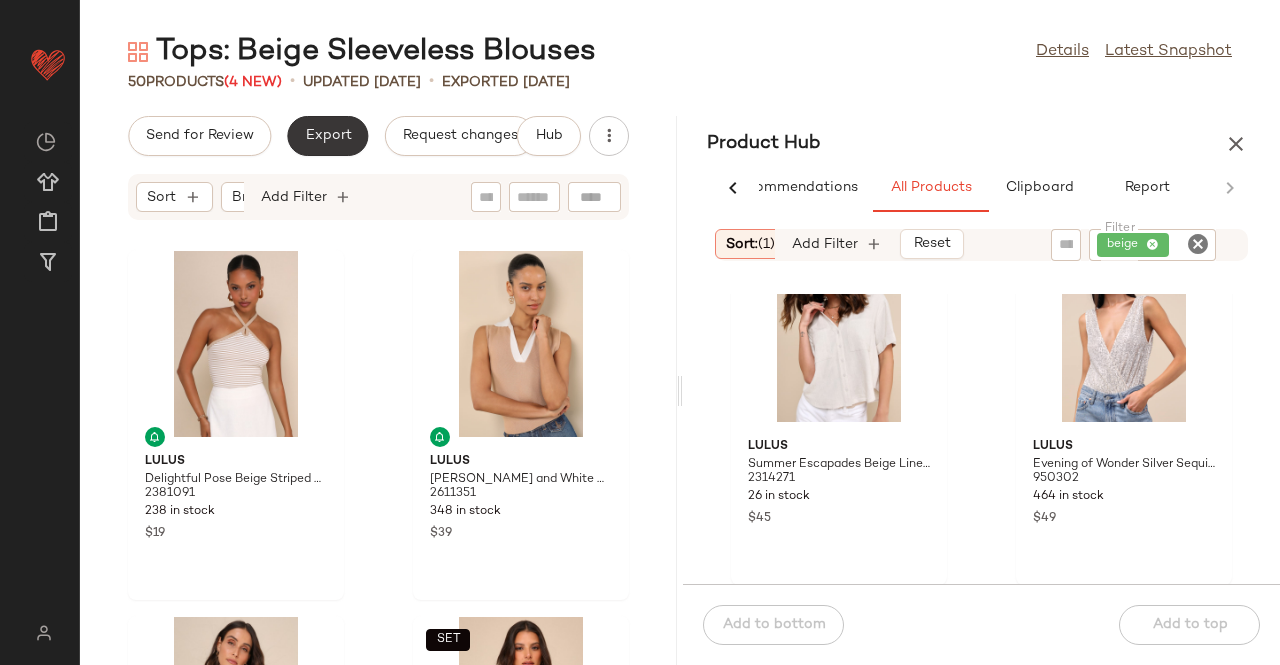 click on "Export" 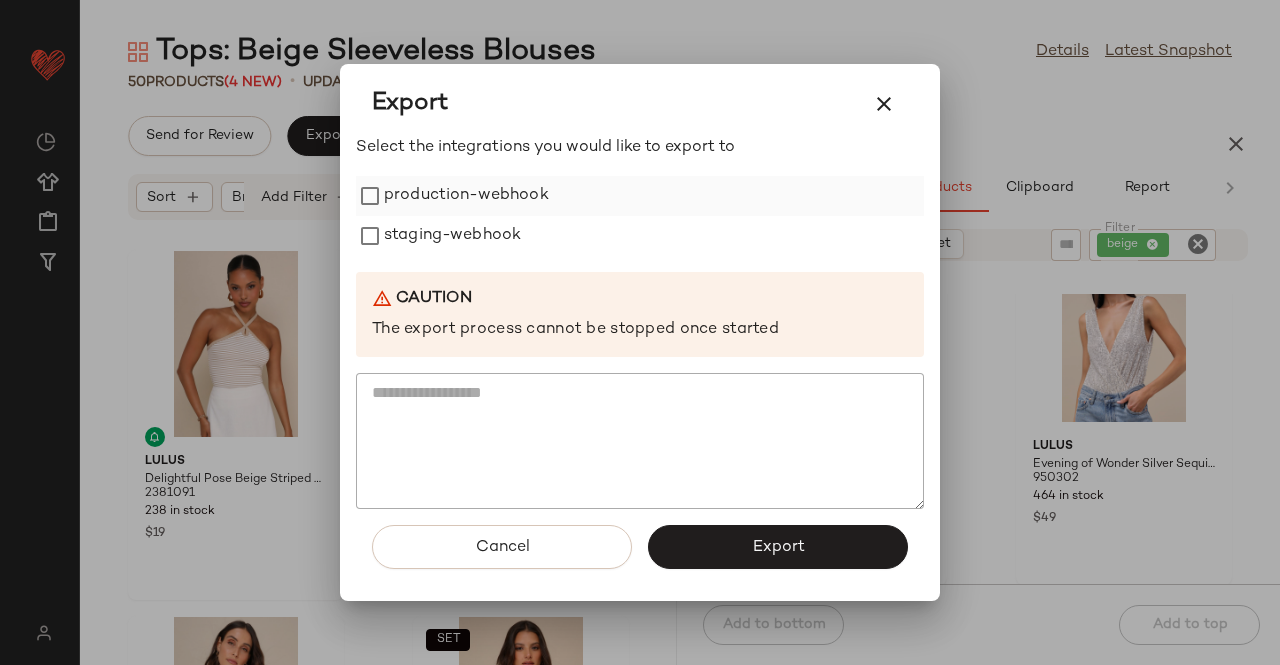 click on "production-webhook" at bounding box center (466, 196) 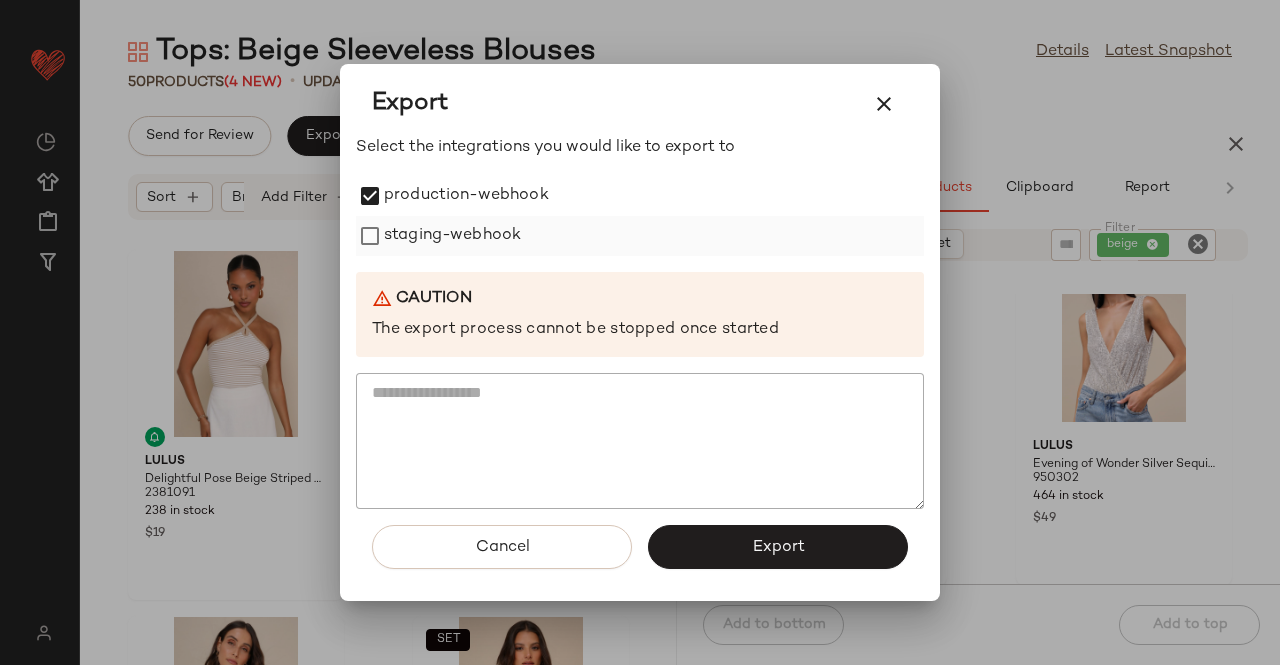 click on "staging-webhook" at bounding box center [452, 236] 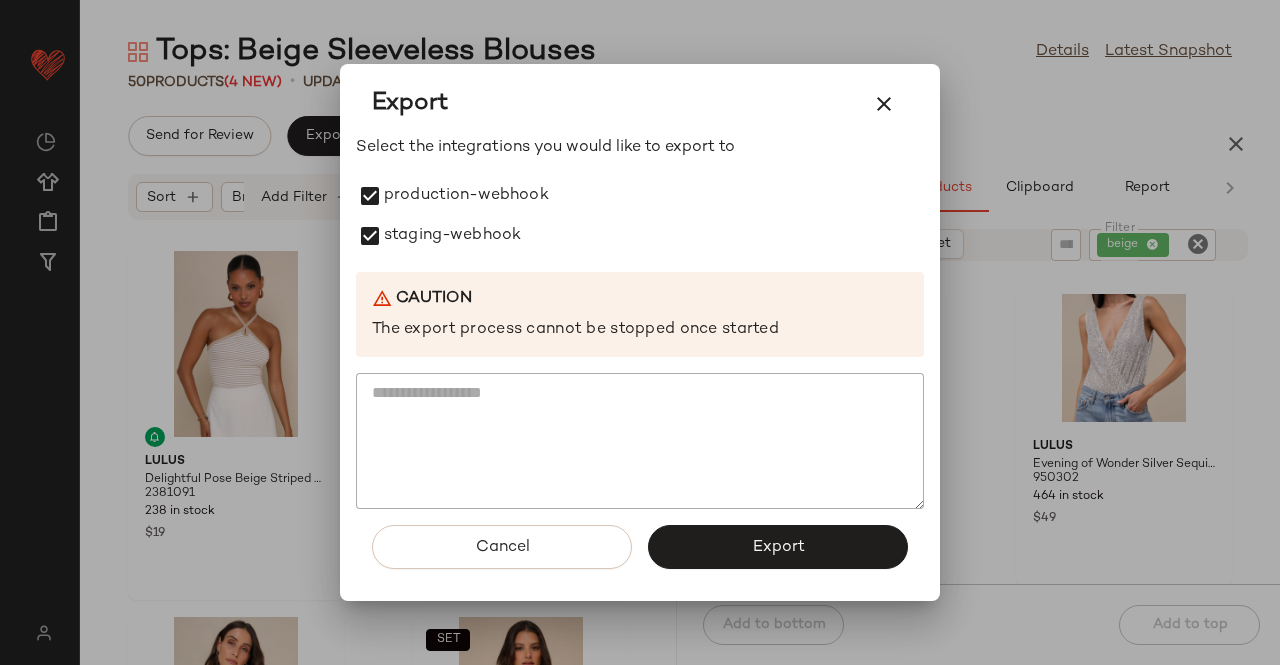 click on "Export" at bounding box center [778, 547] 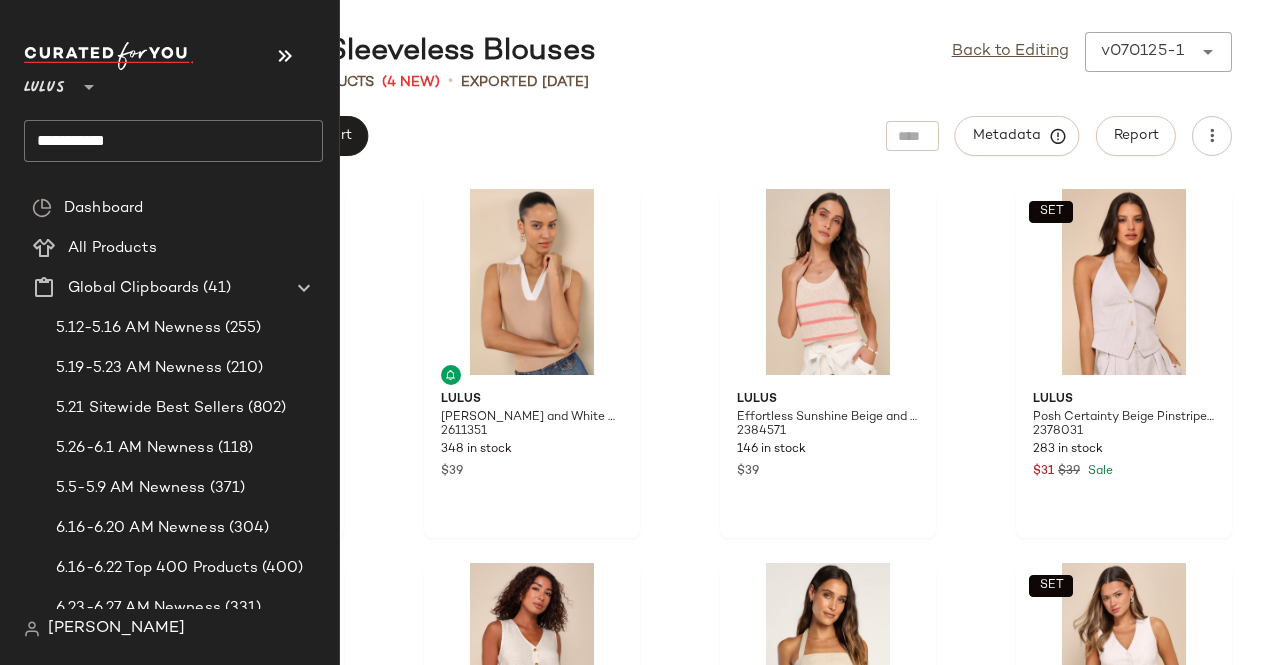 click on "**********" 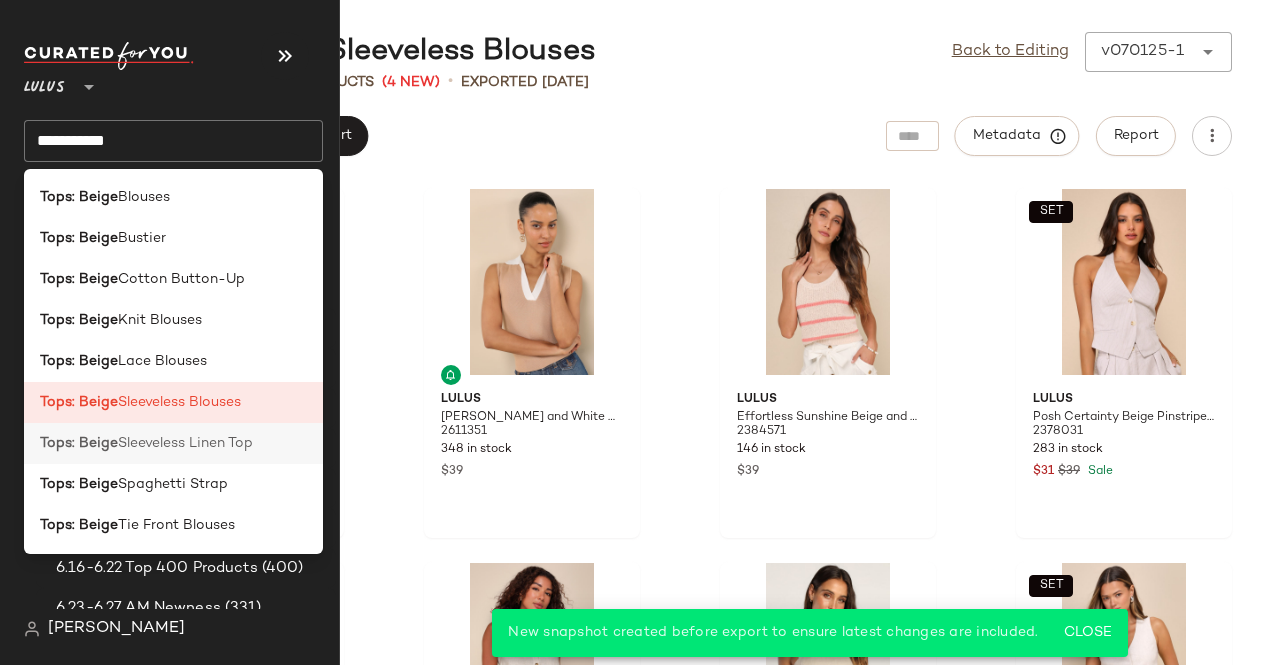 click on "Tops: Beige  Sleeveless Linen Top" 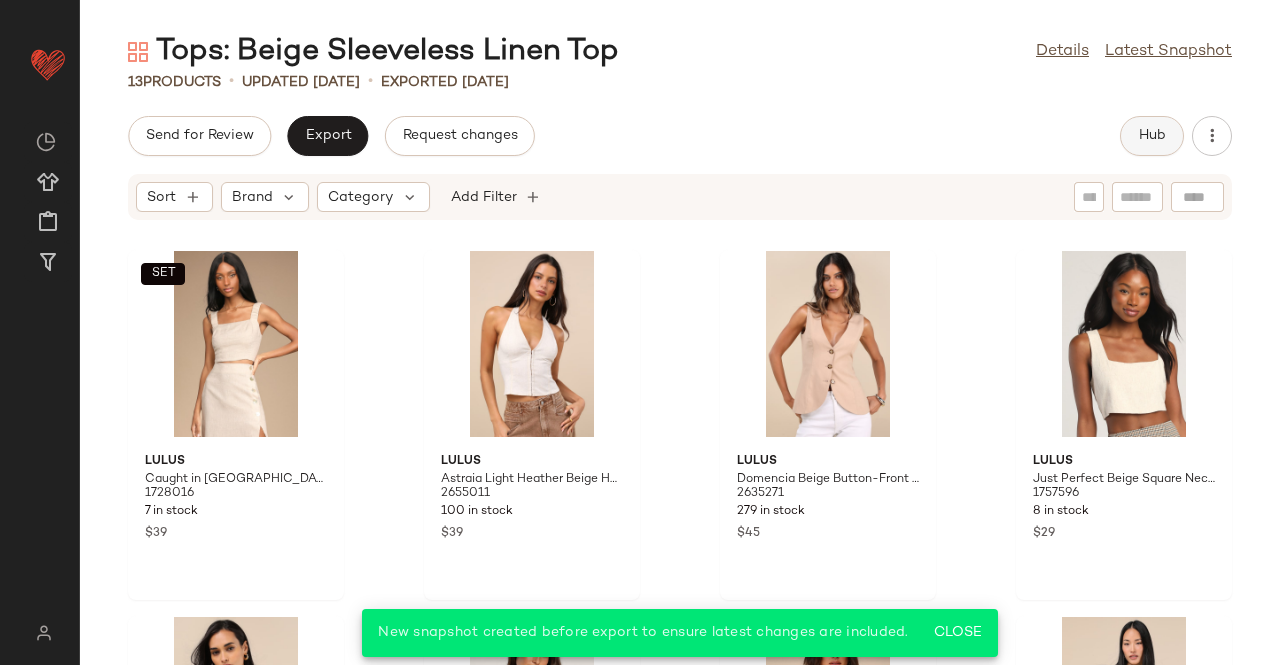 click on "Hub" 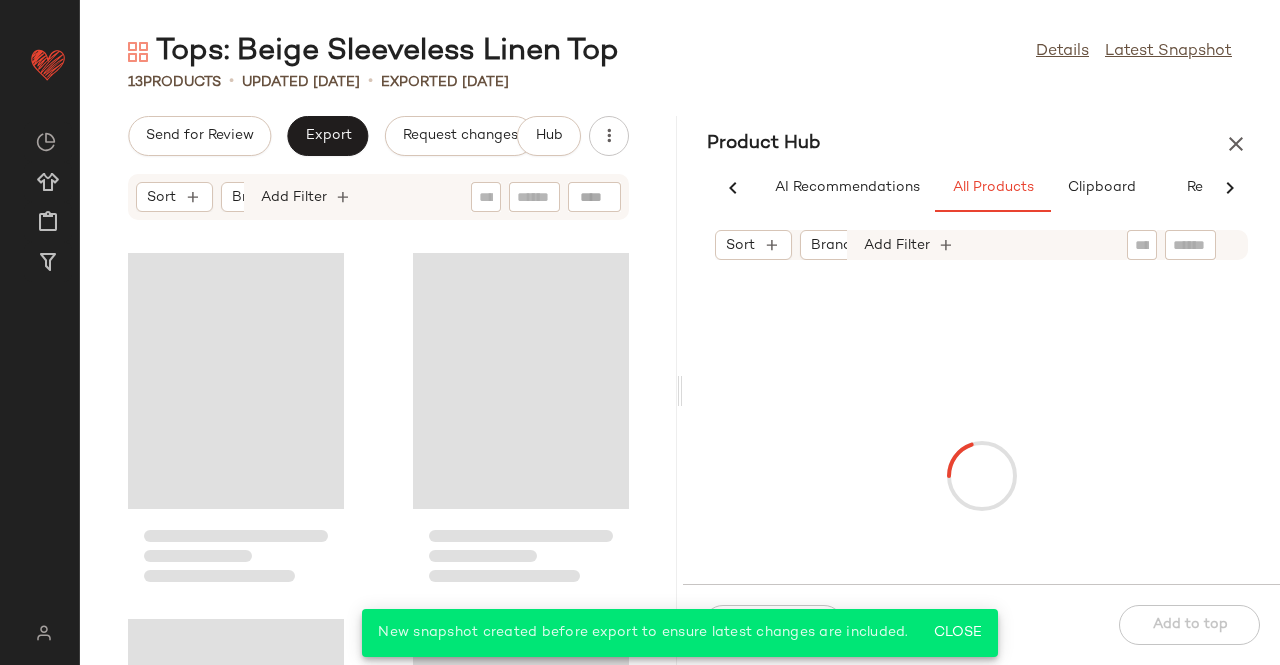 scroll, scrollTop: 0, scrollLeft: 62, axis: horizontal 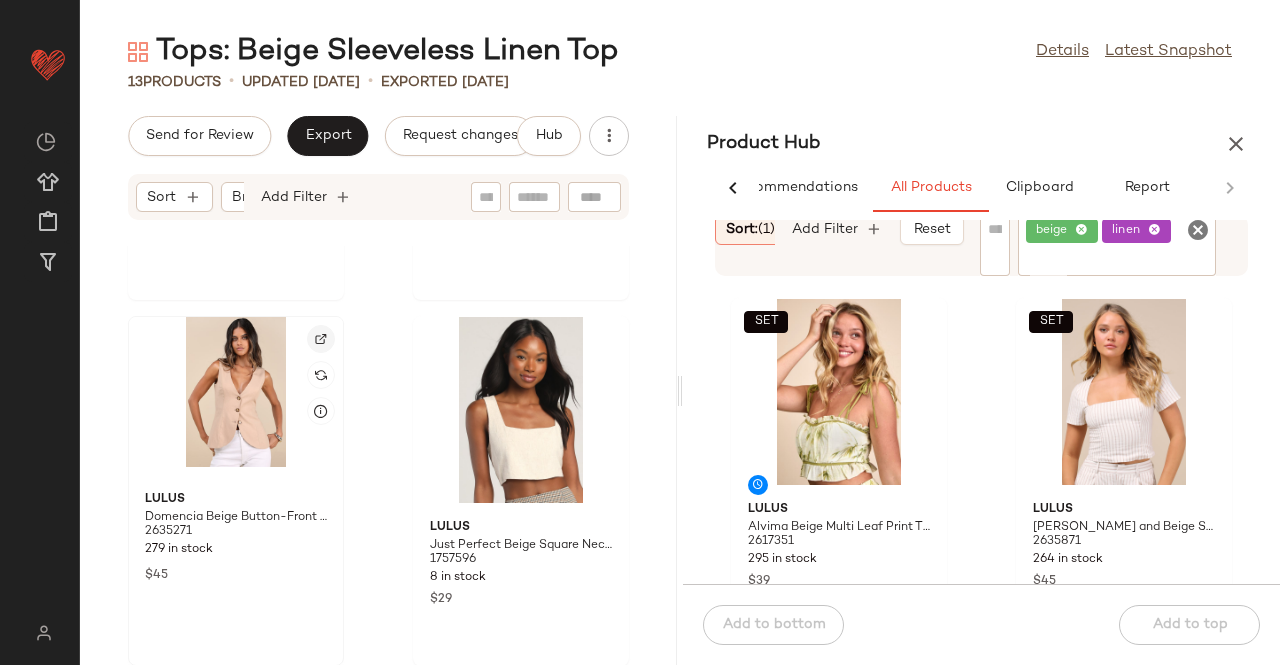 click 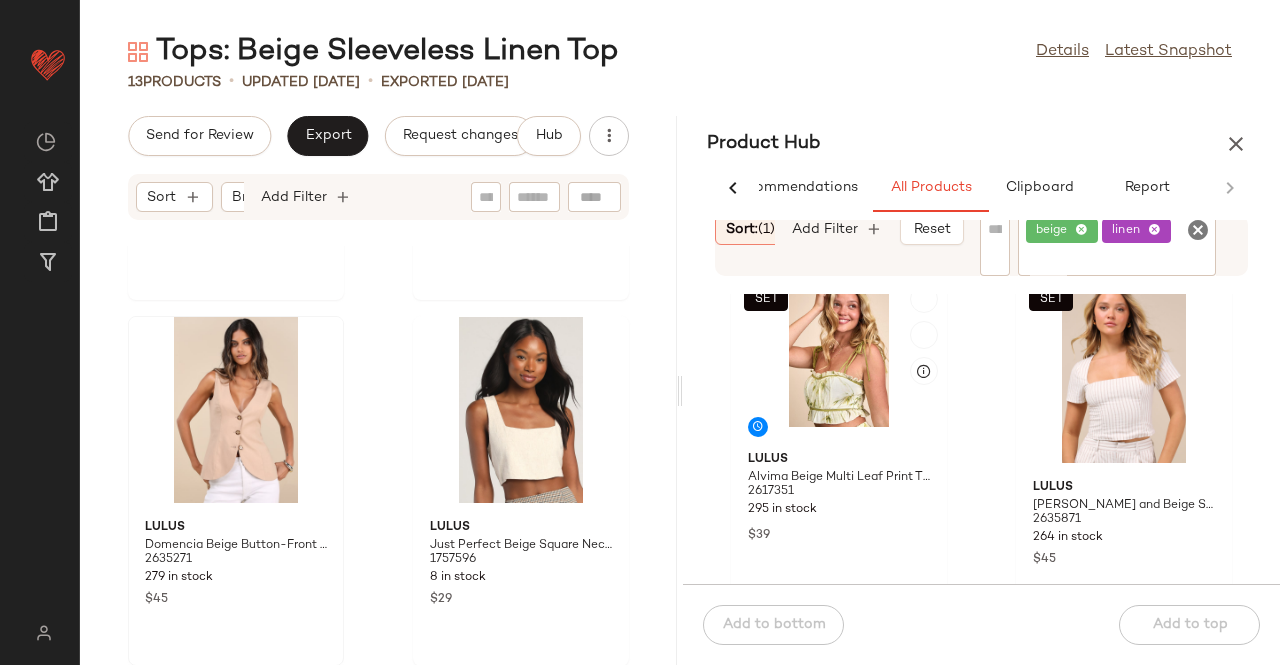 scroll, scrollTop: 0, scrollLeft: 0, axis: both 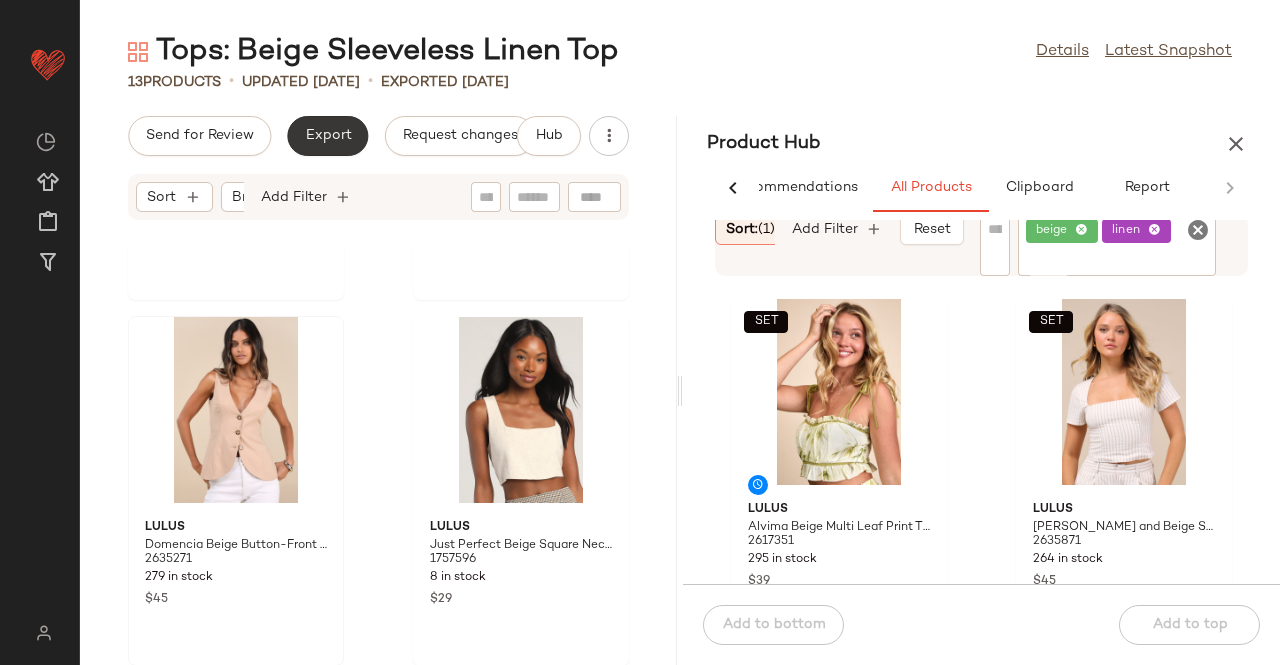 click on "Export" 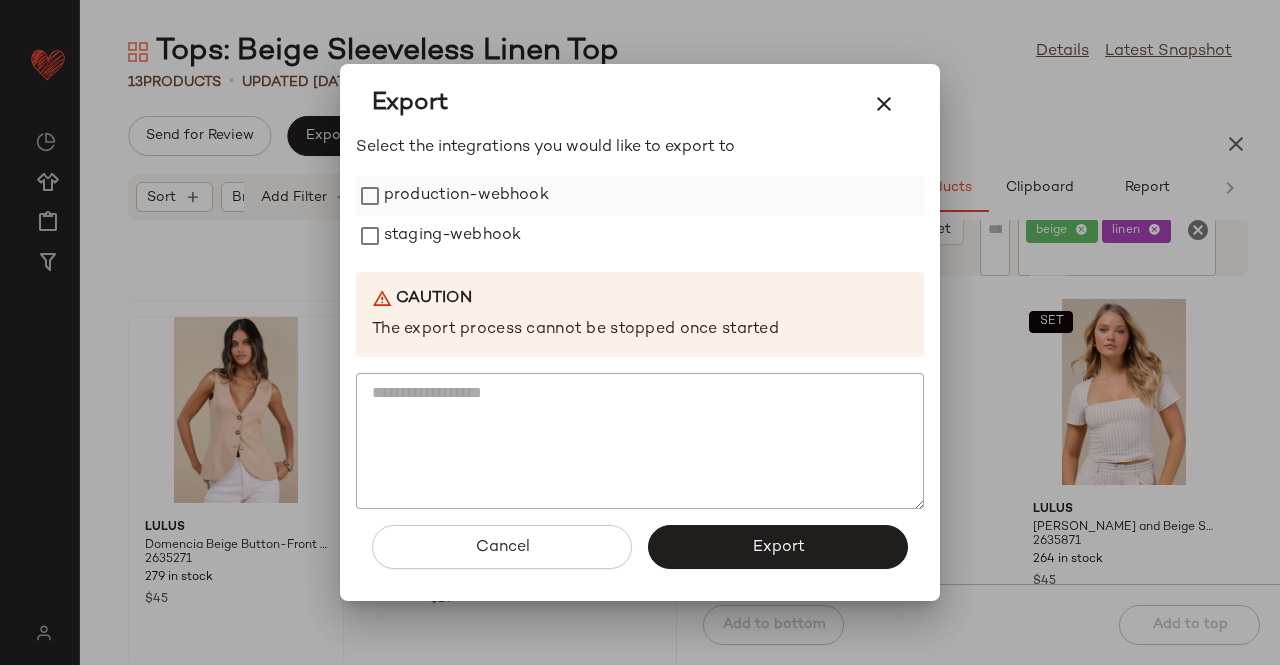click on "production-webhook" at bounding box center (466, 196) 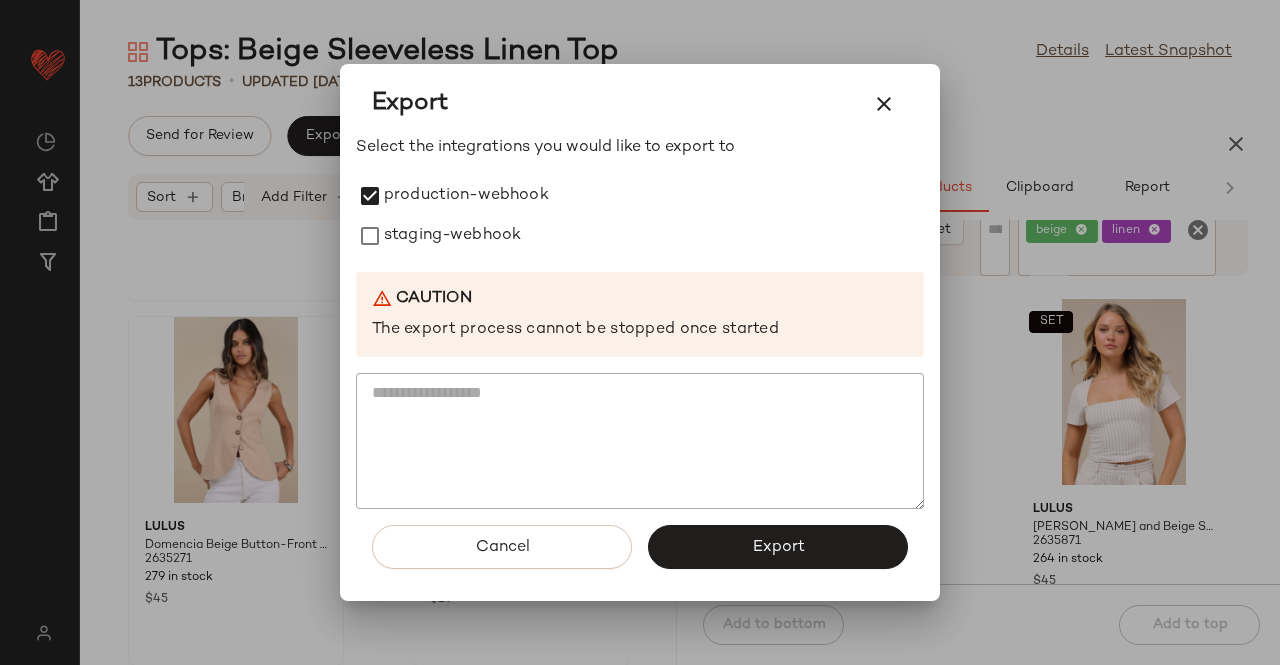 drag, startPoint x: 436, startPoint y: 233, endPoint x: 575, endPoint y: 431, distance: 241.9194 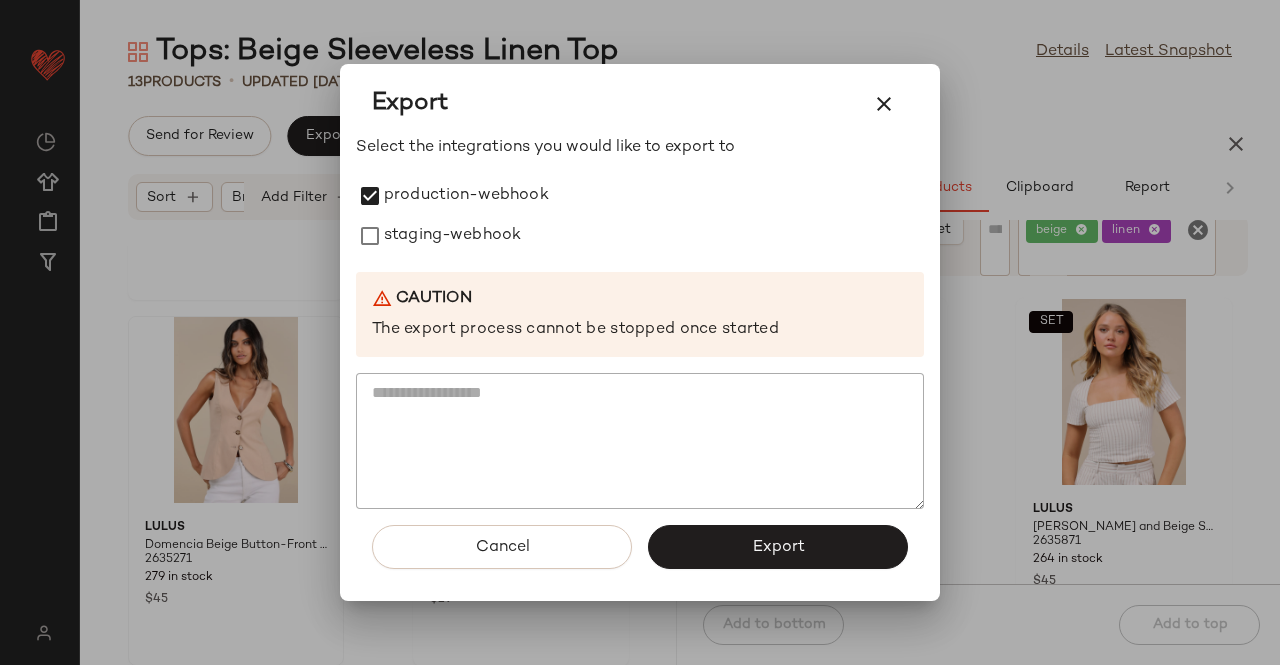 click on "staging-webhook" at bounding box center [452, 236] 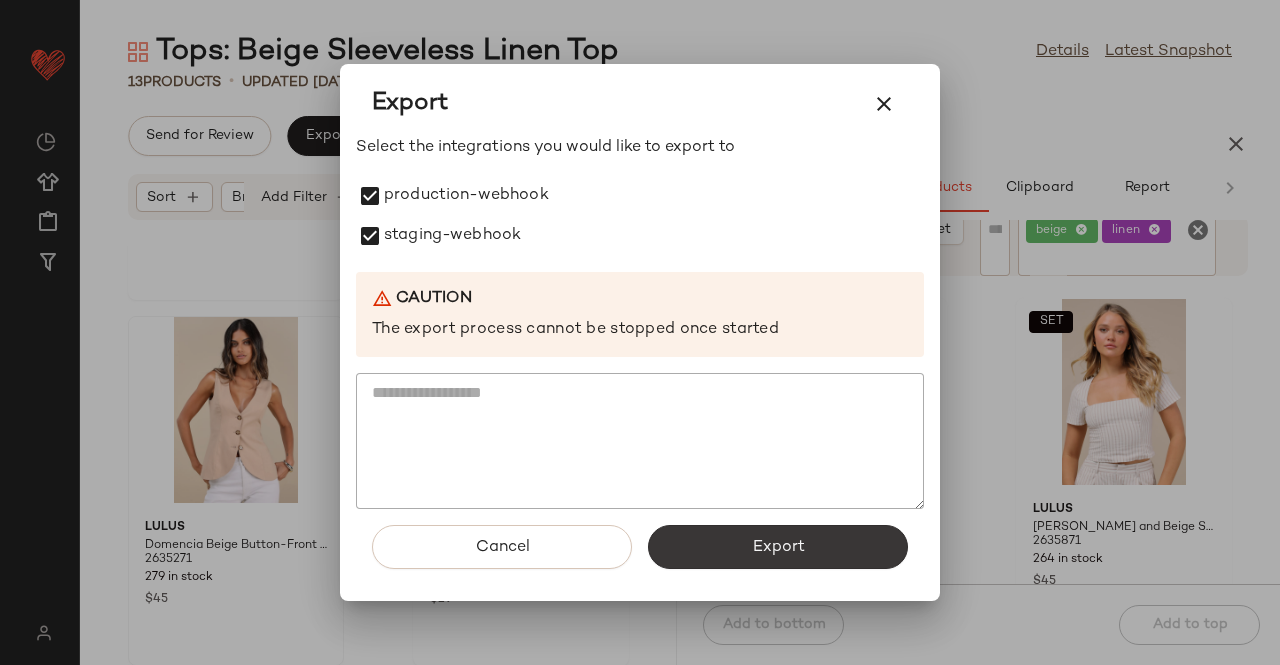 click on "Export" 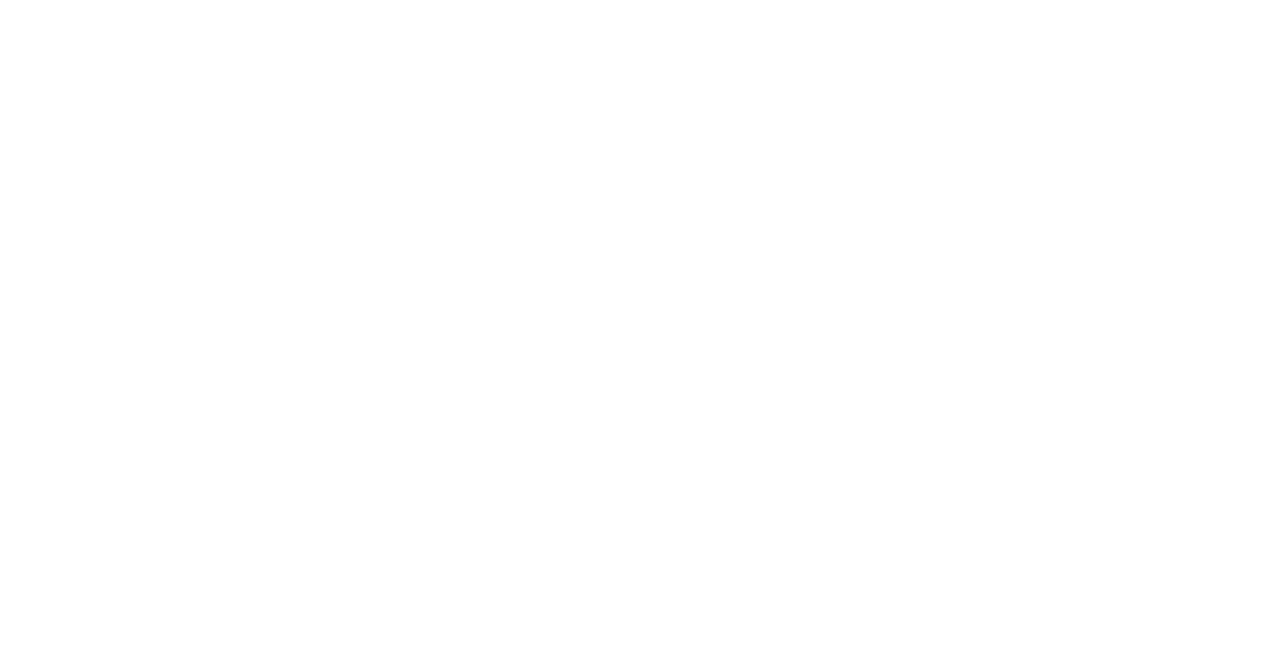 scroll, scrollTop: 0, scrollLeft: 0, axis: both 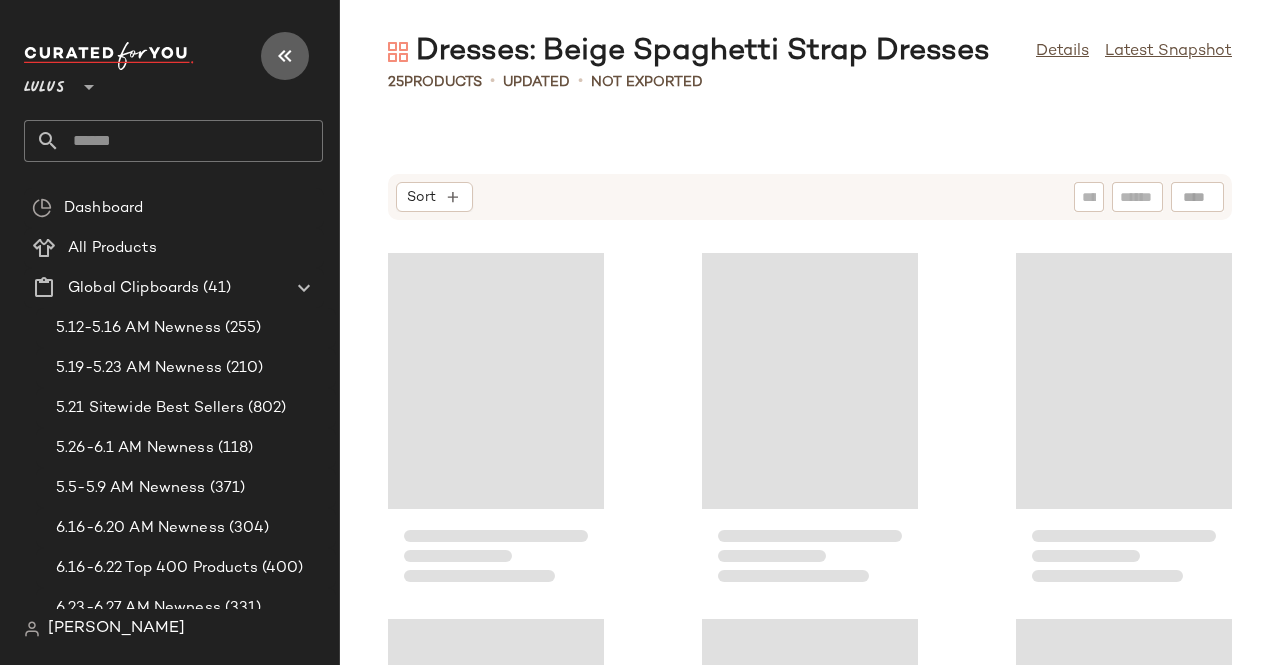 click at bounding box center [285, 56] 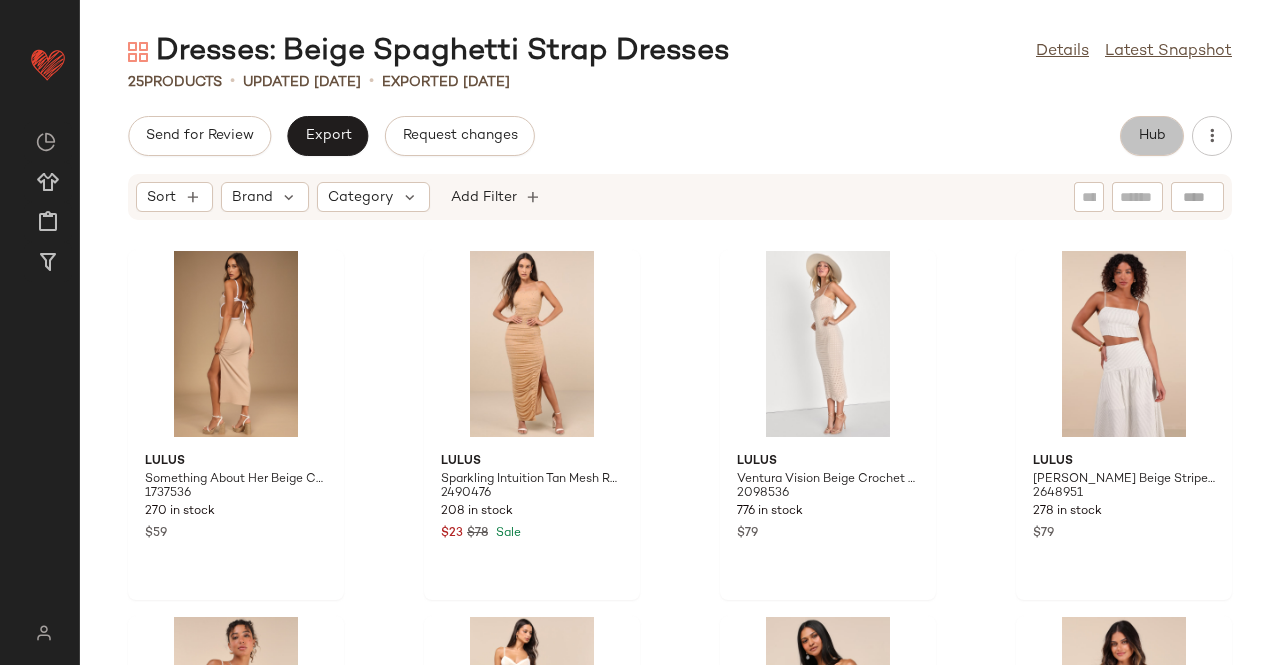 click on "Hub" at bounding box center (1152, 136) 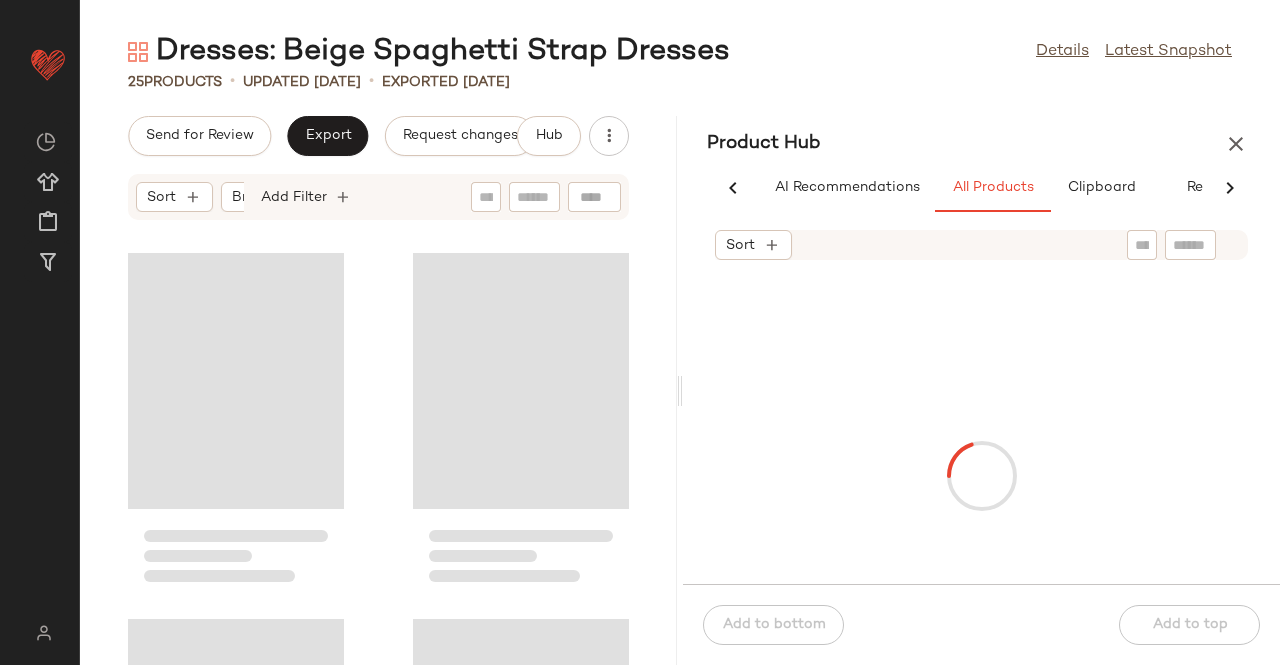 scroll, scrollTop: 0, scrollLeft: 62, axis: horizontal 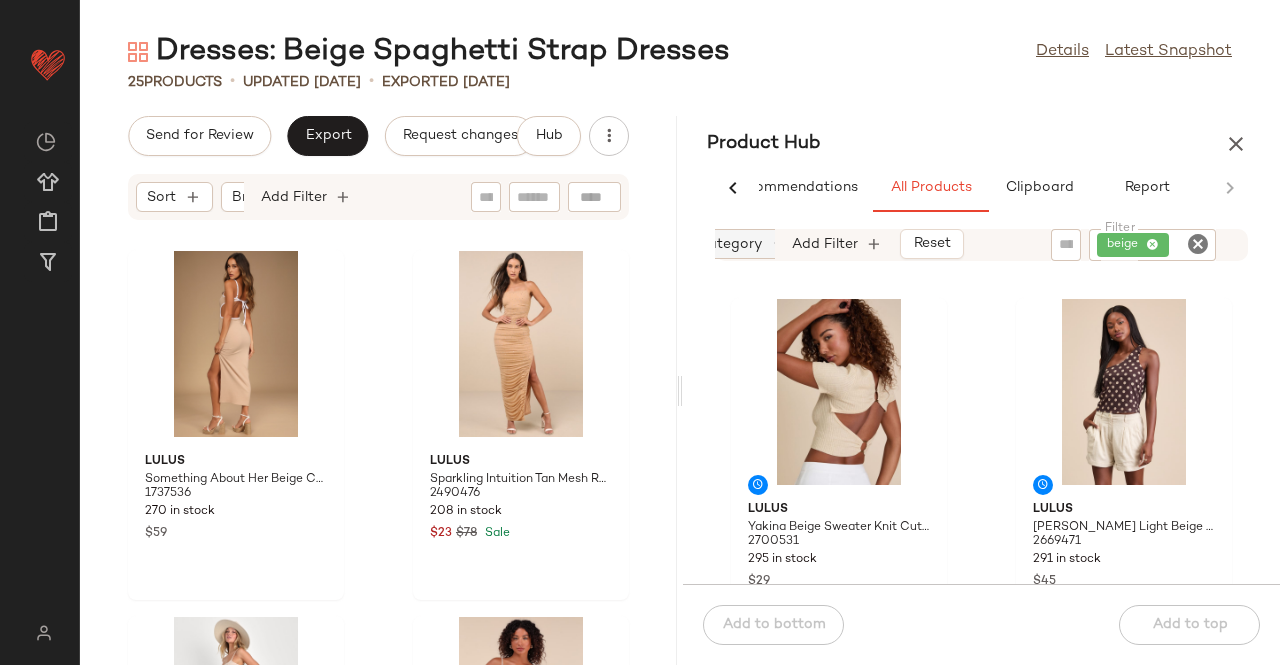 click on "Category" at bounding box center (729, 244) 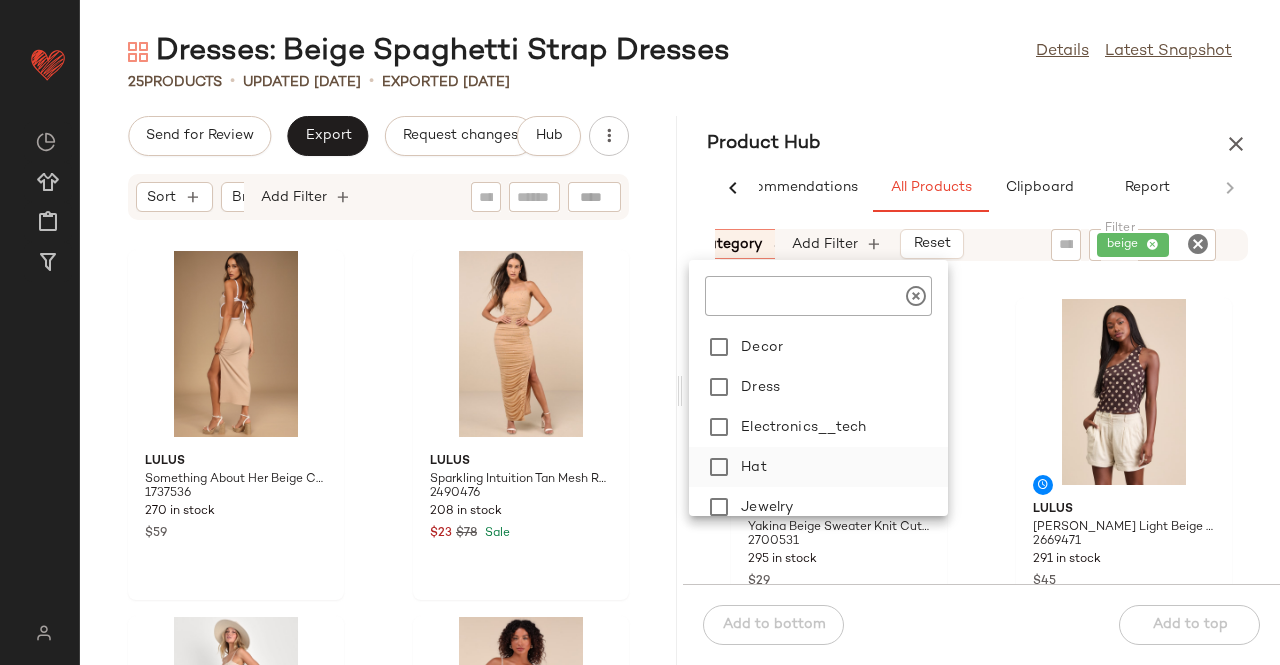 scroll, scrollTop: 200, scrollLeft: 0, axis: vertical 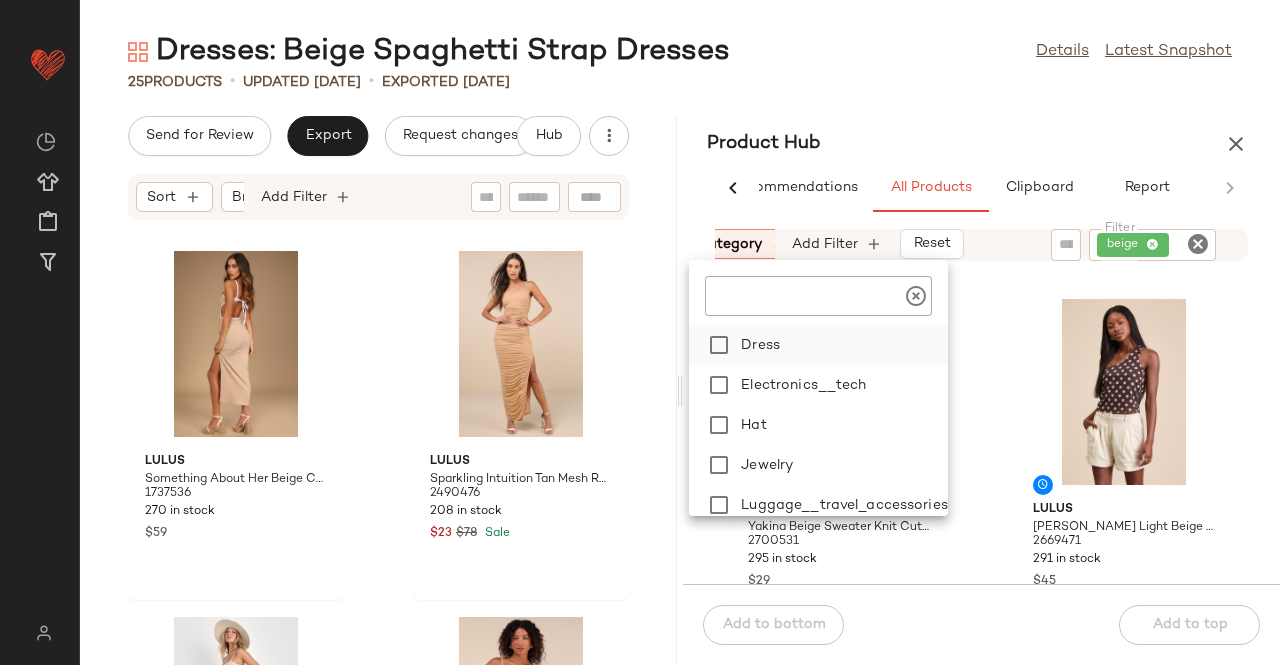 click on "Dress" 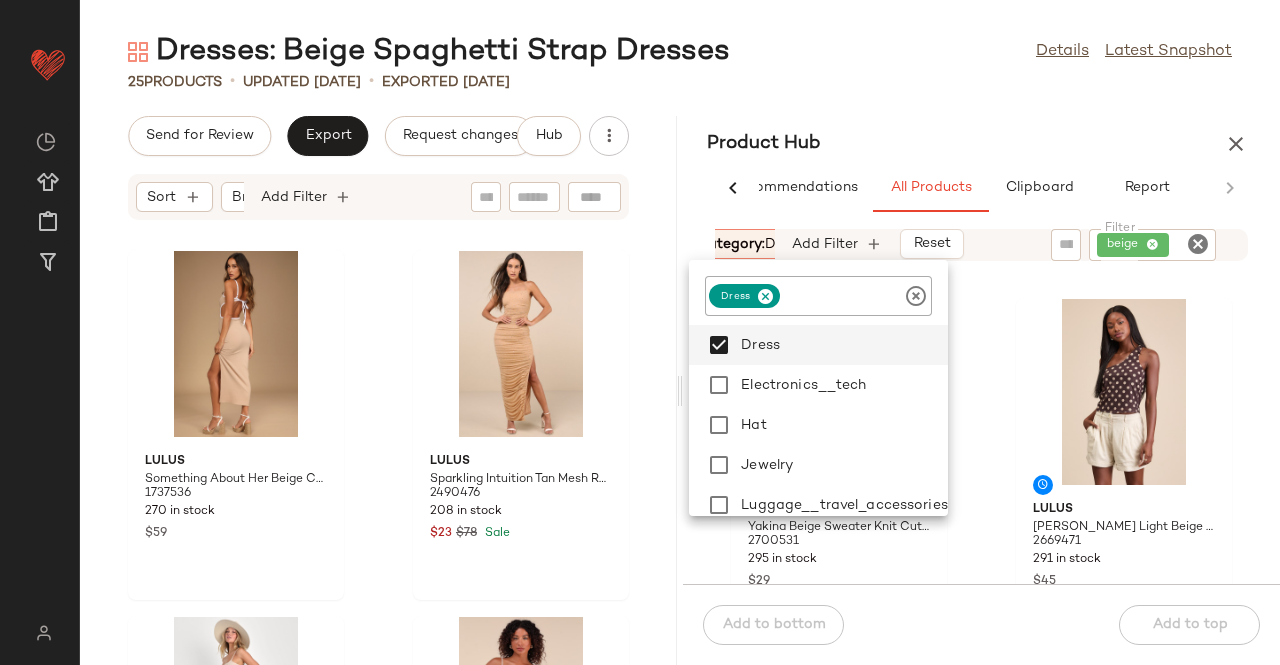 click on "Dresses: Beige Spaghetti Strap Dresses  Details   Latest Snapshot  25   Products   •   updated Jun 26th  •  Exported Jun 26th  Send for Review   Export   Request changes   Hub  Sort  Brand  Category  Add Filter  Lulus Something About Her Beige Color Block Ribbed Backless Midi Dress 1737536 270 in stock $59 Lulus Sparkling Intuition Tan Mesh Rhinestone Ruched Maxi Dress 2490476 208 in stock $23 $78 Sale Lulus Ventura Vision Beige Crochet Lace-Up Midi Dress 2098536 776 in stock $79 Lulus Sabino Beige Striped Drop Waist Two-Piece Midi Dress 2648951 278 in stock $79 Lulus Favorite Find Light Beige Mini Dress With Pockets 2631791 163 in stock $69 Lulus Maisha Ivory and Beige Embroidered Drop Waist Maxi Dress 2653311 97 in stock $79 Lulus Maveline Beige Striped Ribbed Knit Halter Mini Dress 2648771 373 in stock $39 Lulus Enviable Pick Beige Pointelle Knit Ruffled Mini Dress 2633651 357 in stock $59 Product Hub  AI Recommendations   All Products   Clipboard   Report  Sort:   (1) Brand  Category:   dress No" at bounding box center (680, 348) 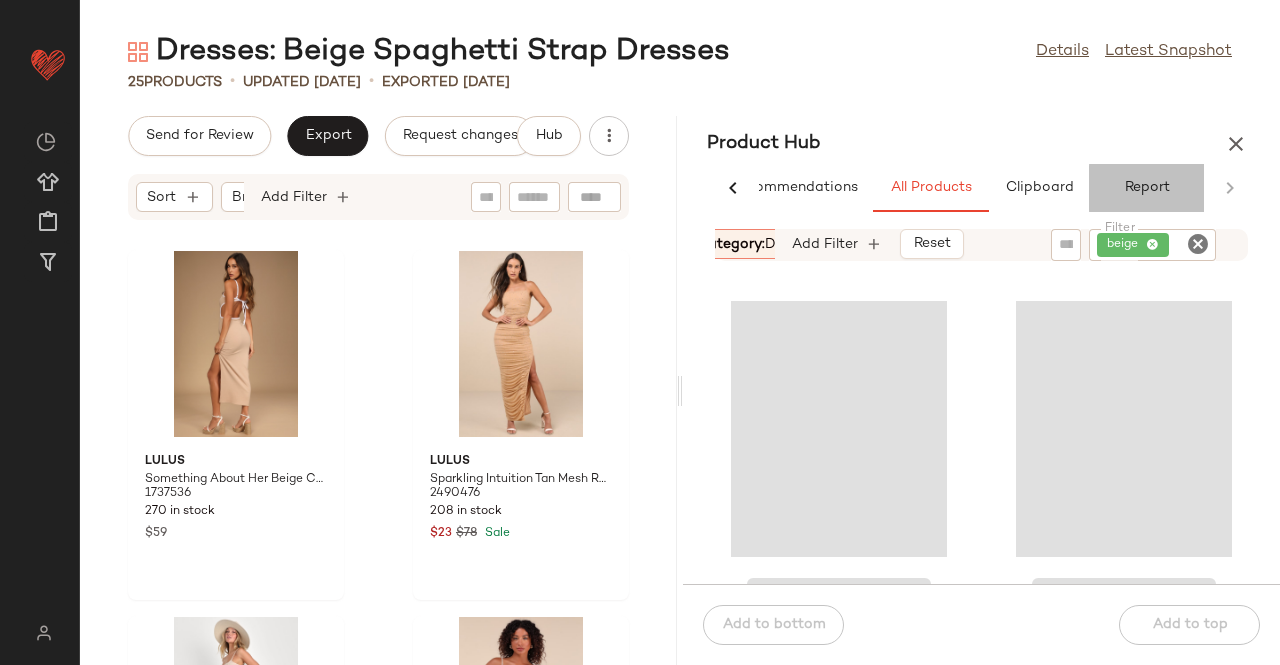 drag, startPoint x: 1125, startPoint y: 192, endPoint x: 1128, endPoint y: 206, distance: 14.3178215 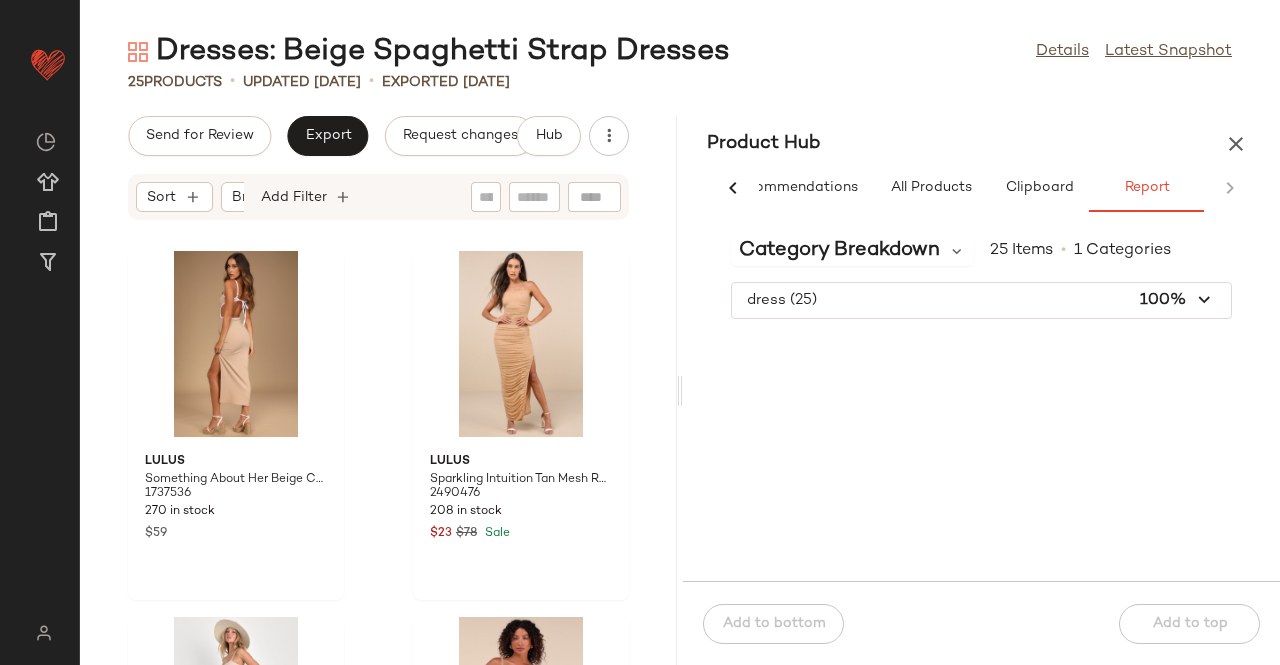 scroll, scrollTop: 0, scrollLeft: 62, axis: horizontal 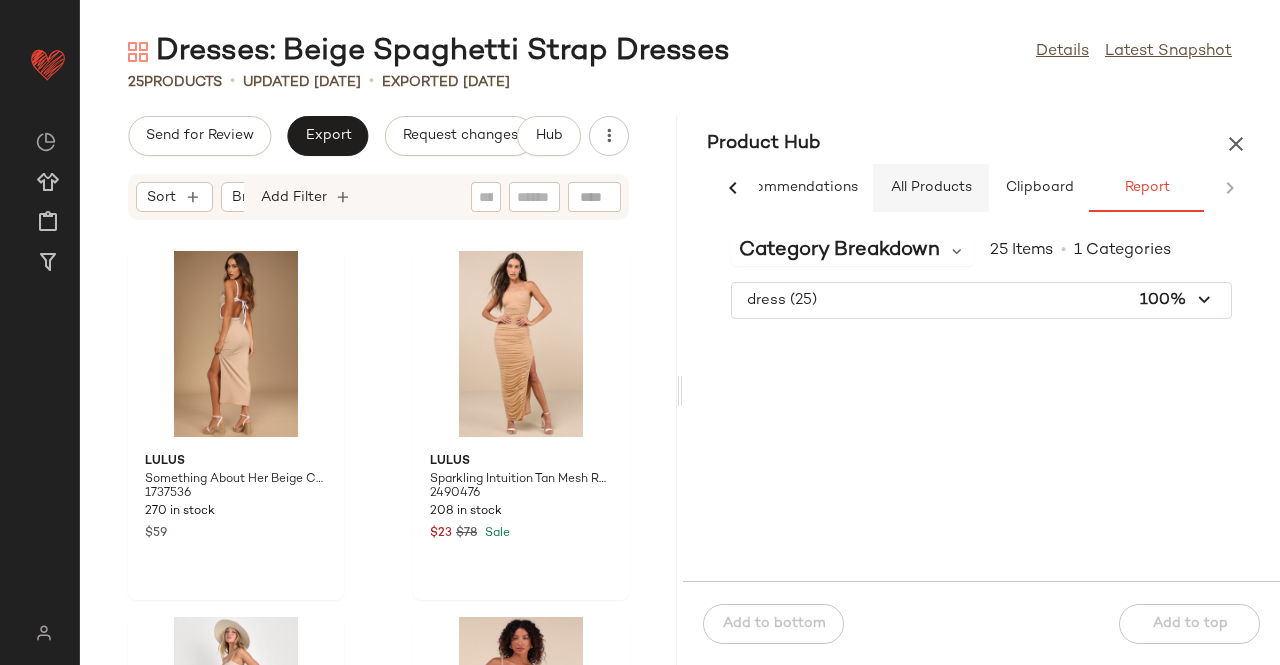 click on "All Products" 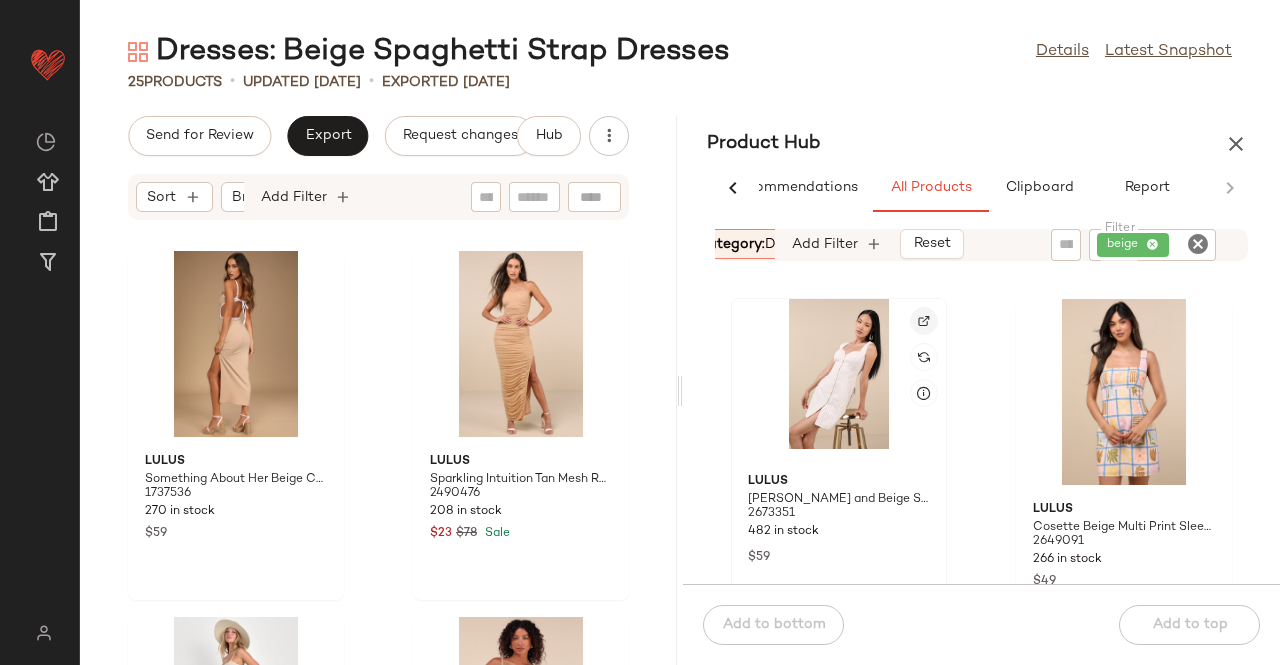 click at bounding box center [924, 321] 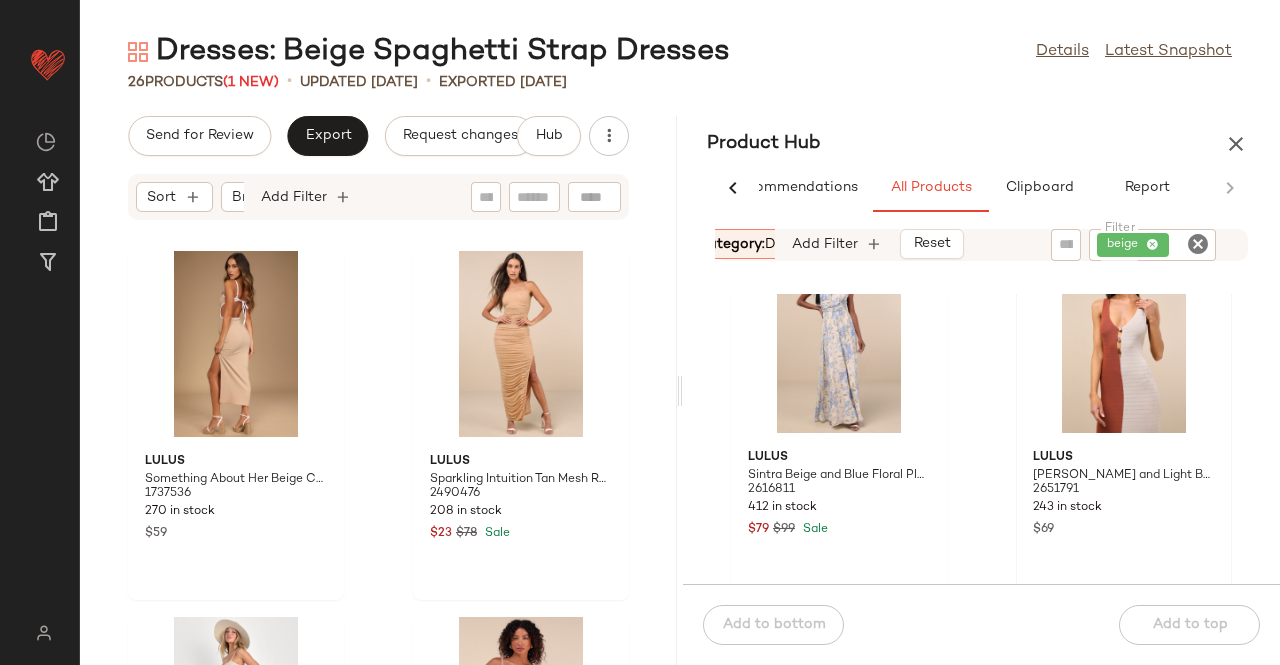 scroll, scrollTop: 416, scrollLeft: 0, axis: vertical 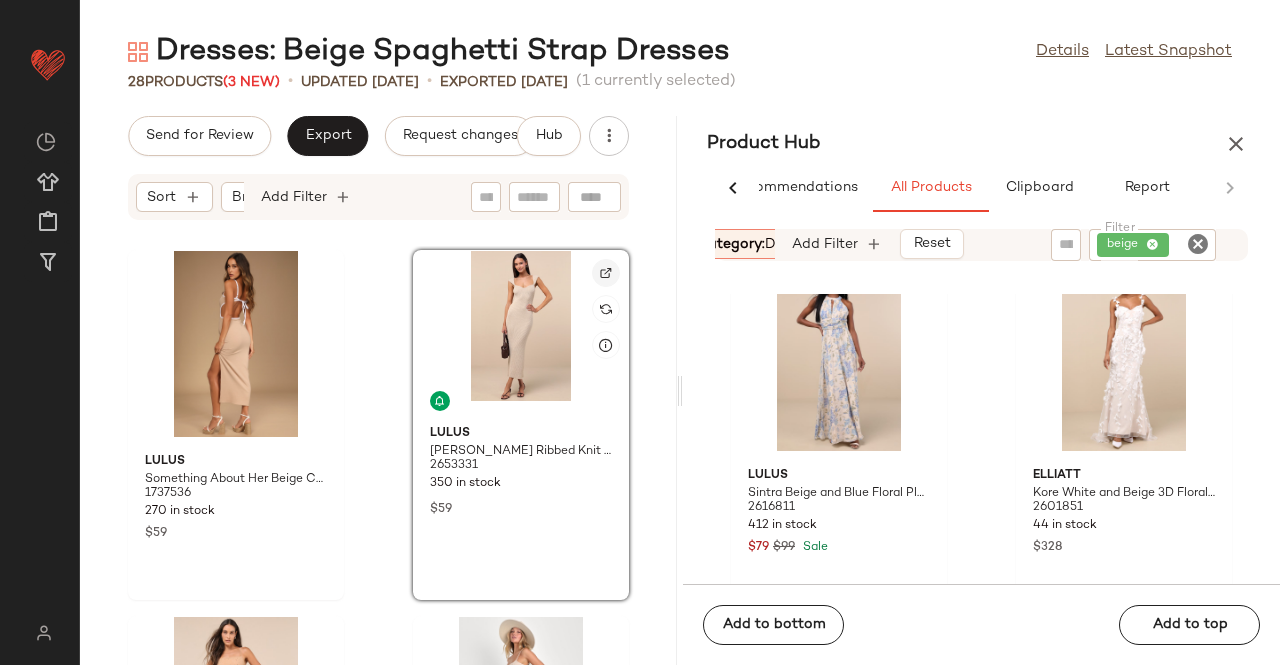 click at bounding box center (606, 273) 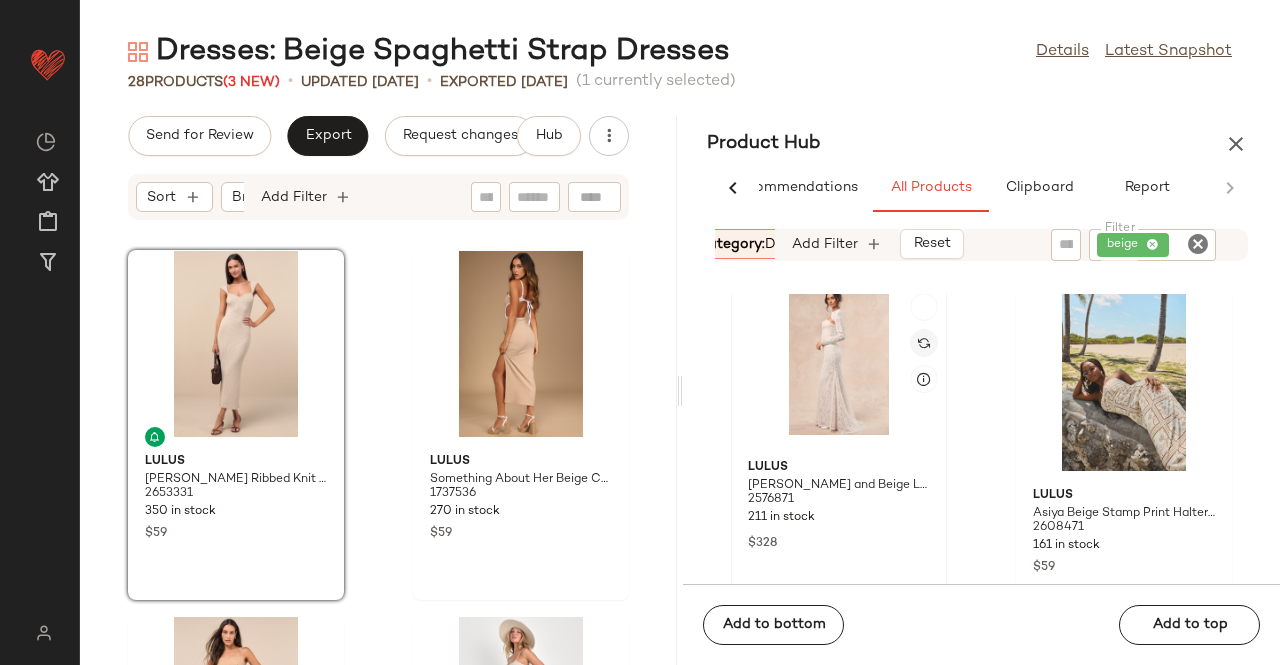 scroll, scrollTop: 1792, scrollLeft: 0, axis: vertical 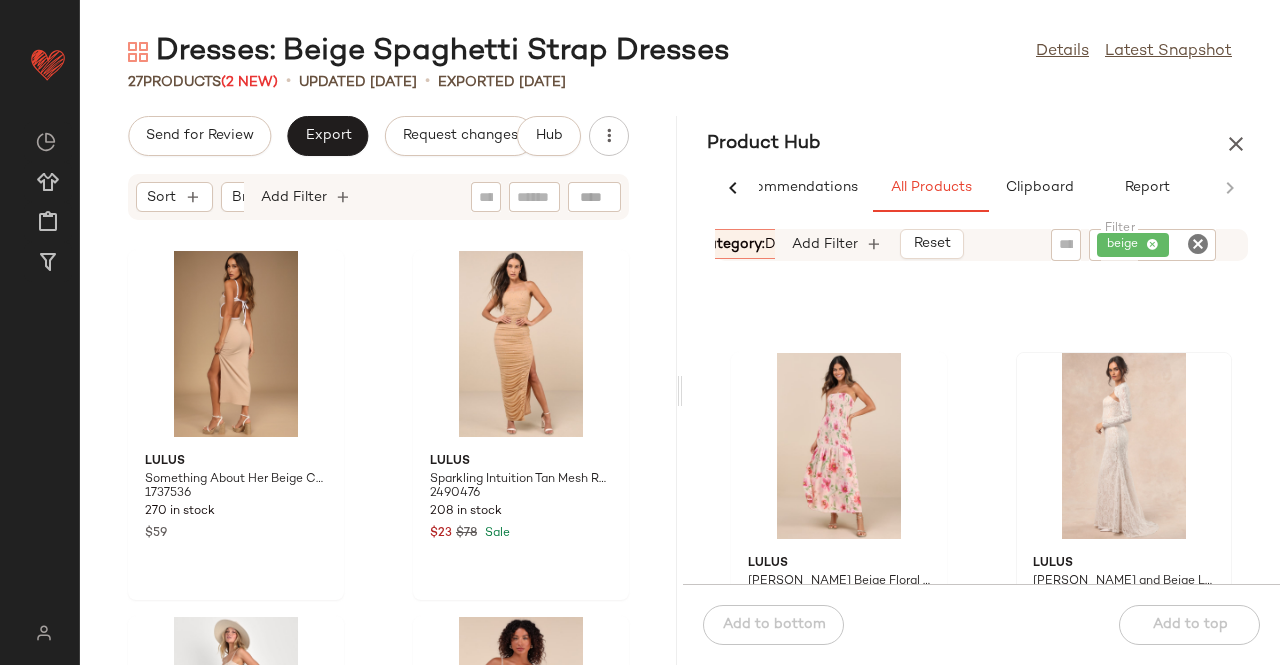 drag, startPoint x: 664, startPoint y: 267, endPoint x: 642, endPoint y: 419, distance: 153.58385 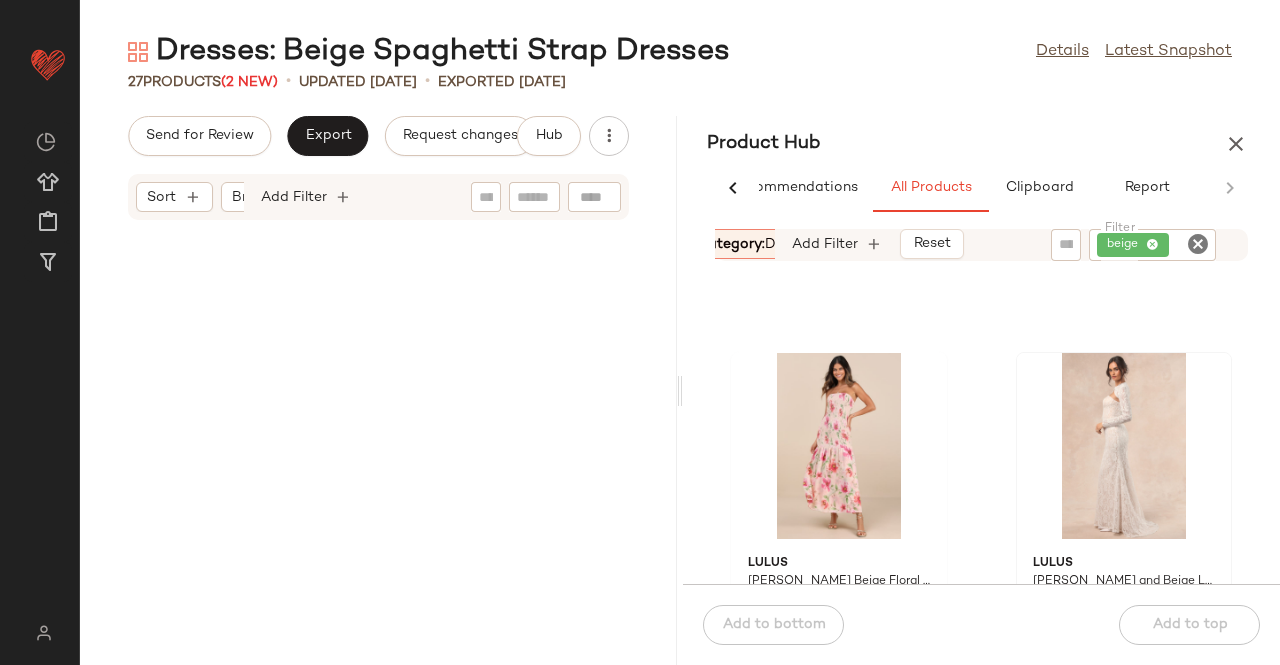 scroll, scrollTop: 4708, scrollLeft: 0, axis: vertical 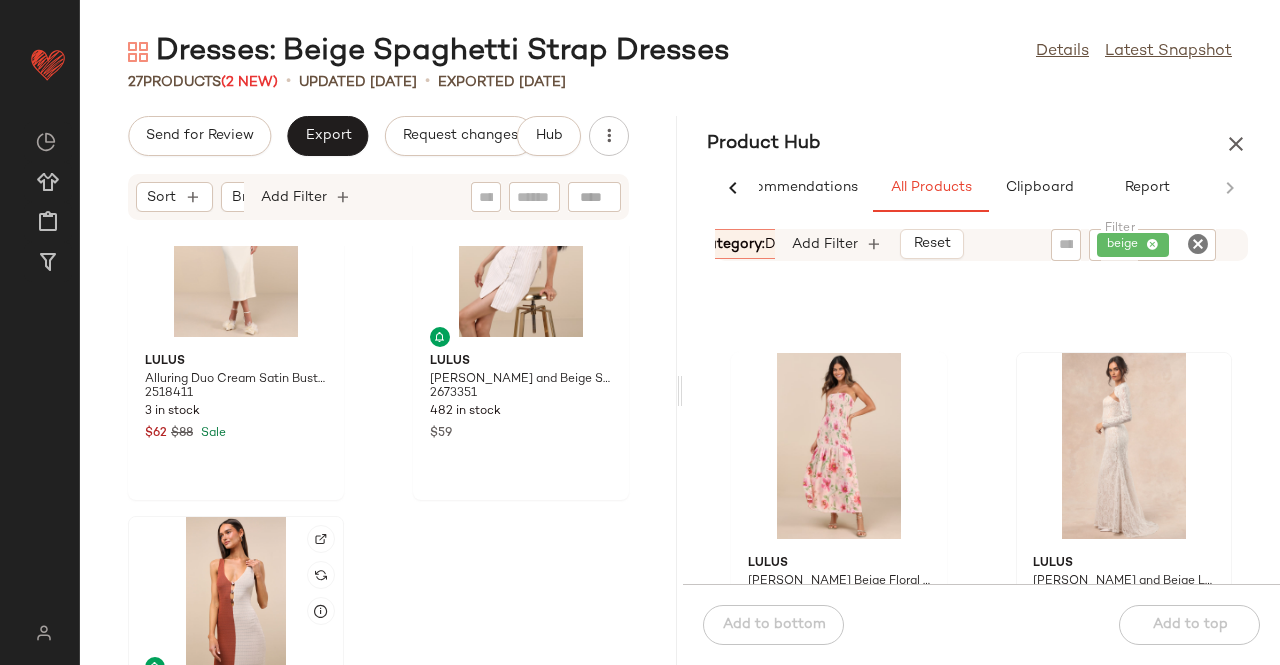 click 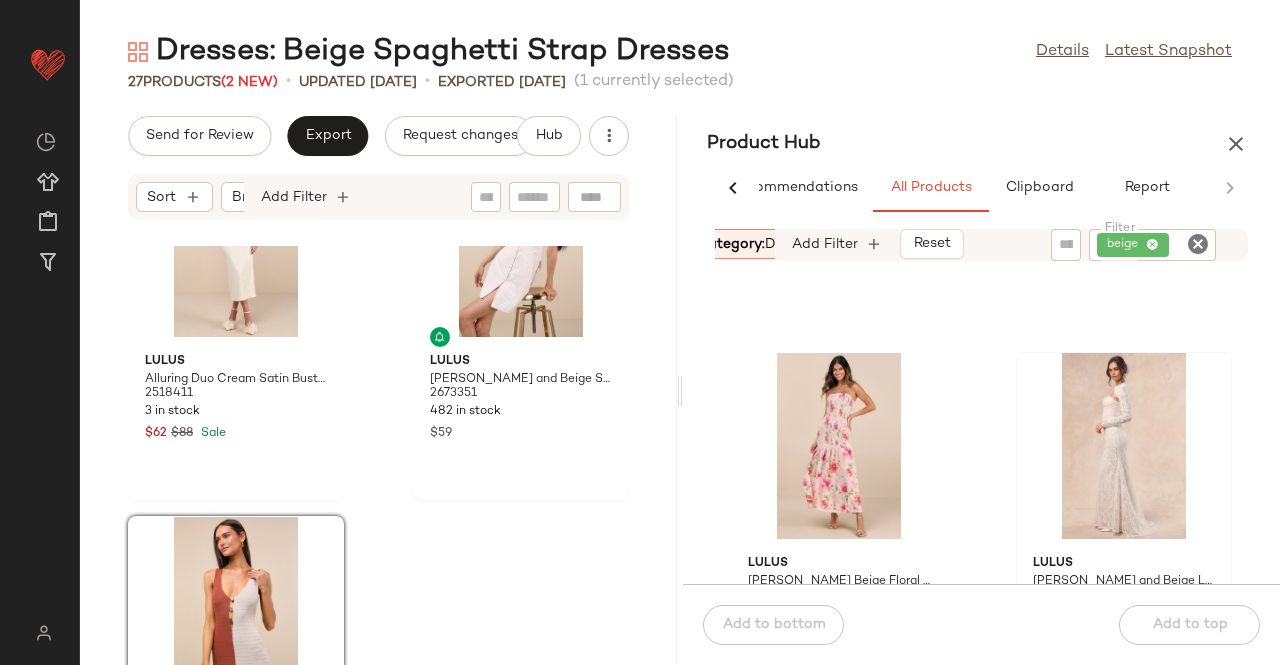 scroll, scrollTop: 4342, scrollLeft: 0, axis: vertical 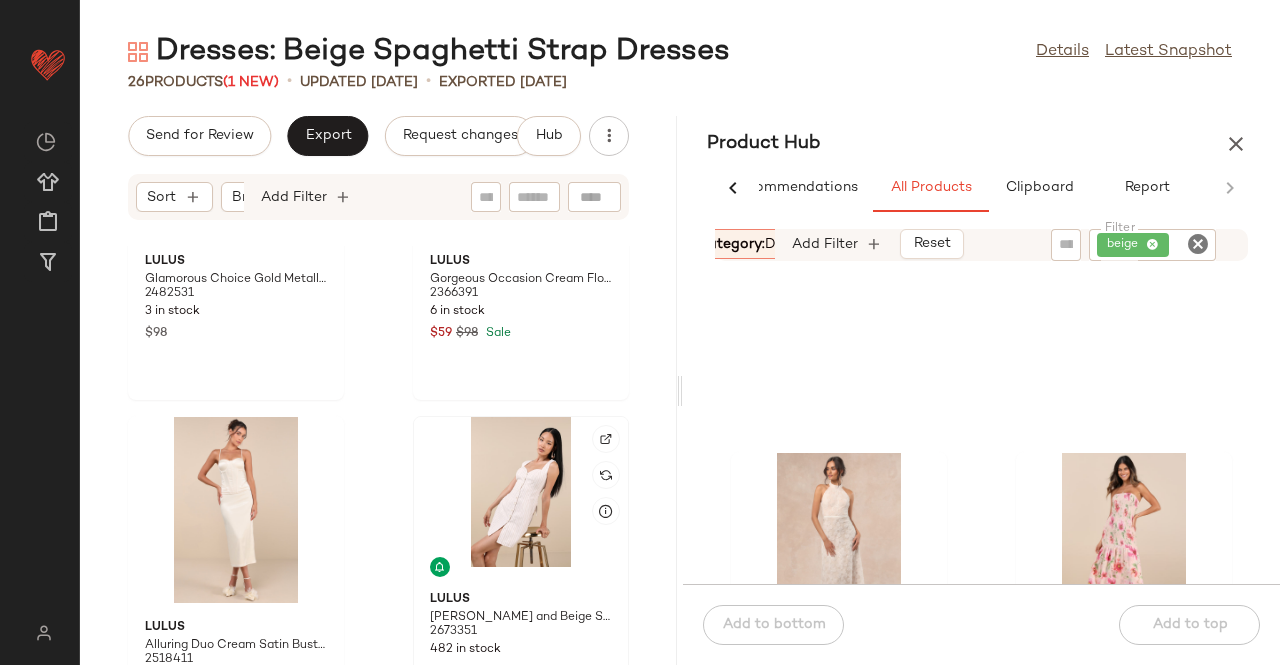 click 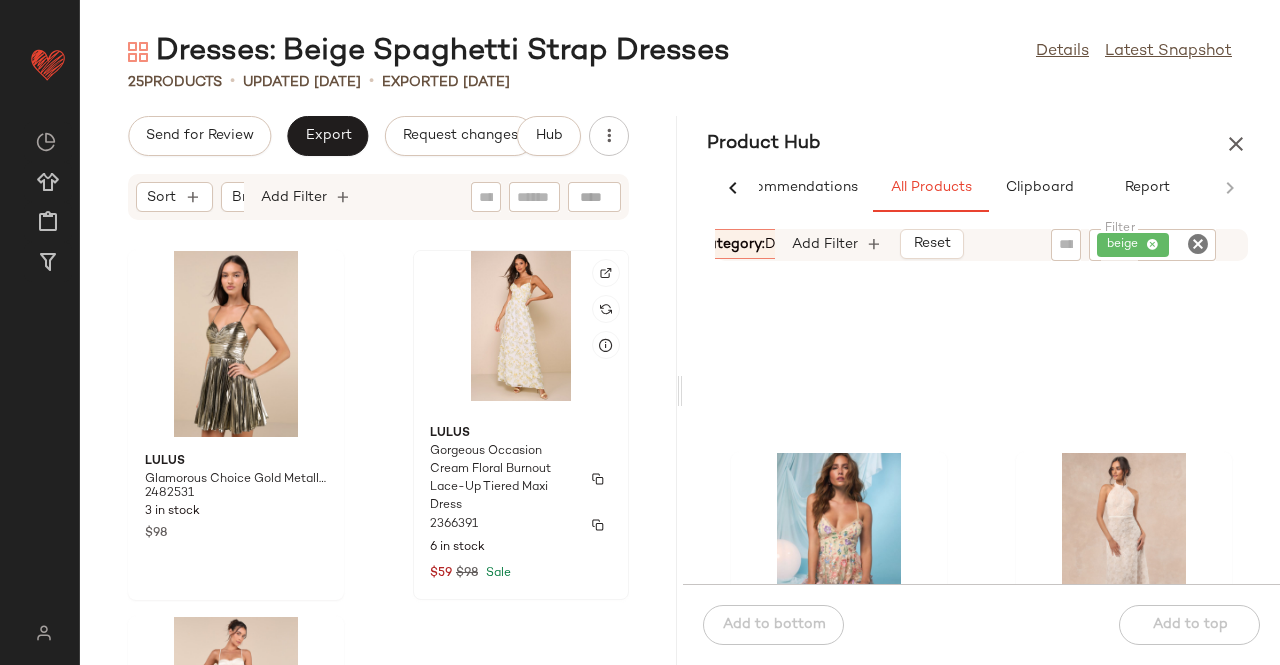 scroll, scrollTop: 3942, scrollLeft: 0, axis: vertical 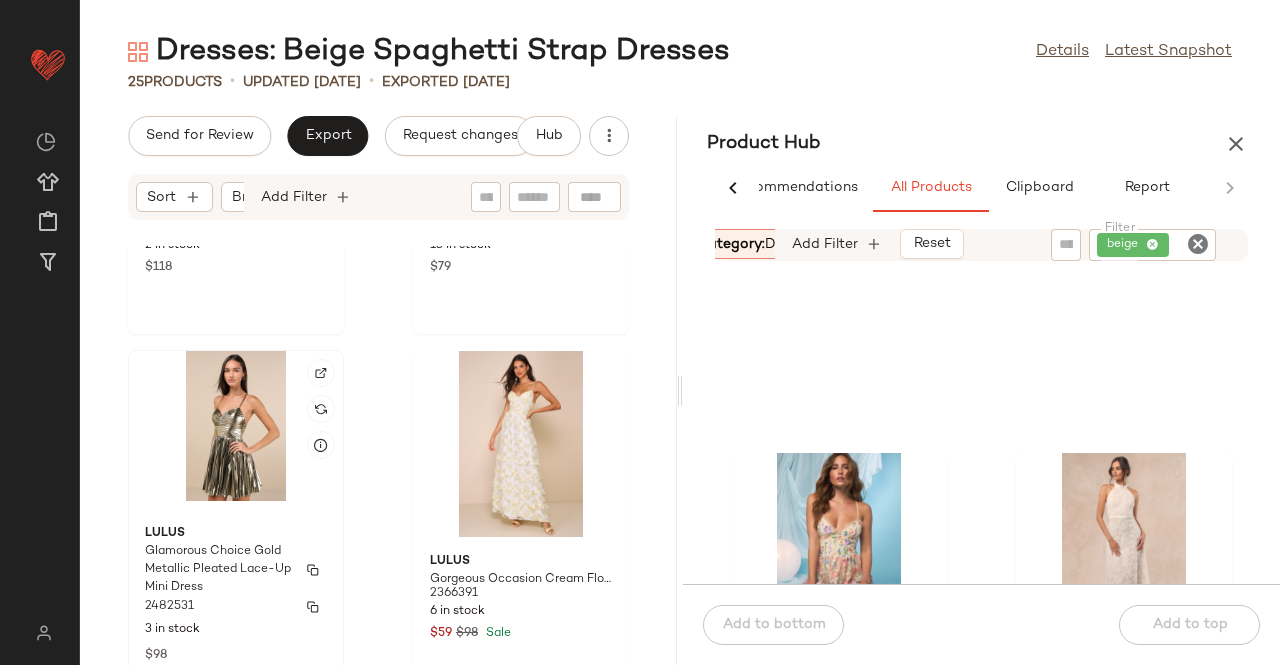 click on "Glamorous Choice Gold Metallic Pleated Lace-Up Mini Dress" at bounding box center (218, 570) 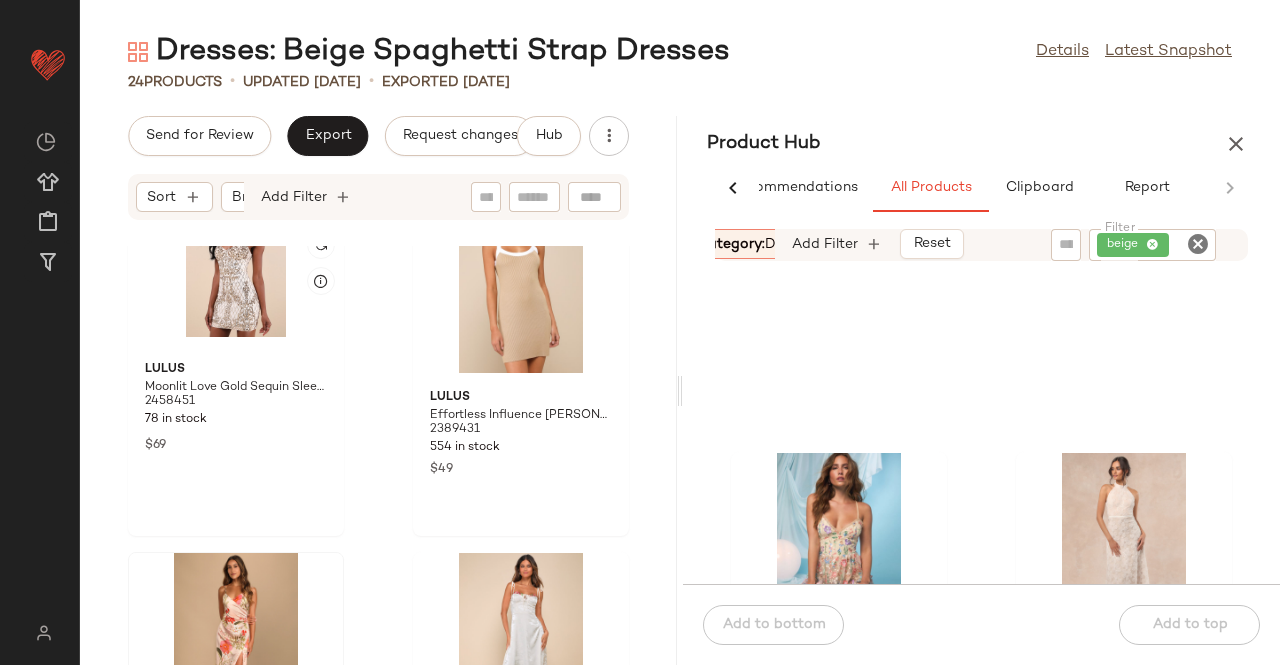 scroll, scrollTop: 2842, scrollLeft: 0, axis: vertical 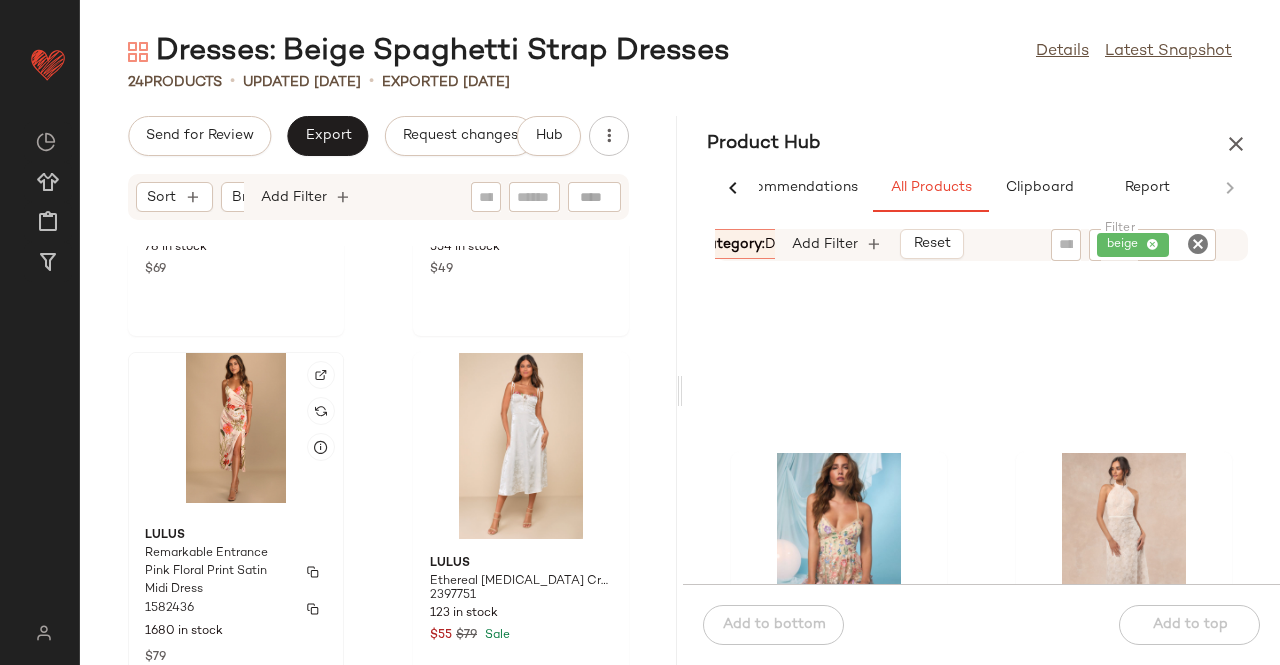 click on "Lulus Remarkable Entrance Pink Floral Print Satin Midi Dress 1582436 1680 in stock $79" 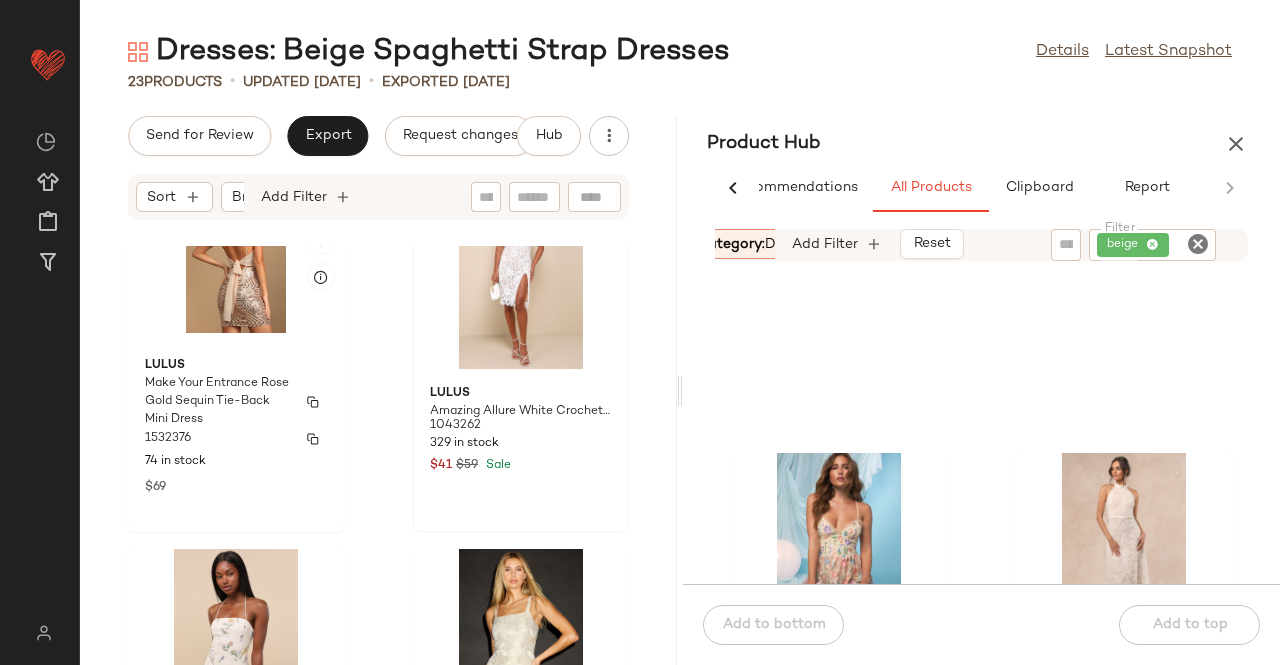 scroll, scrollTop: 1842, scrollLeft: 0, axis: vertical 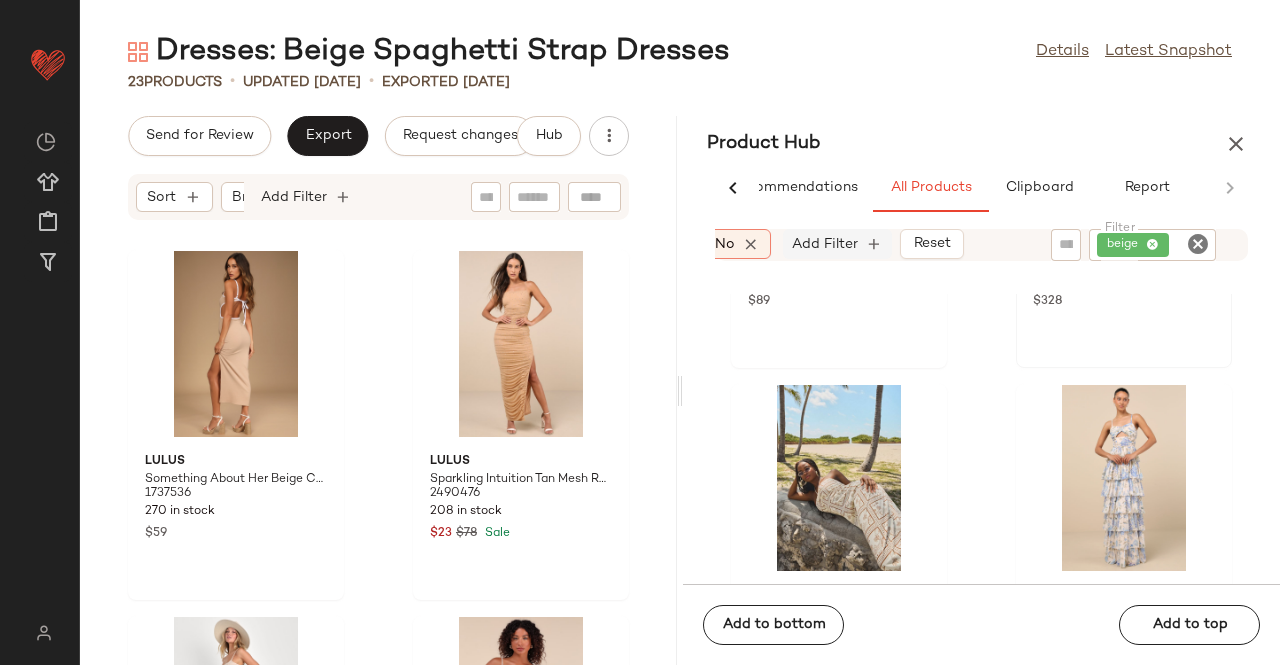 click on "Add Filter" at bounding box center [825, 244] 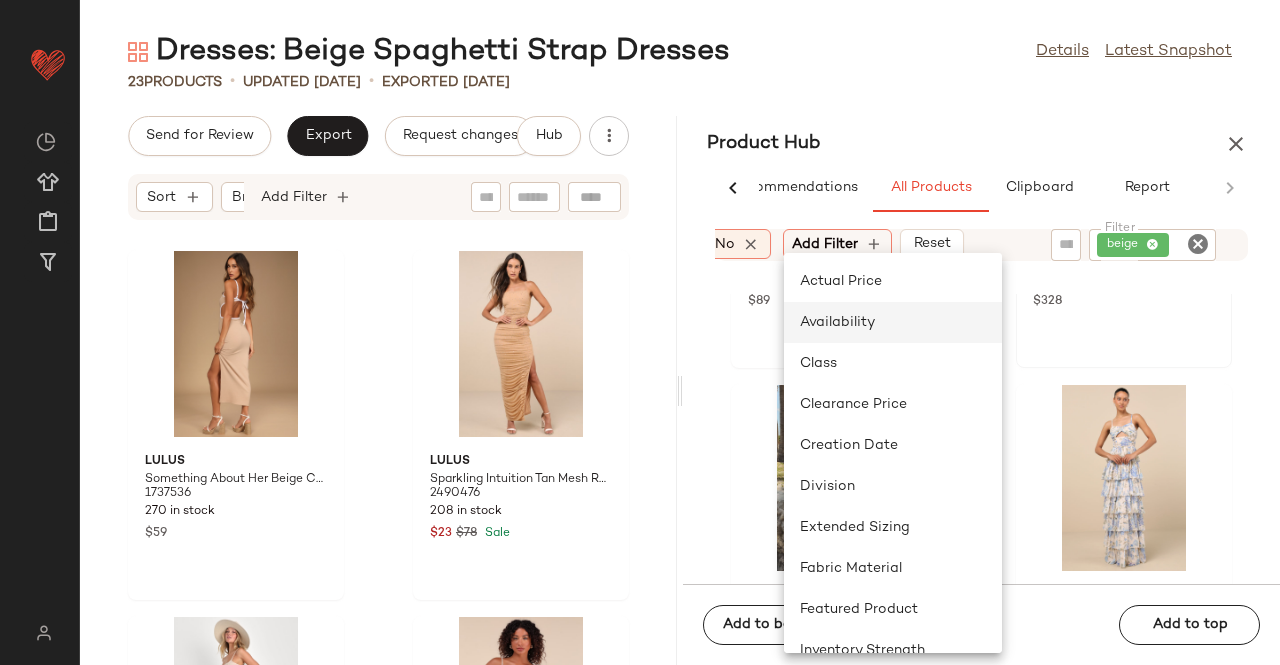 click on "Availability" 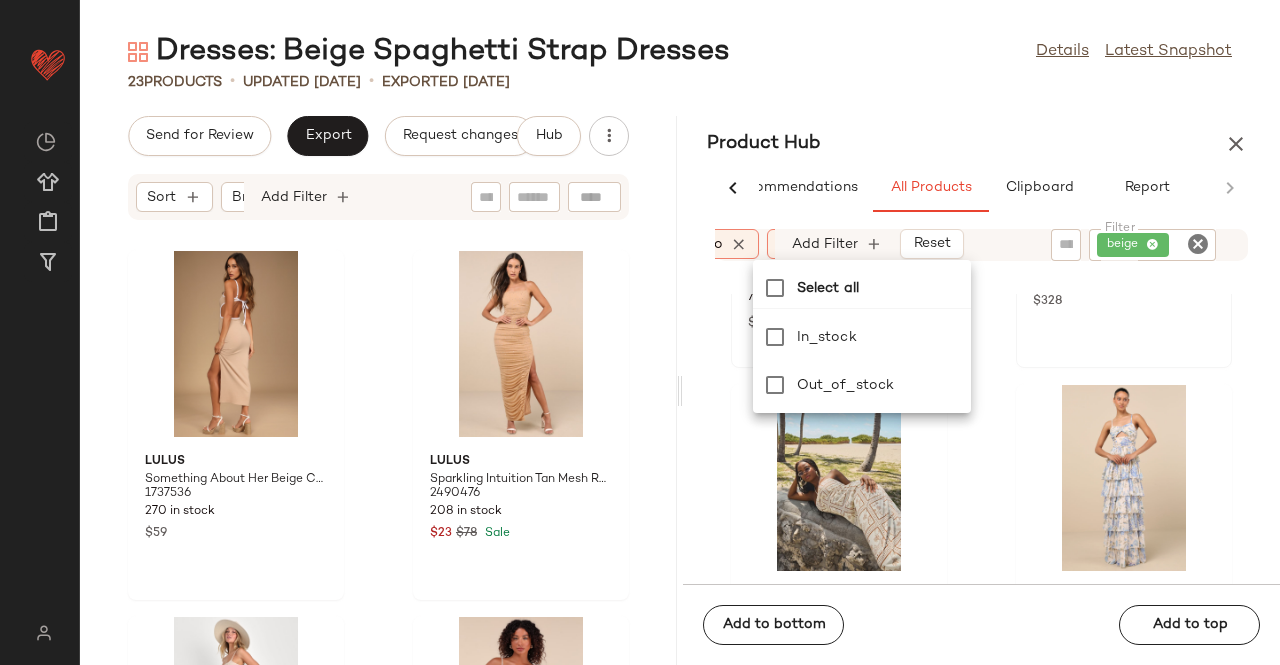 scroll, scrollTop: 0, scrollLeft: 500, axis: horizontal 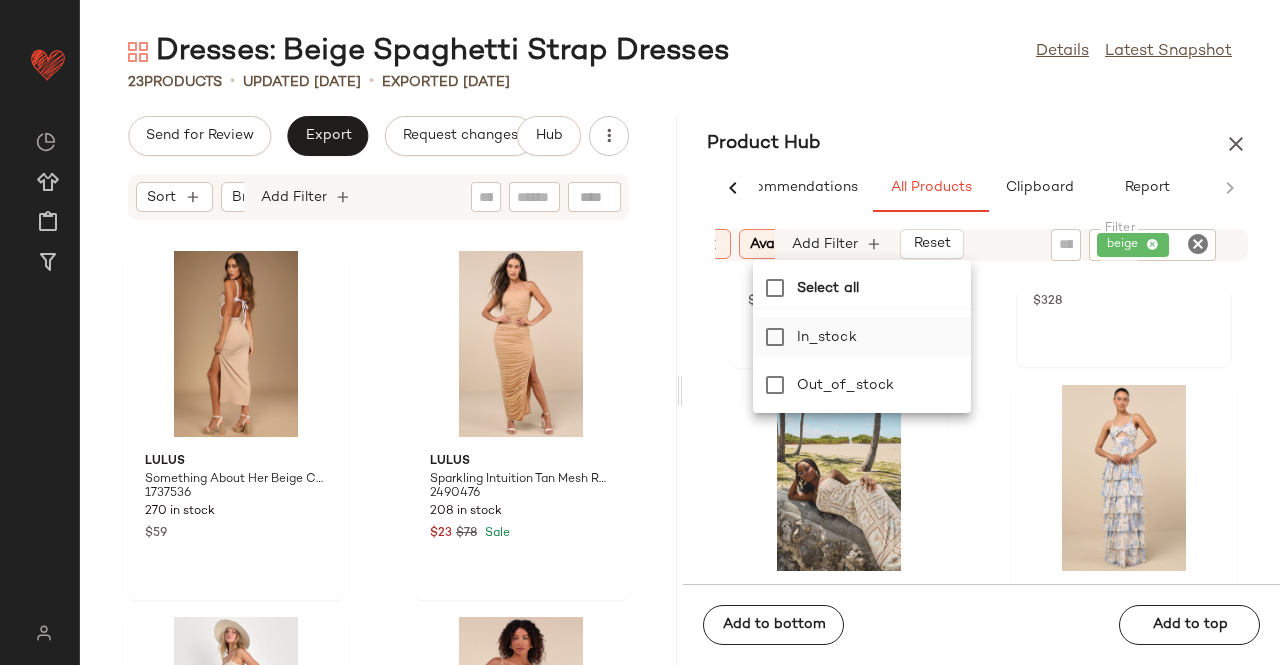 click on "in_stock" at bounding box center [880, 337] 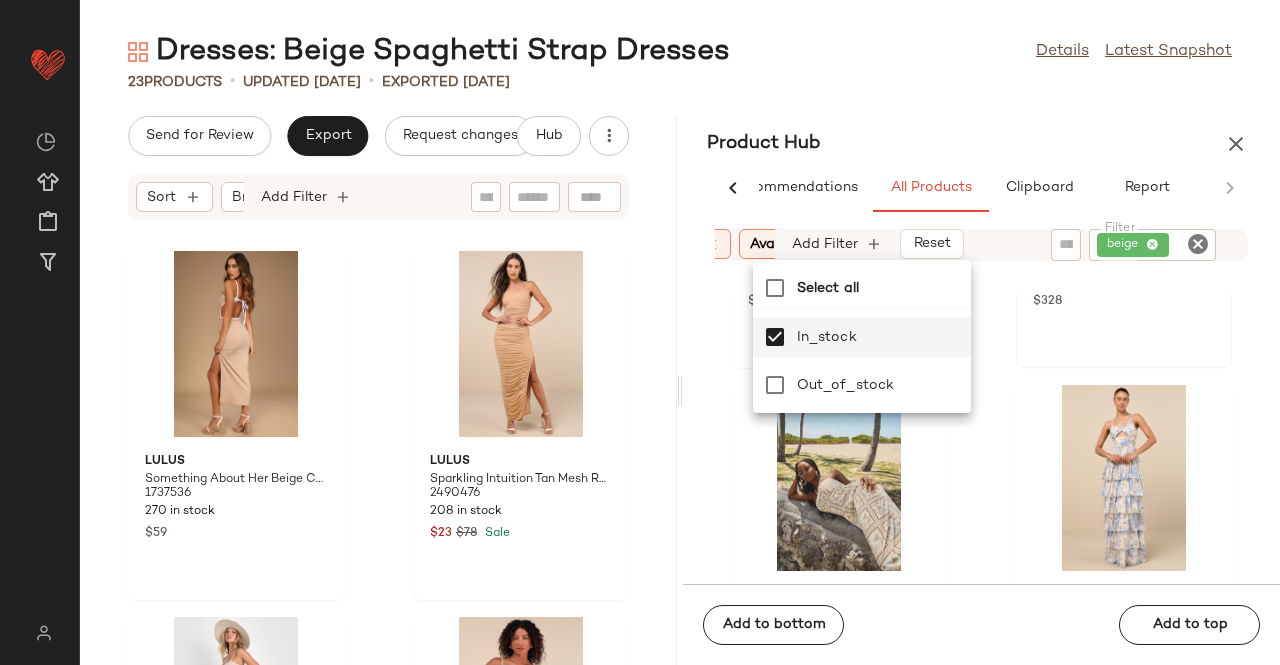 click on "Product Hub" at bounding box center [981, 144] 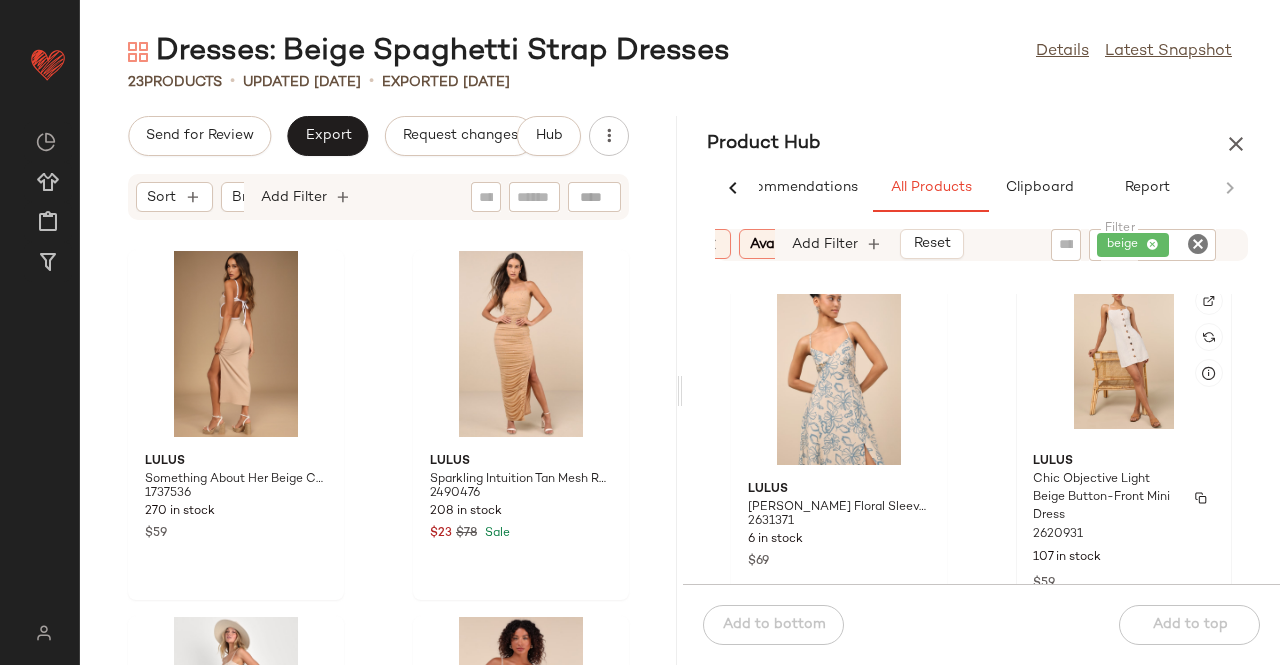 scroll, scrollTop: 2996, scrollLeft: 0, axis: vertical 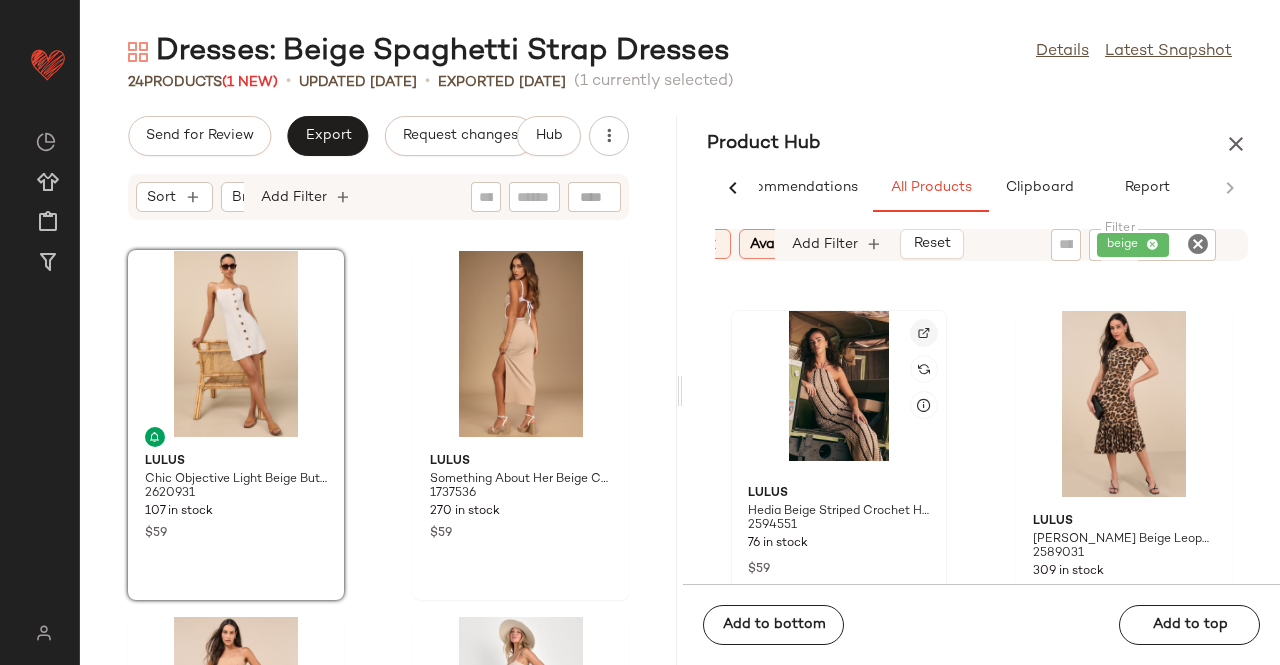 click 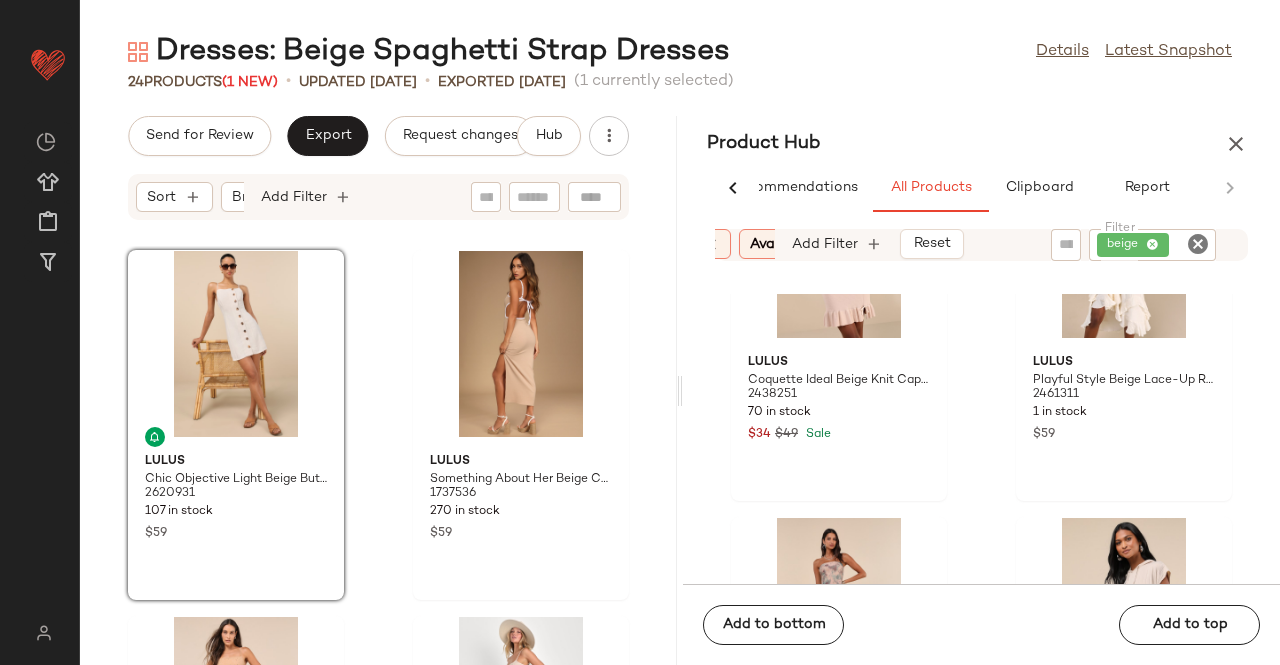 scroll, scrollTop: 10296, scrollLeft: 0, axis: vertical 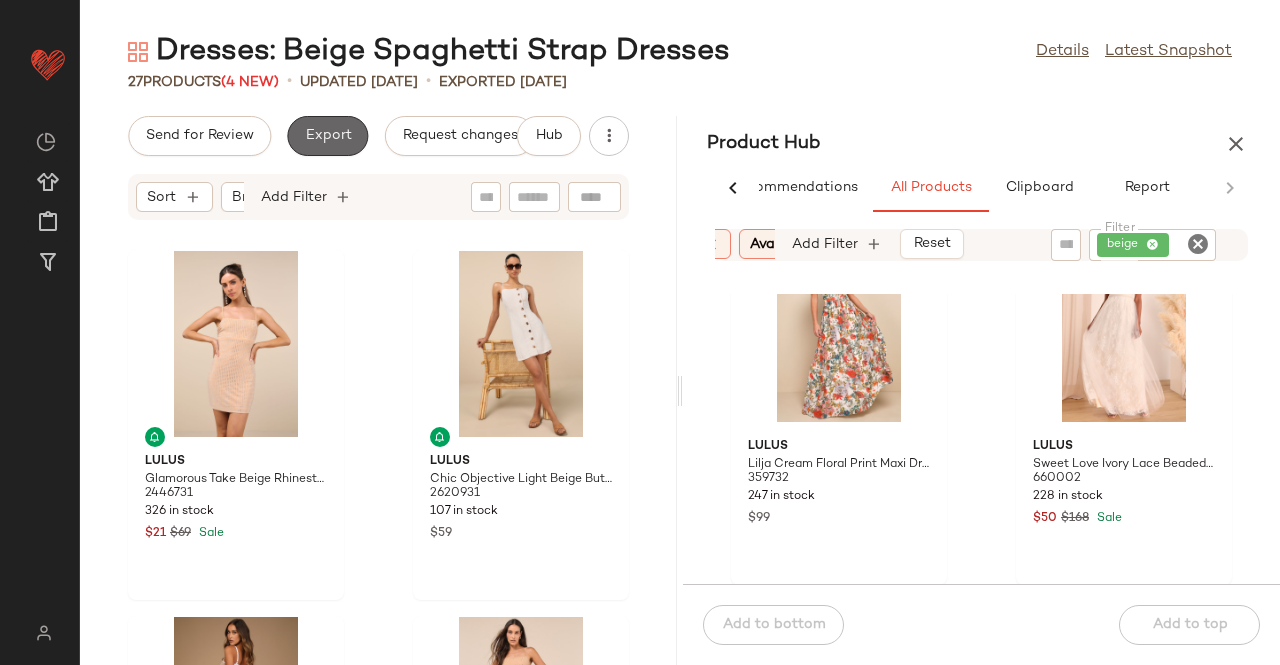 click on "Export" 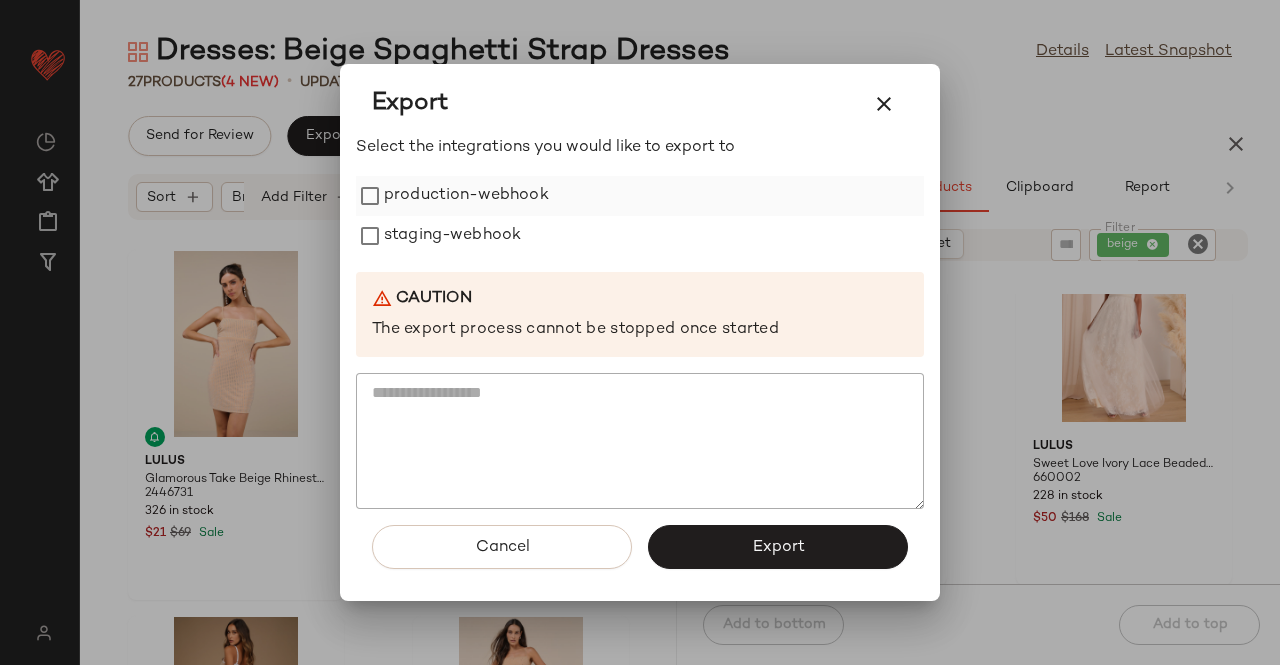 drag, startPoint x: 382, startPoint y: 164, endPoint x: 387, endPoint y: 194, distance: 30.413813 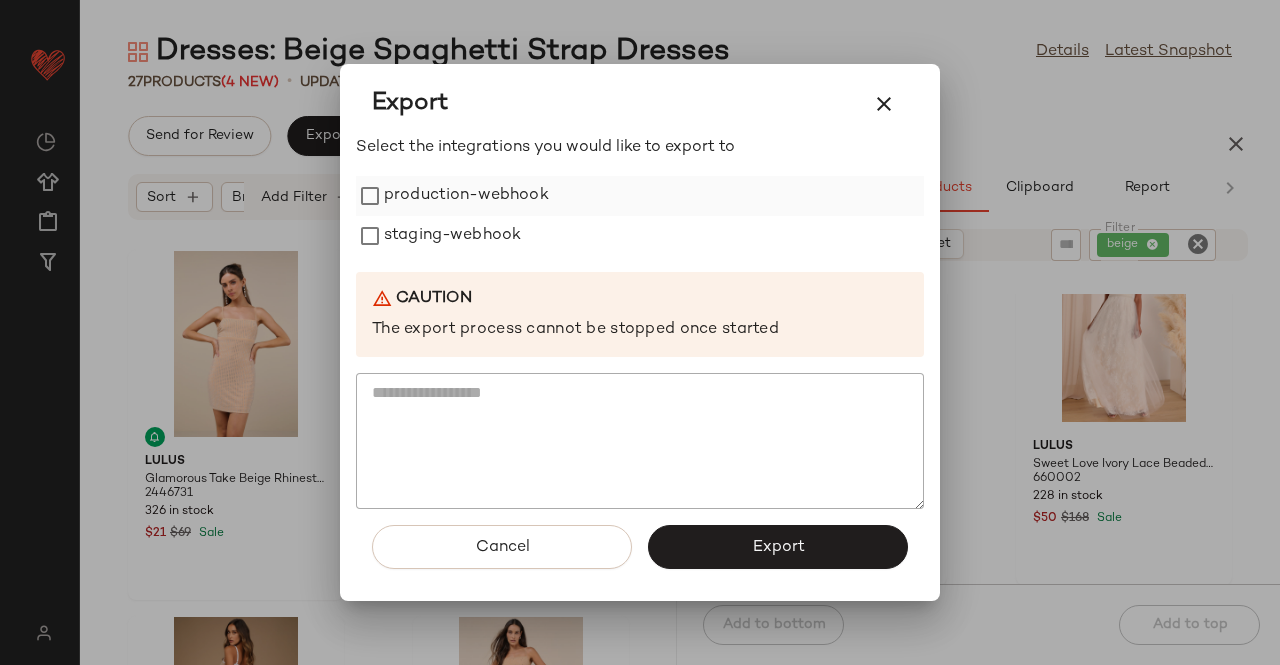 click on "Select the integrations you would like to export to production-webhook staging-webhook Caution The export process cannot be stopped once started" at bounding box center (640, 323) 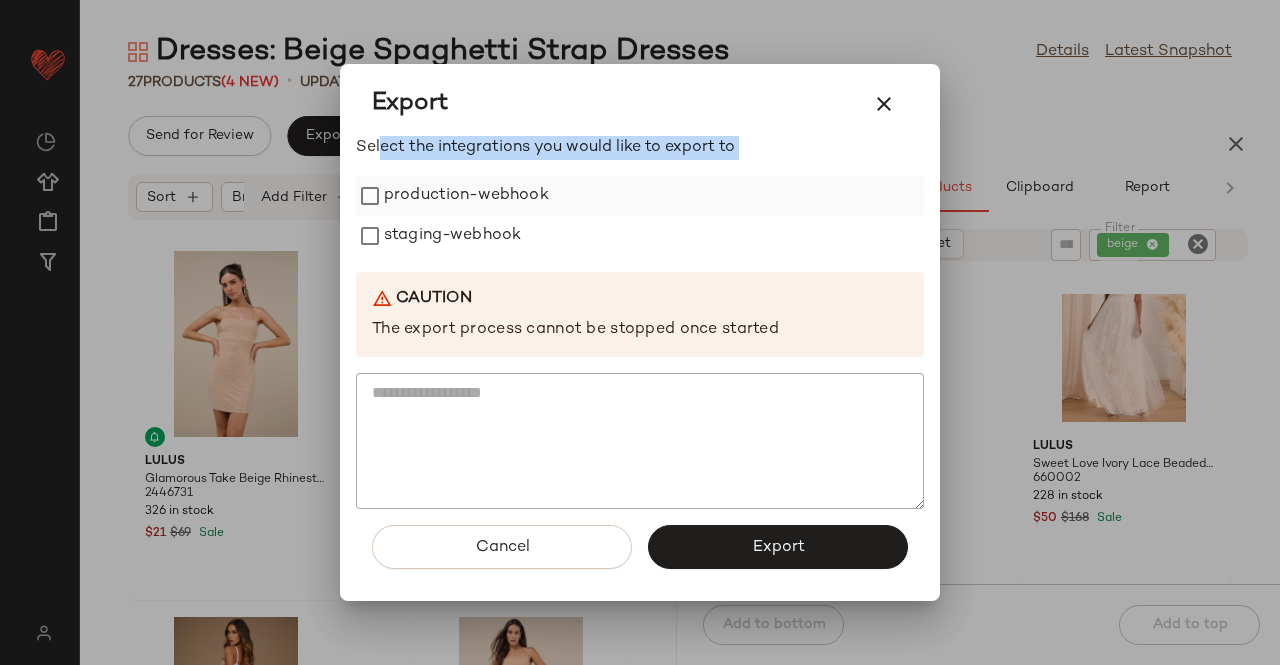 click on "production-webhook" at bounding box center (466, 196) 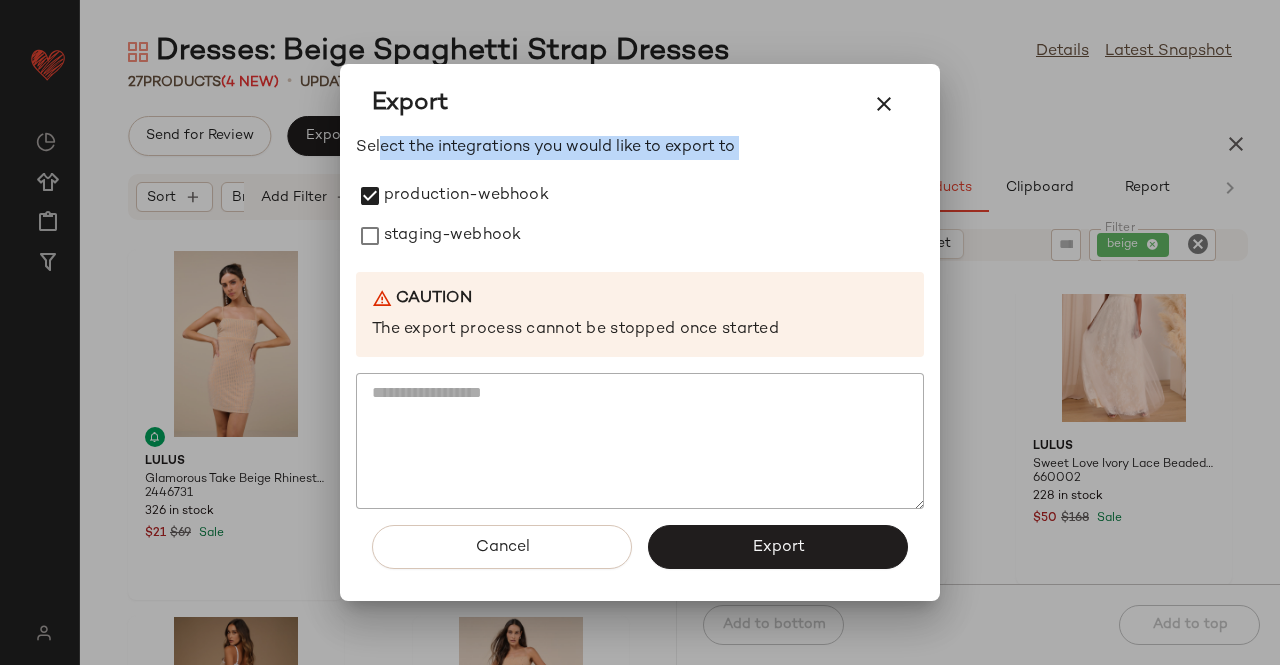 click on "Select the integrations you would like to export to production-webhook staging-webhook Caution The export process cannot be stopped once started" at bounding box center (640, 323) 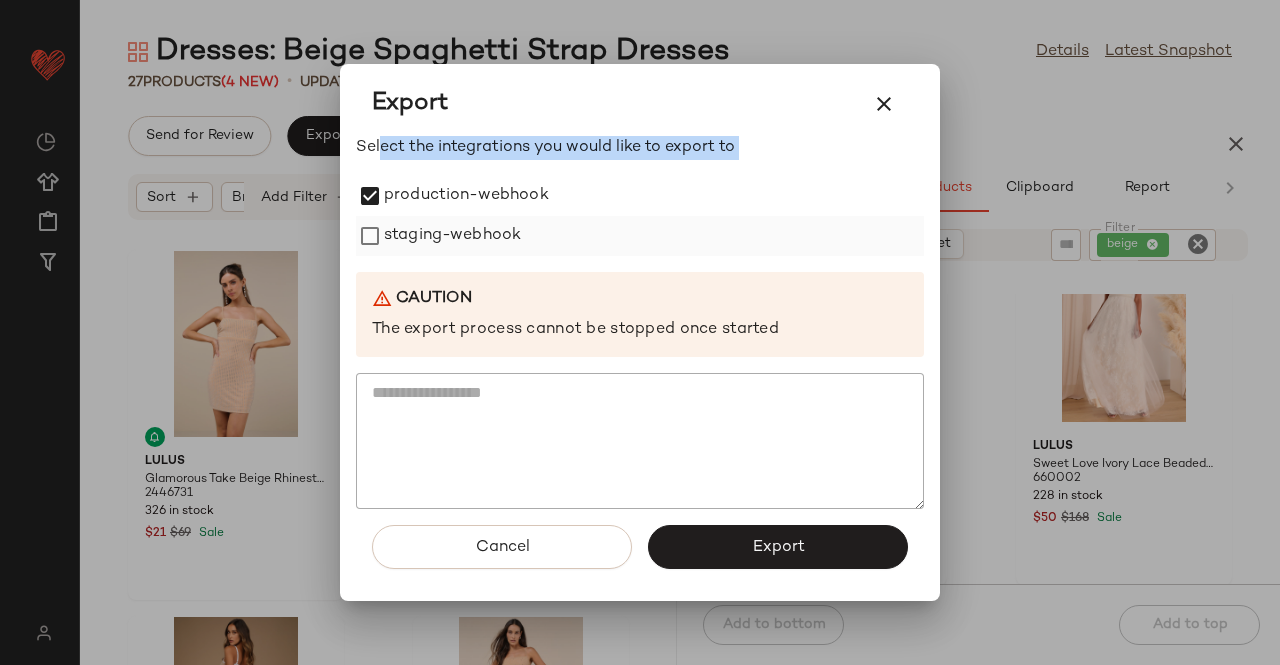 click on "staging-webhook" at bounding box center (452, 236) 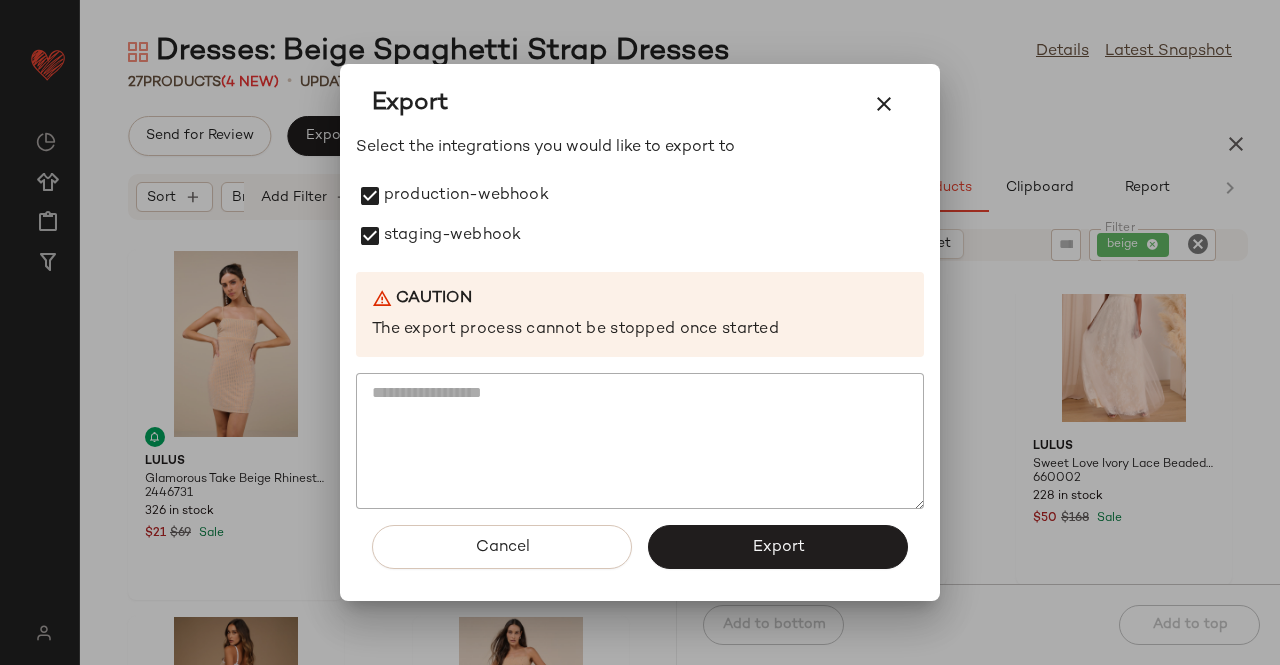 click on "Cancel   Export" at bounding box center (640, 555) 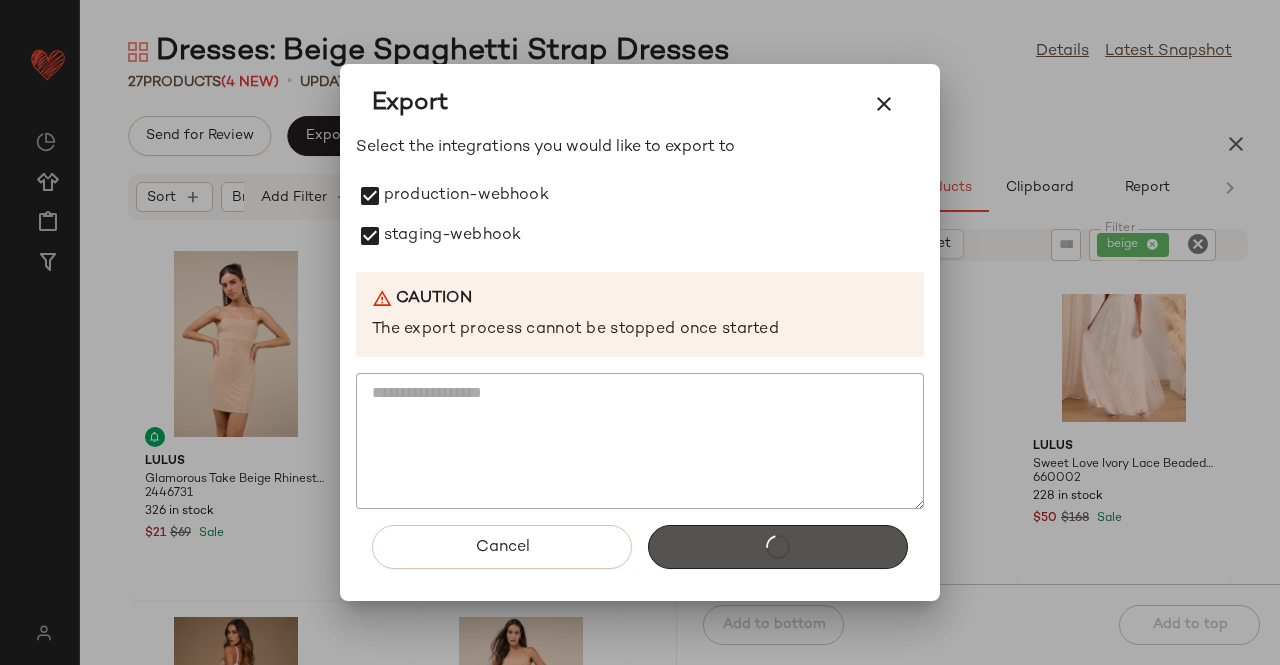 click on "Export" at bounding box center (778, 547) 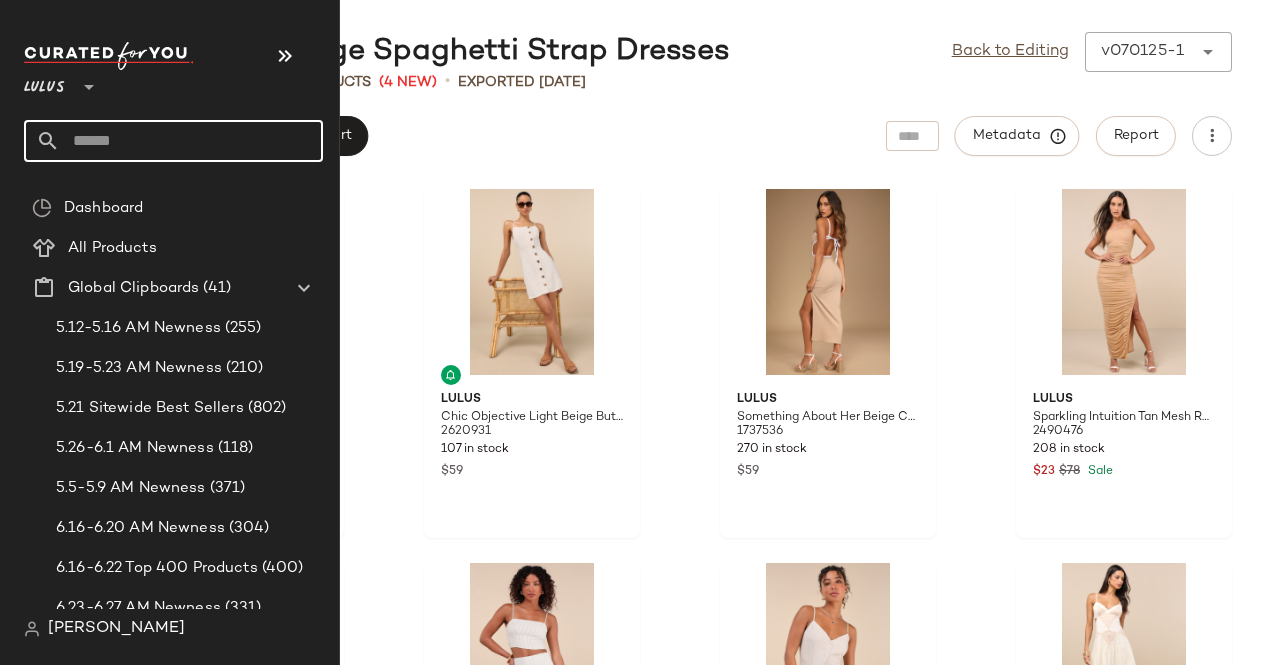 click 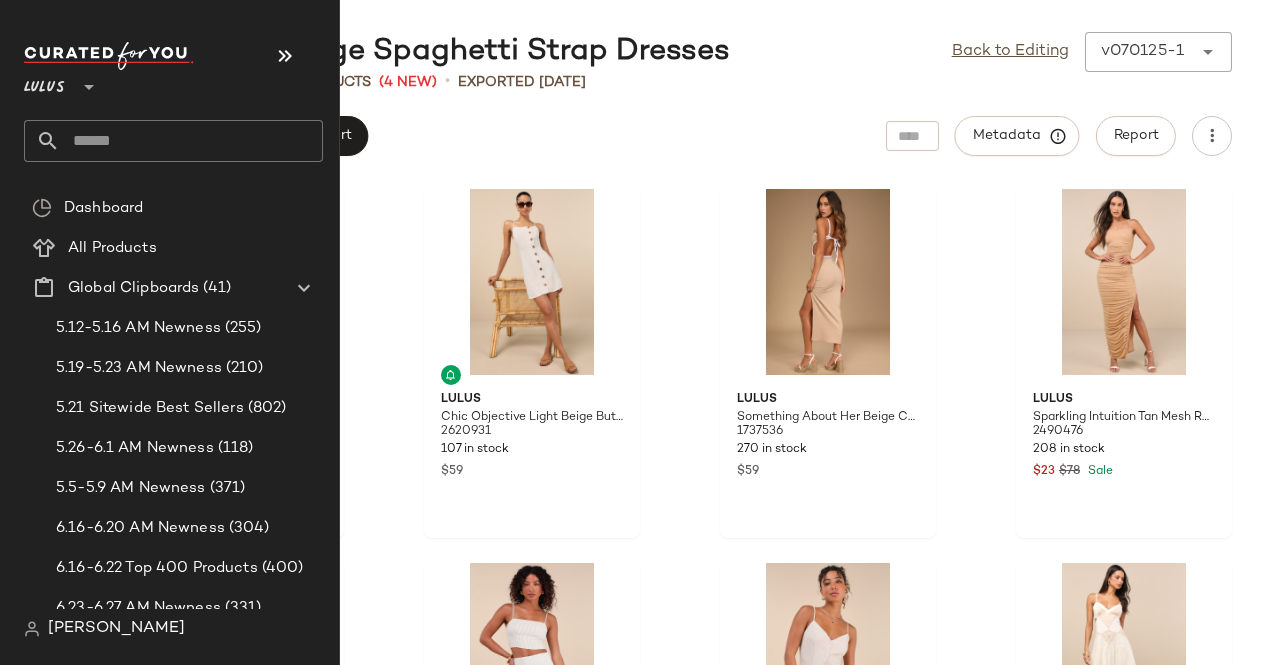 click 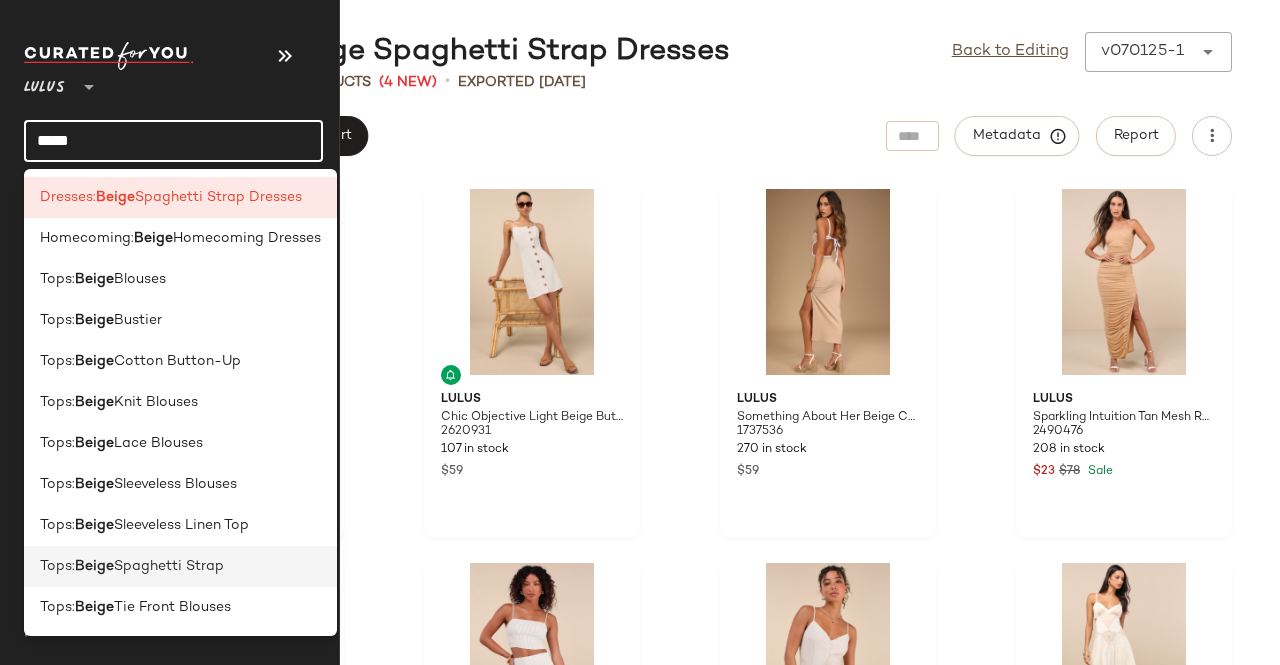 type on "*****" 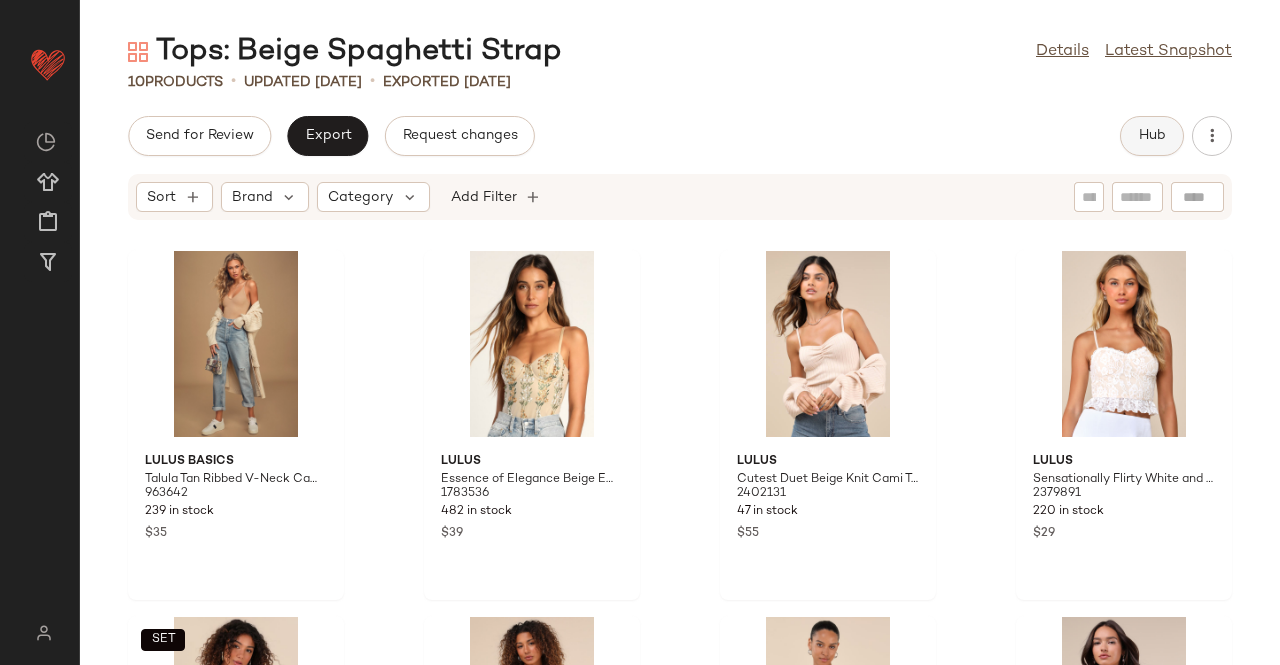 click on "Hub" 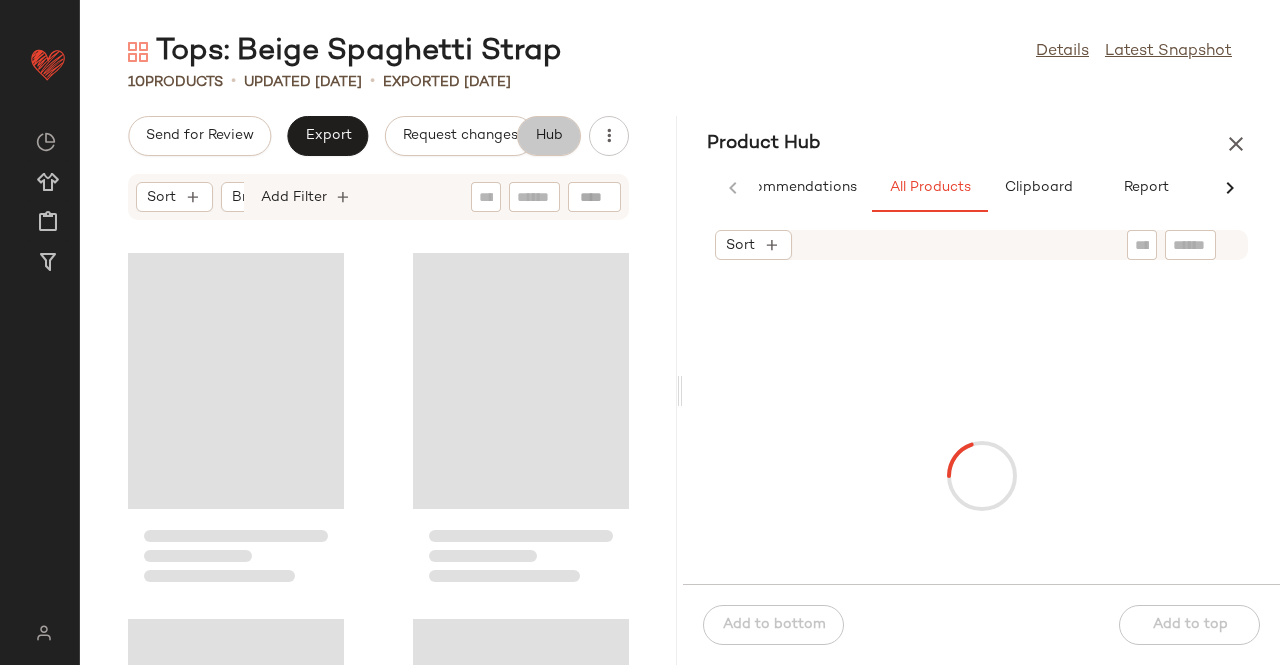 scroll, scrollTop: 0, scrollLeft: 62, axis: horizontal 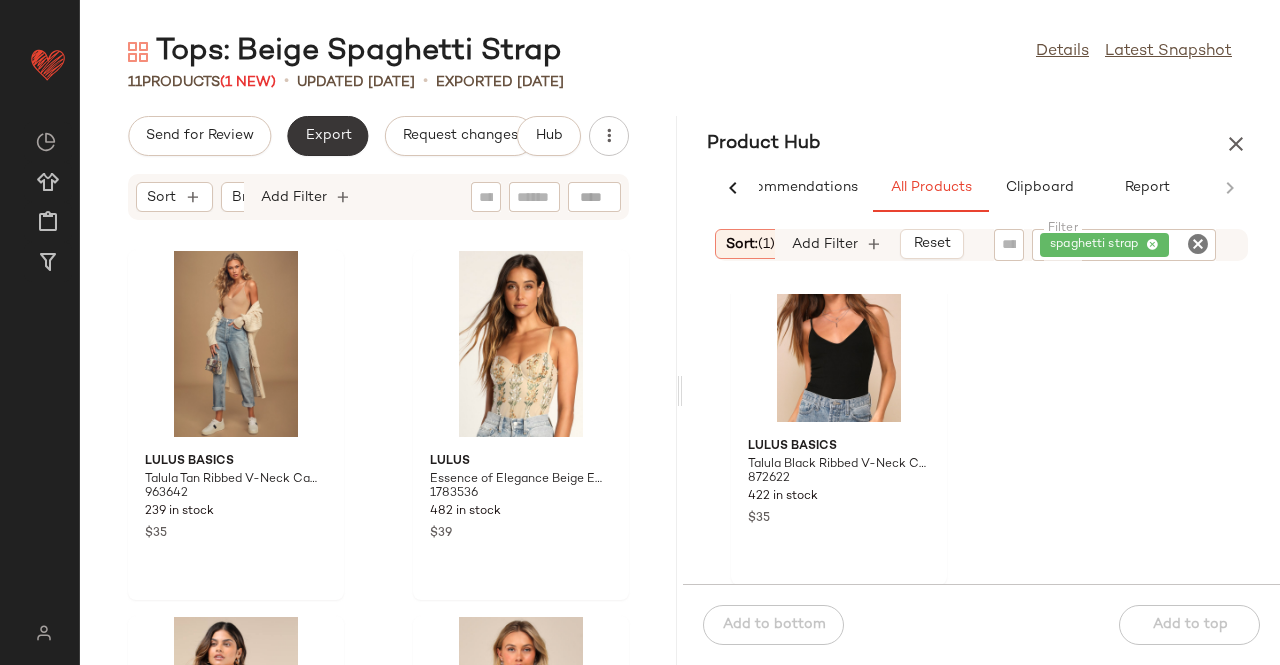 click on "Export" 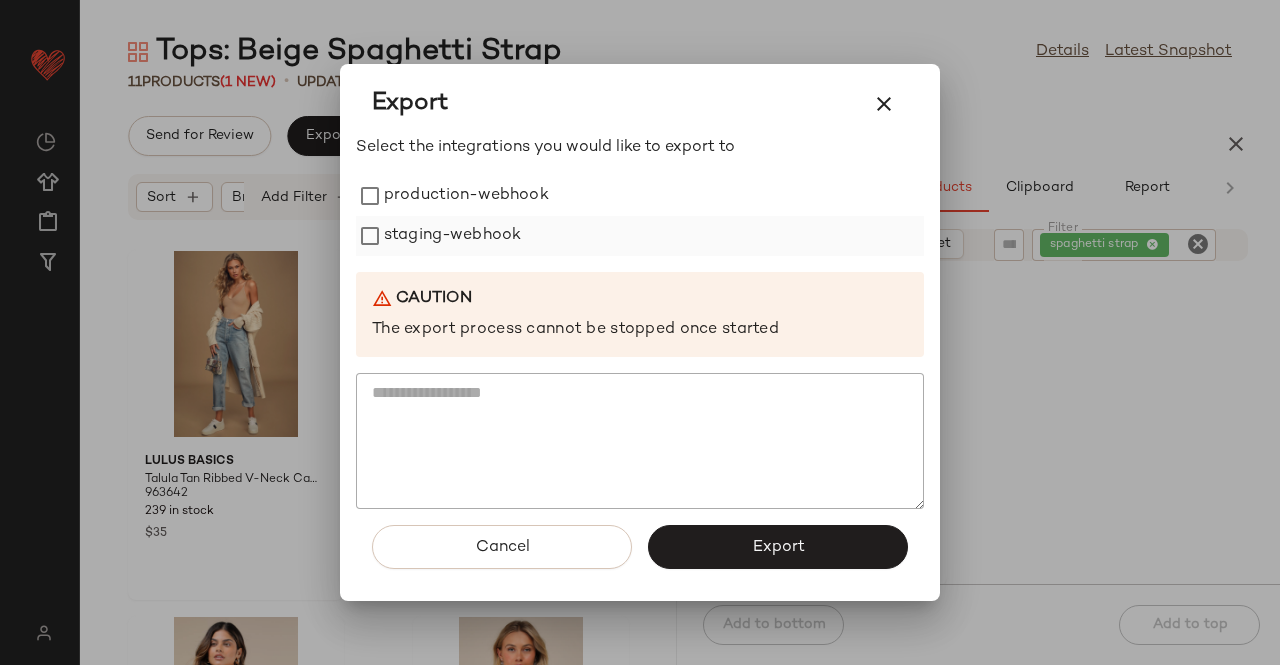 drag, startPoint x: 565, startPoint y: 212, endPoint x: 549, endPoint y: 223, distance: 19.416489 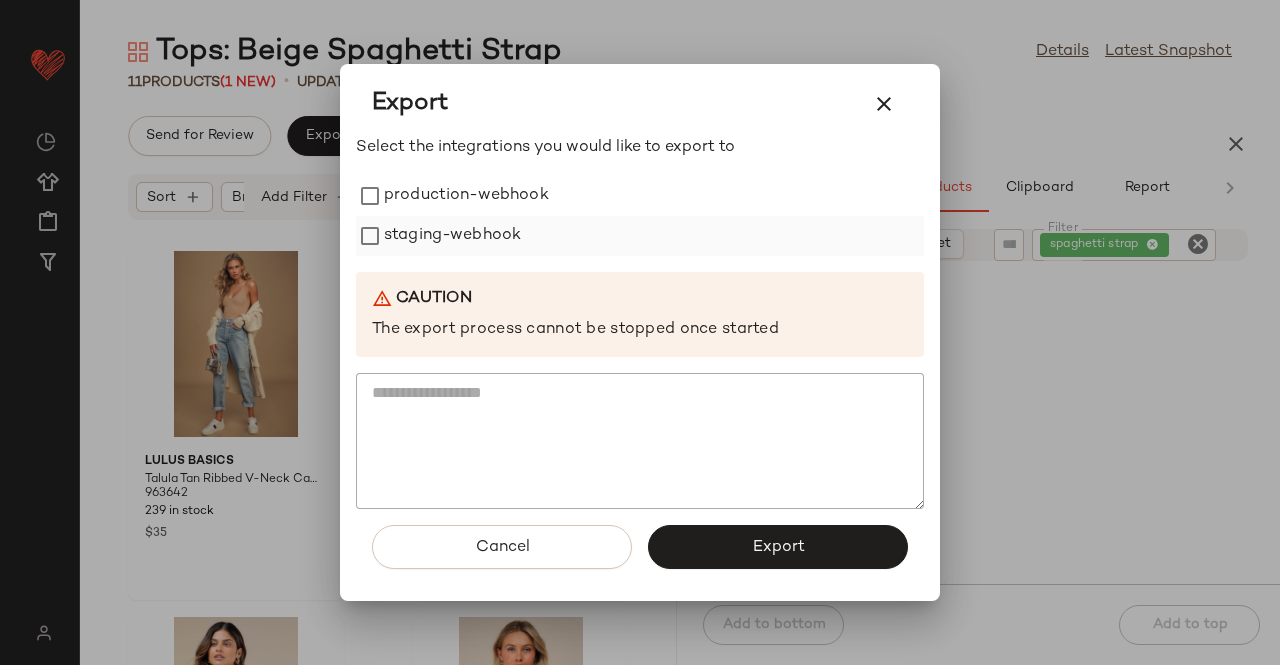 click on "production-webhook" 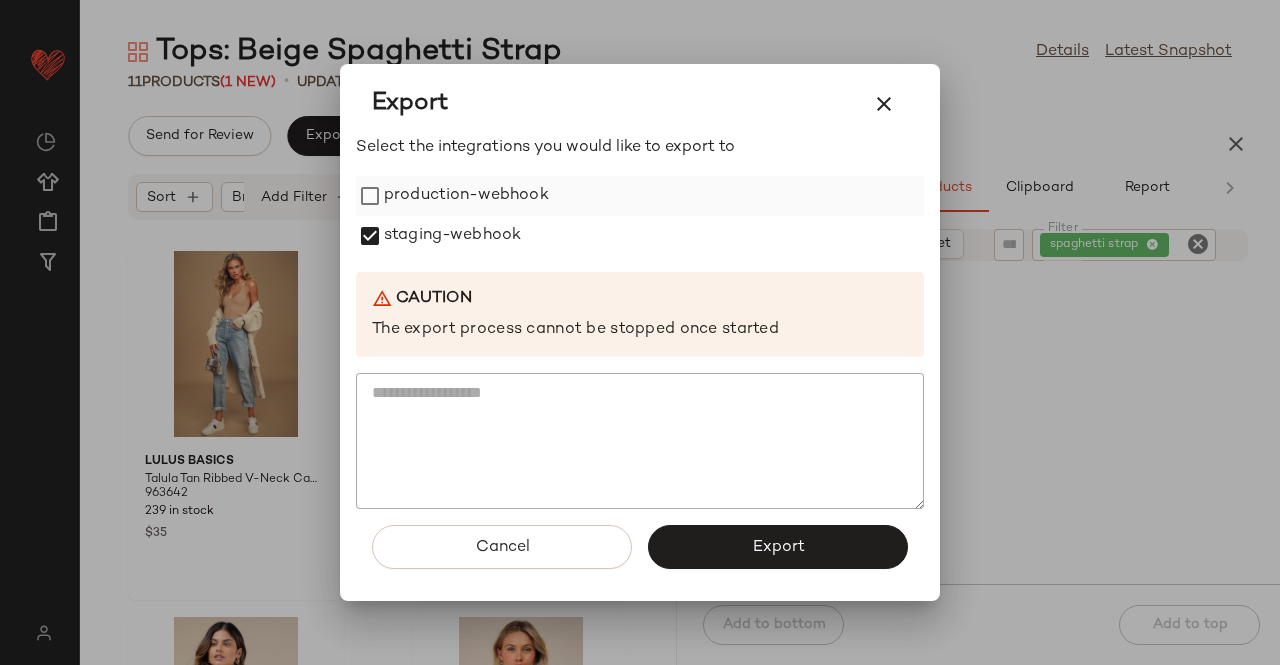 click on "production-webhook" at bounding box center [466, 196] 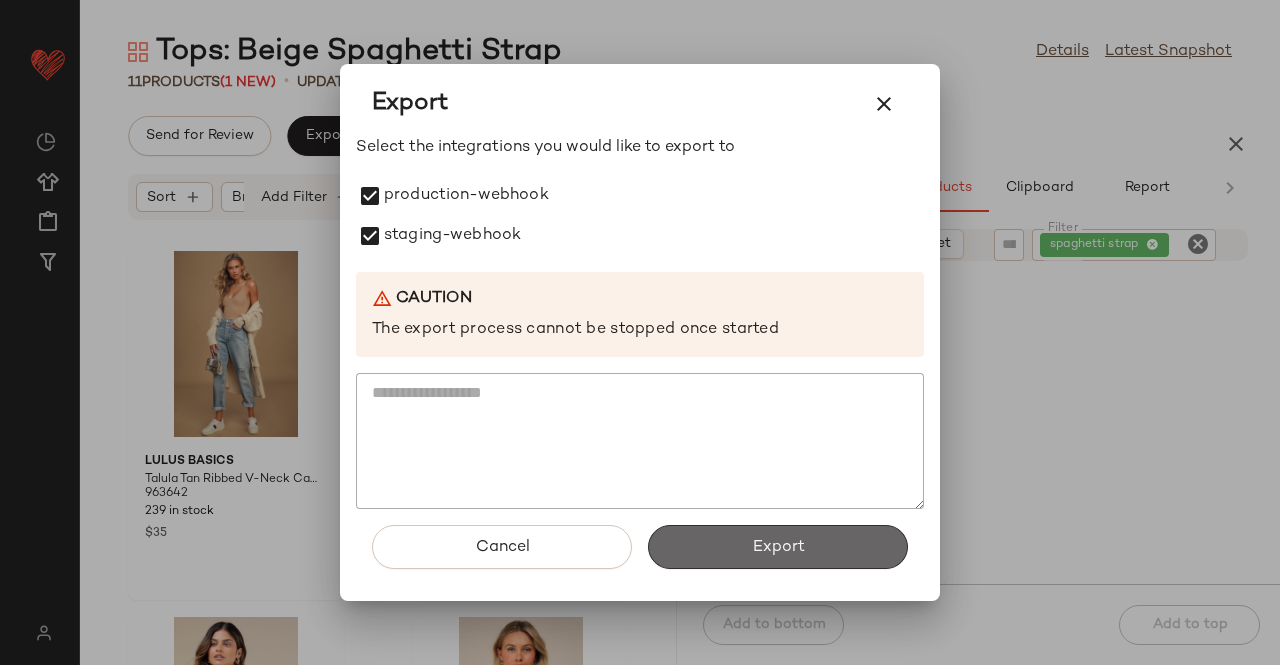 click on "Export" at bounding box center (778, 547) 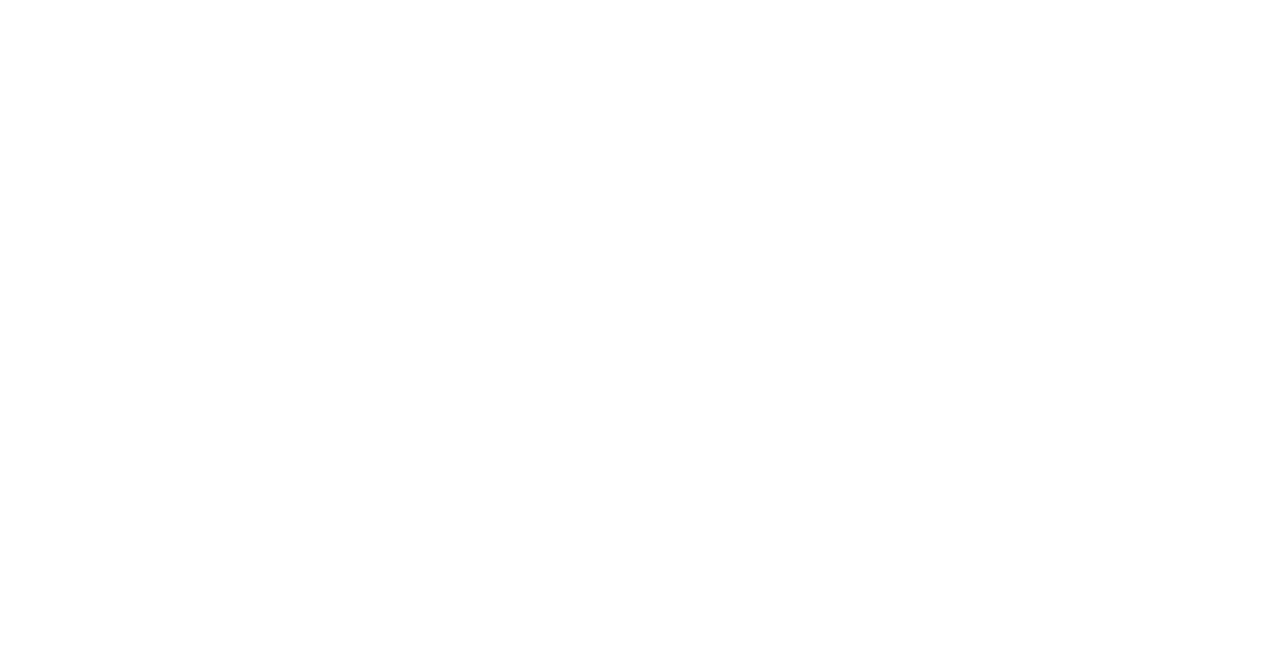 scroll, scrollTop: 0, scrollLeft: 0, axis: both 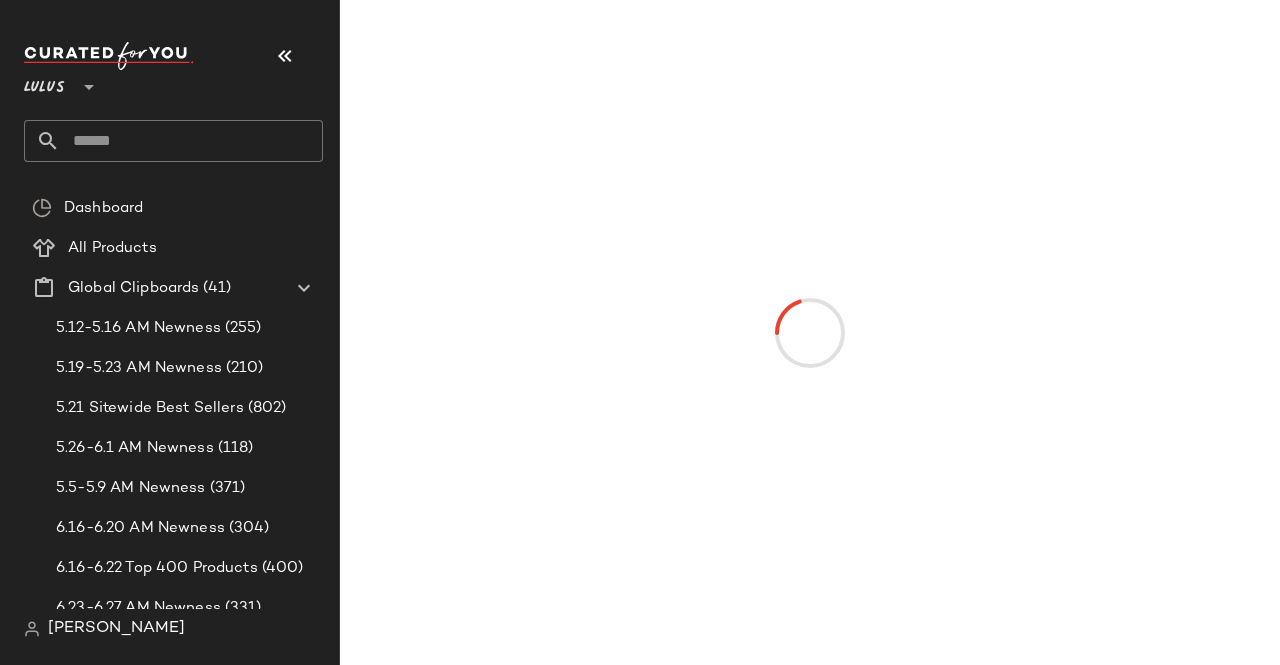 click at bounding box center [285, 56] 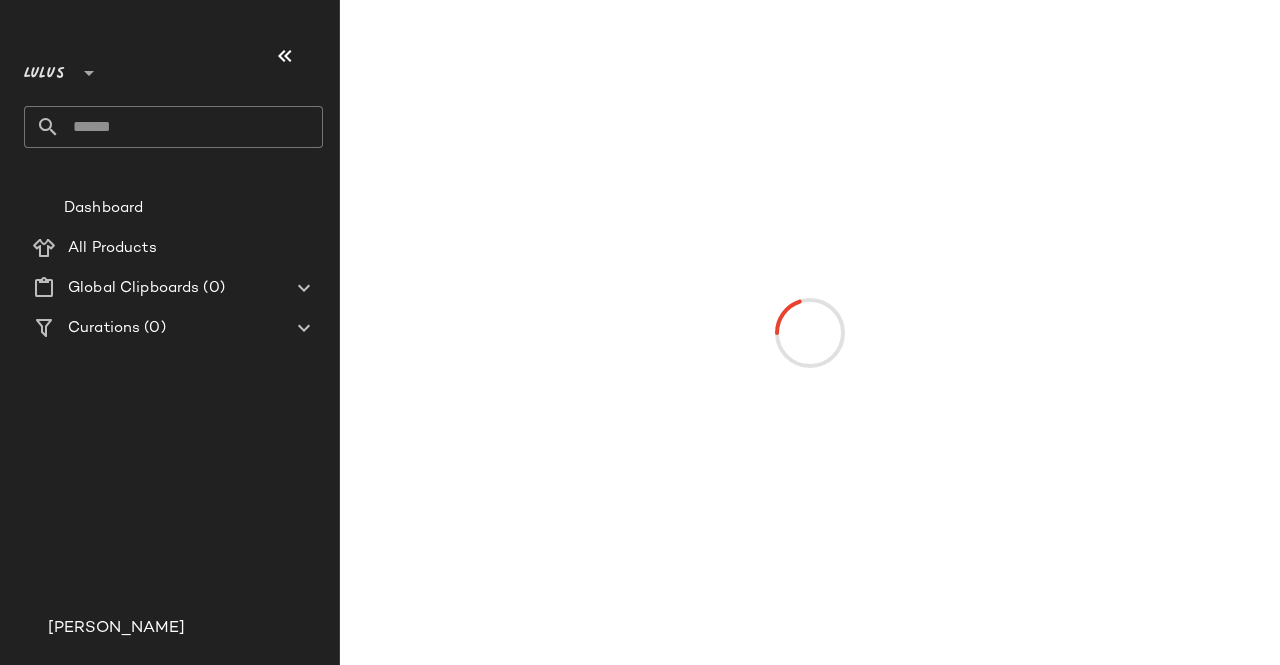 scroll, scrollTop: 0, scrollLeft: 0, axis: both 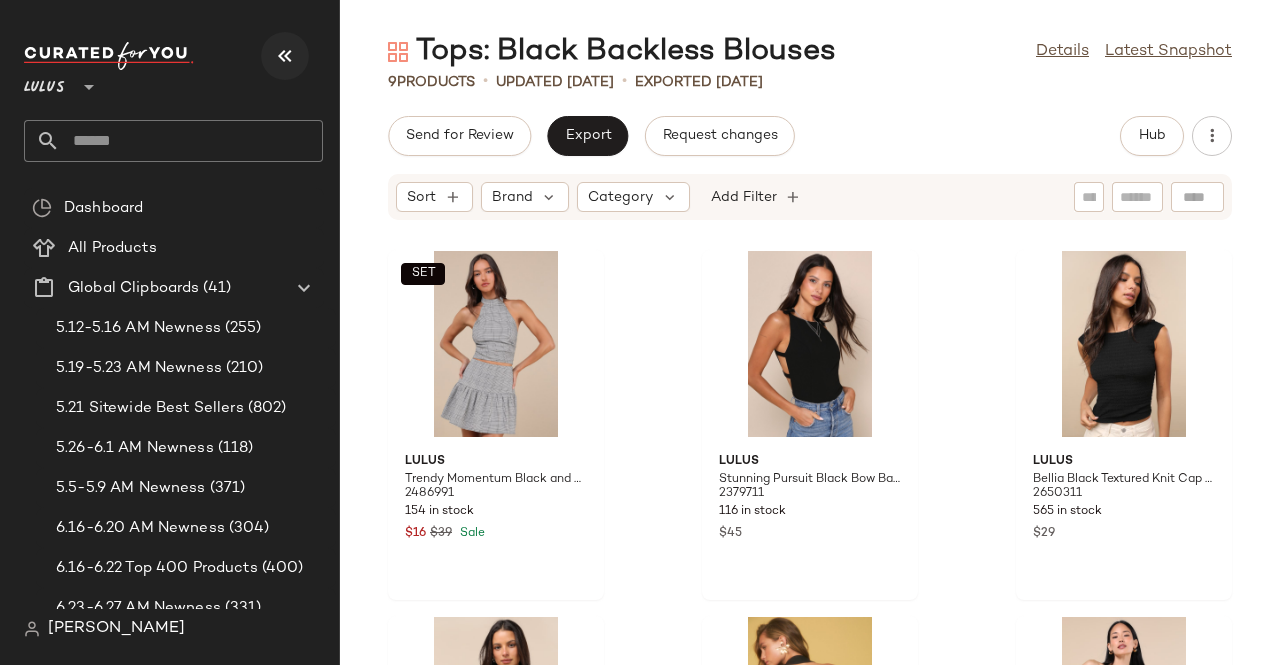 click at bounding box center [285, 56] 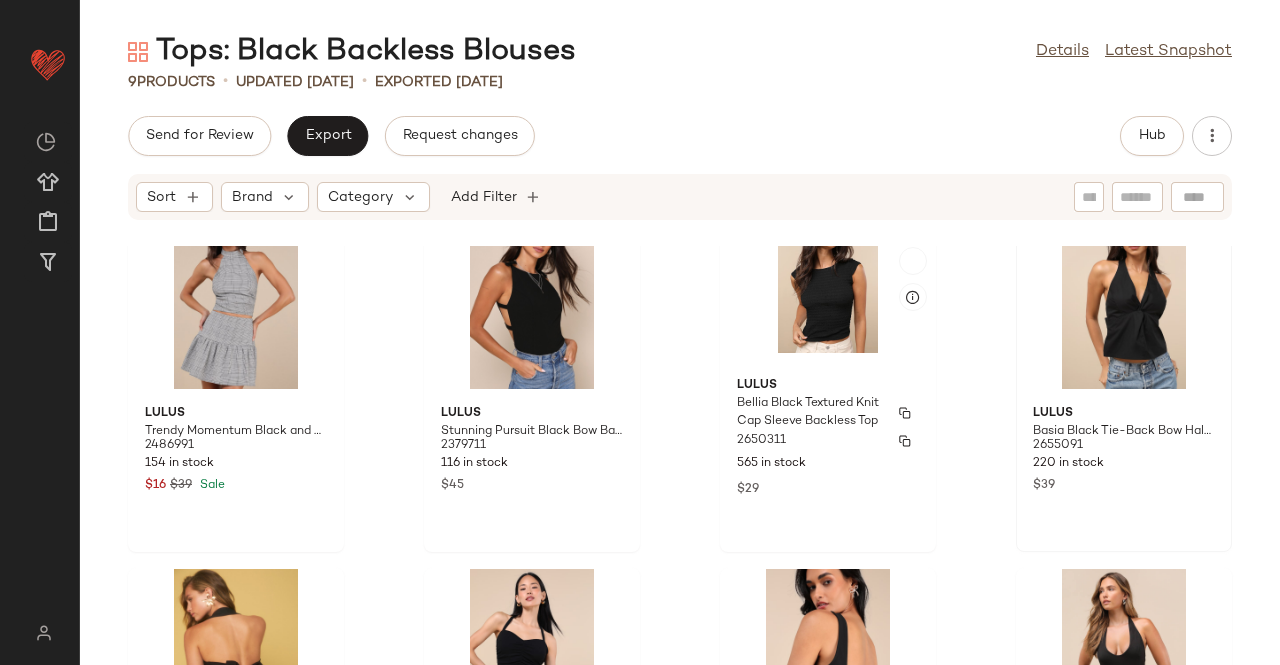 scroll, scrollTop: 0, scrollLeft: 0, axis: both 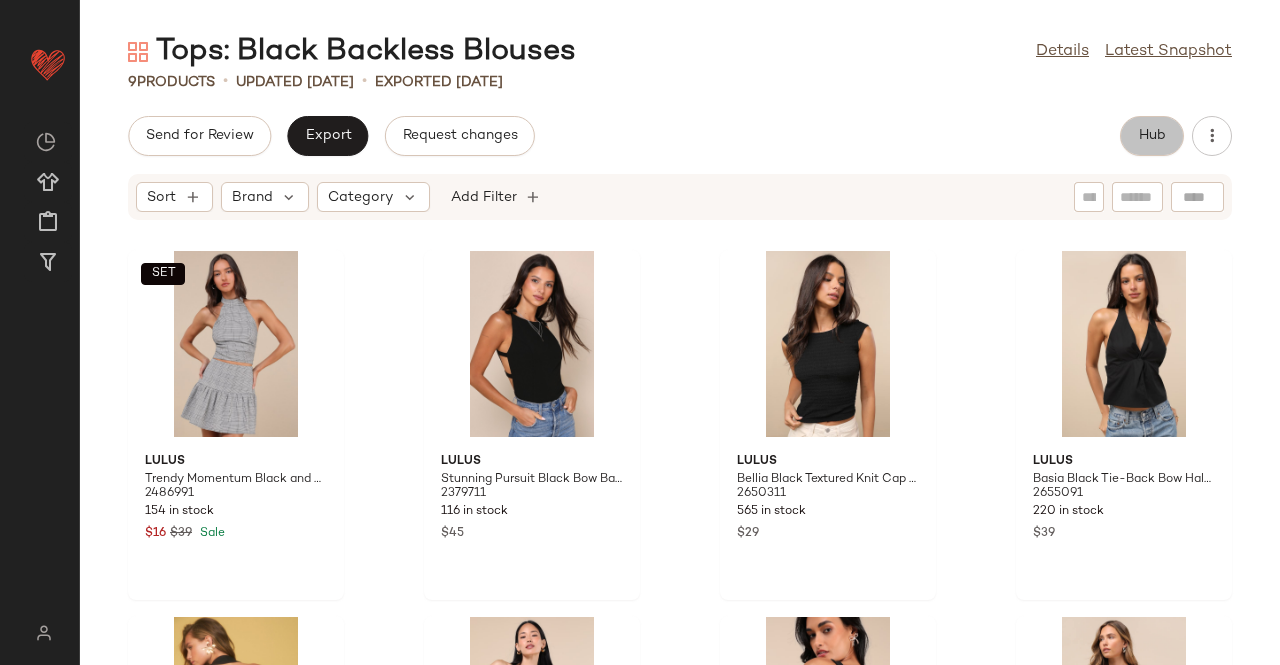 click on "Hub" at bounding box center [1152, 136] 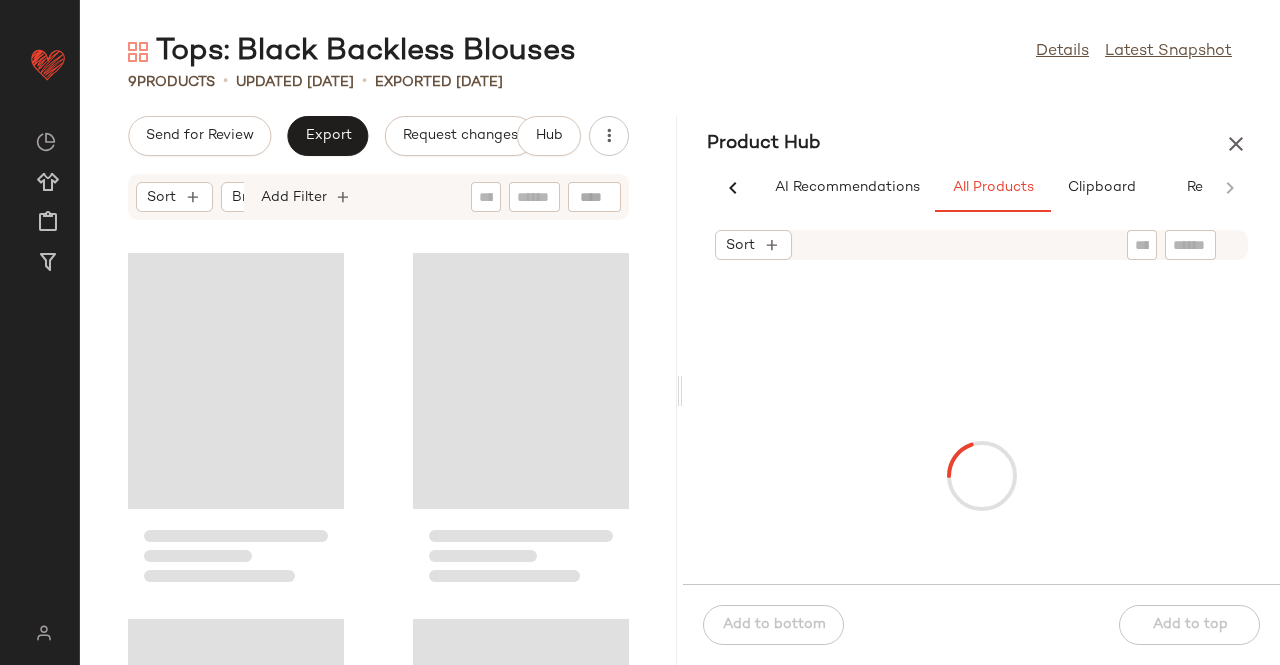 scroll, scrollTop: 0, scrollLeft: 62, axis: horizontal 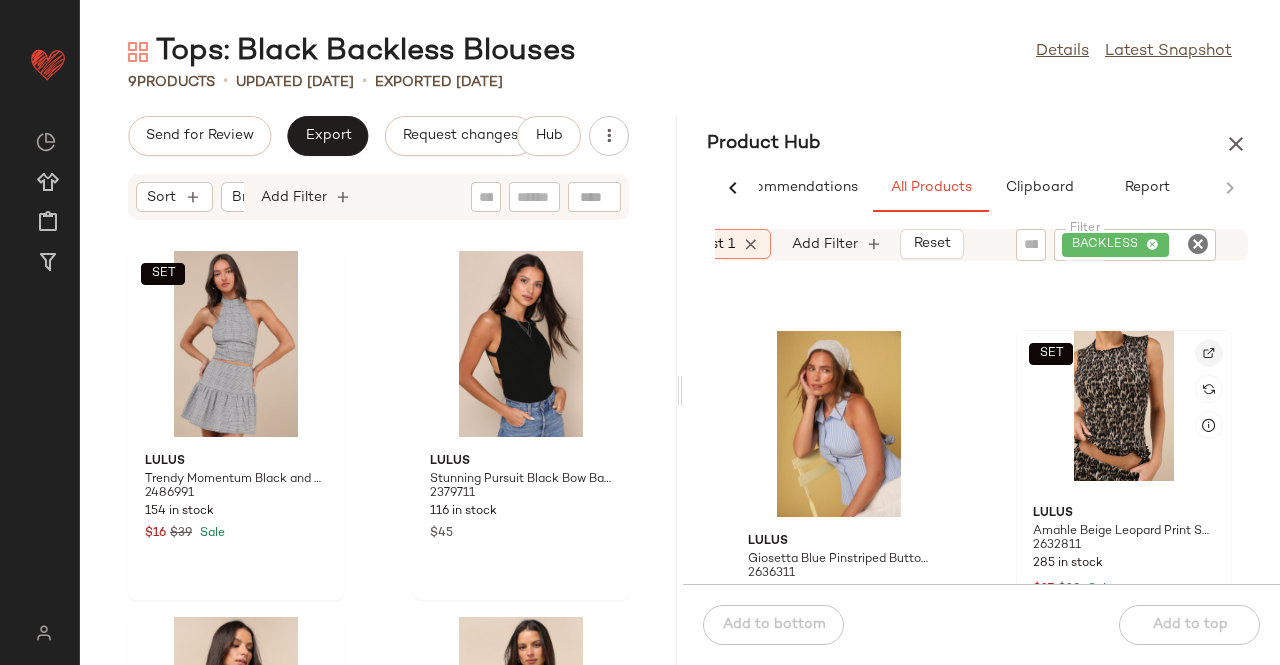 click at bounding box center [1209, 353] 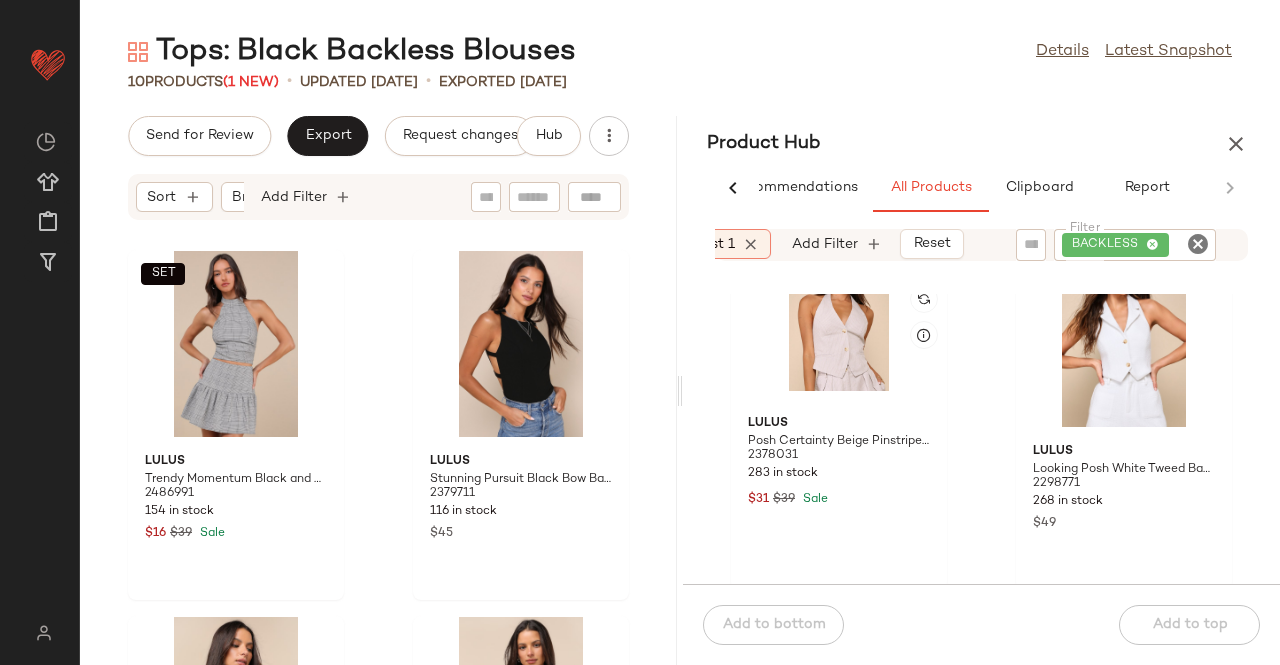 scroll, scrollTop: 5935, scrollLeft: 0, axis: vertical 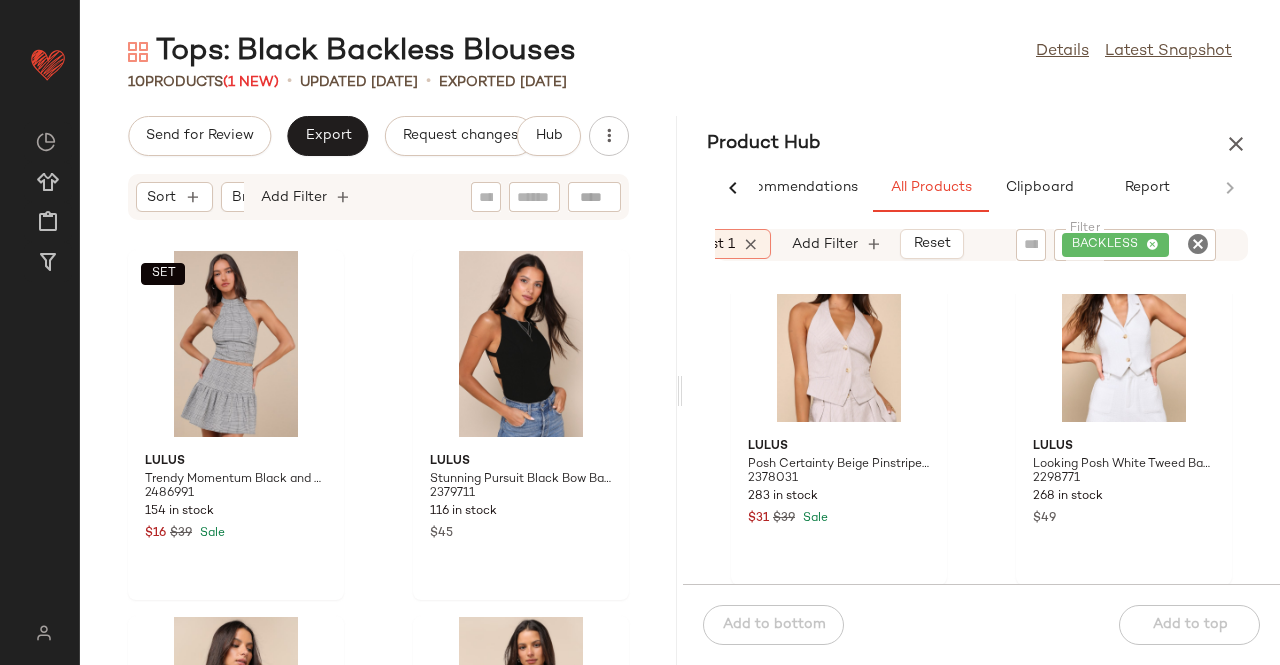 click on "Product Hub" at bounding box center [981, 144] 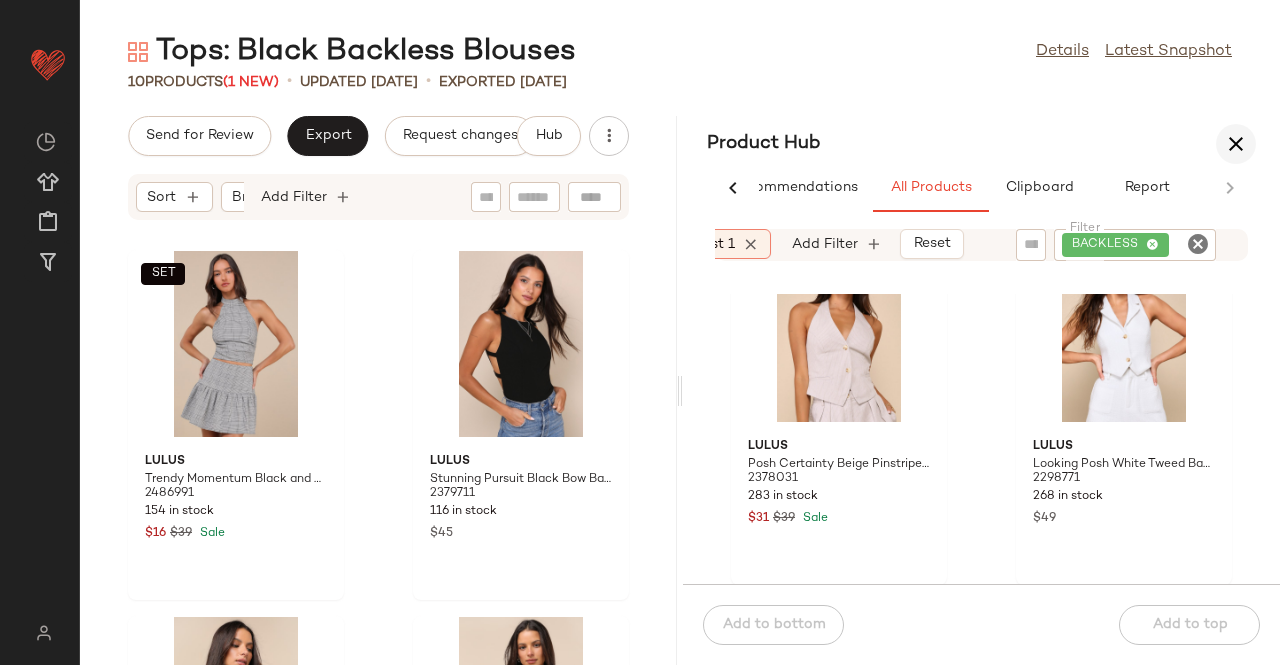 click at bounding box center [1236, 144] 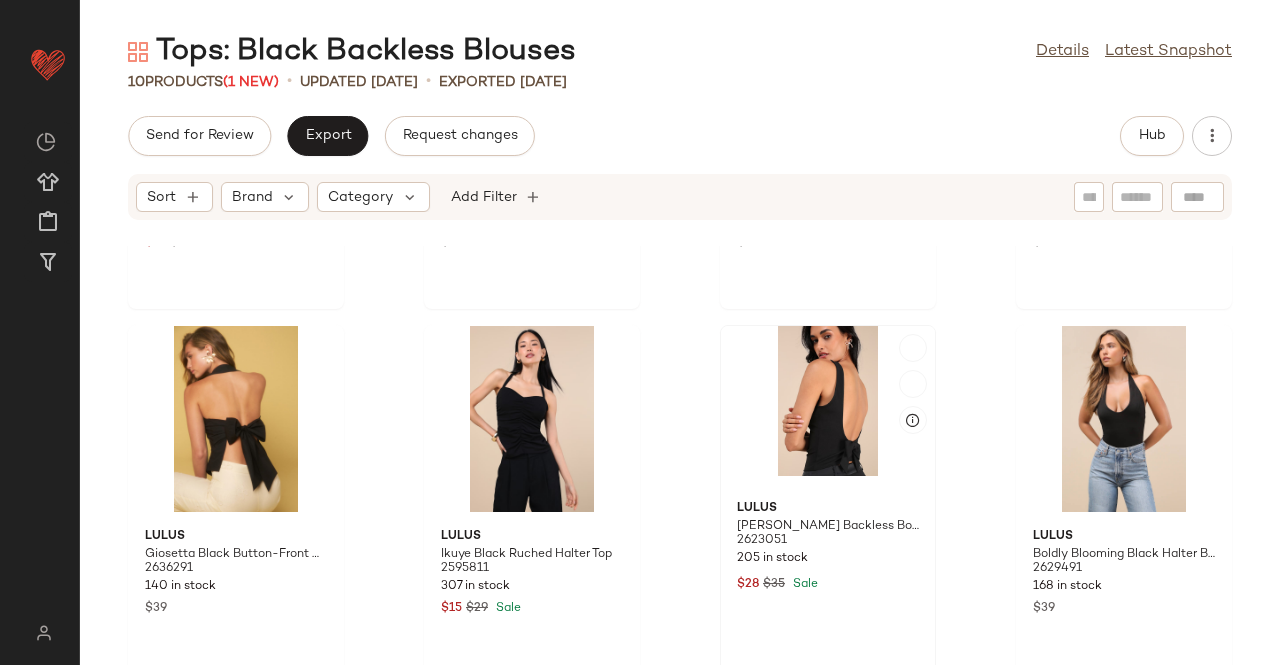 scroll, scrollTop: 300, scrollLeft: 0, axis: vertical 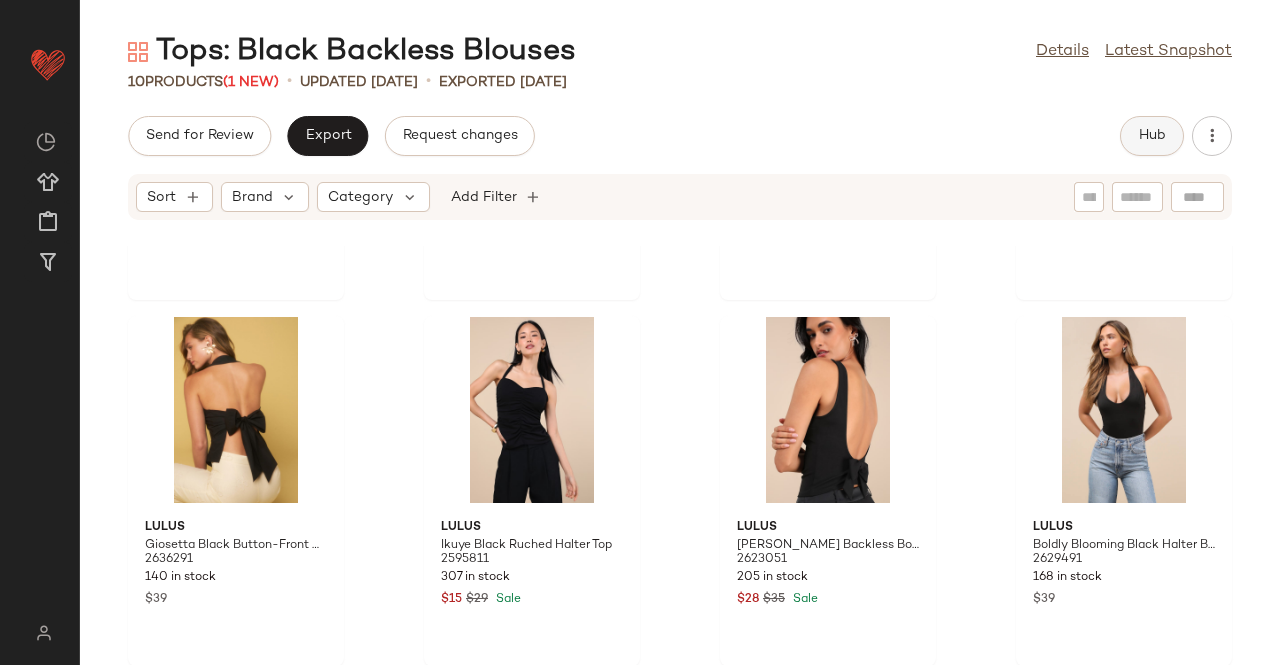 click on "Hub" at bounding box center [1152, 136] 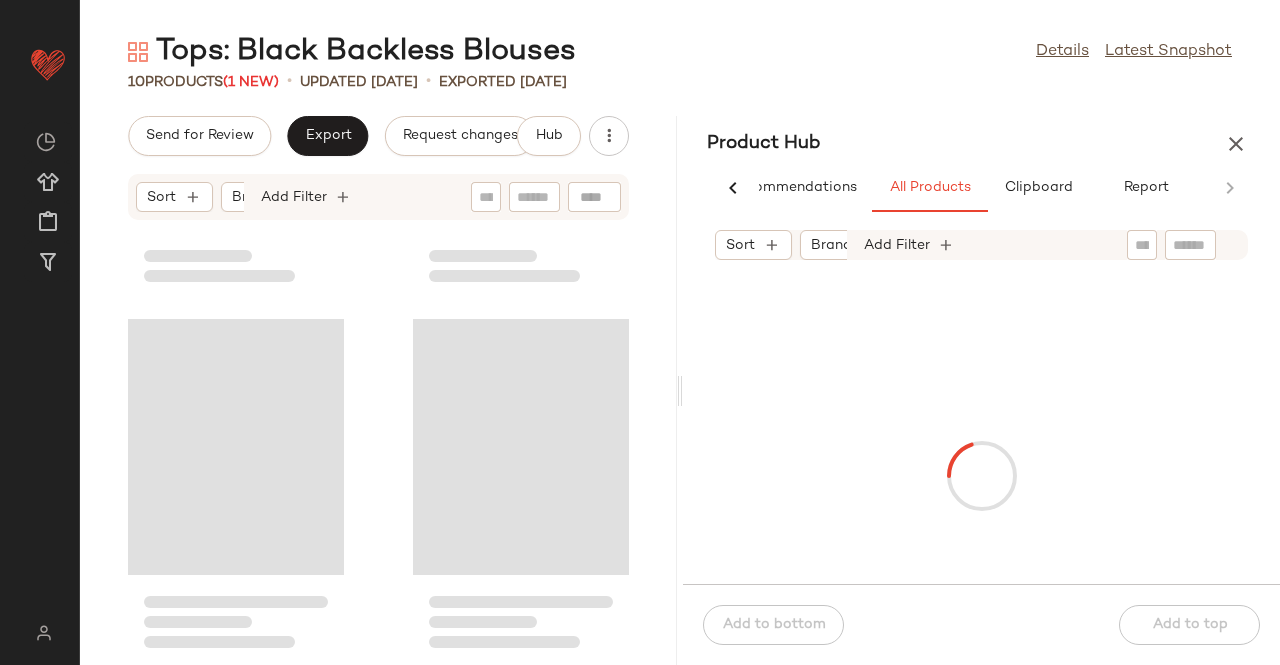 scroll, scrollTop: 0, scrollLeft: 62, axis: horizontal 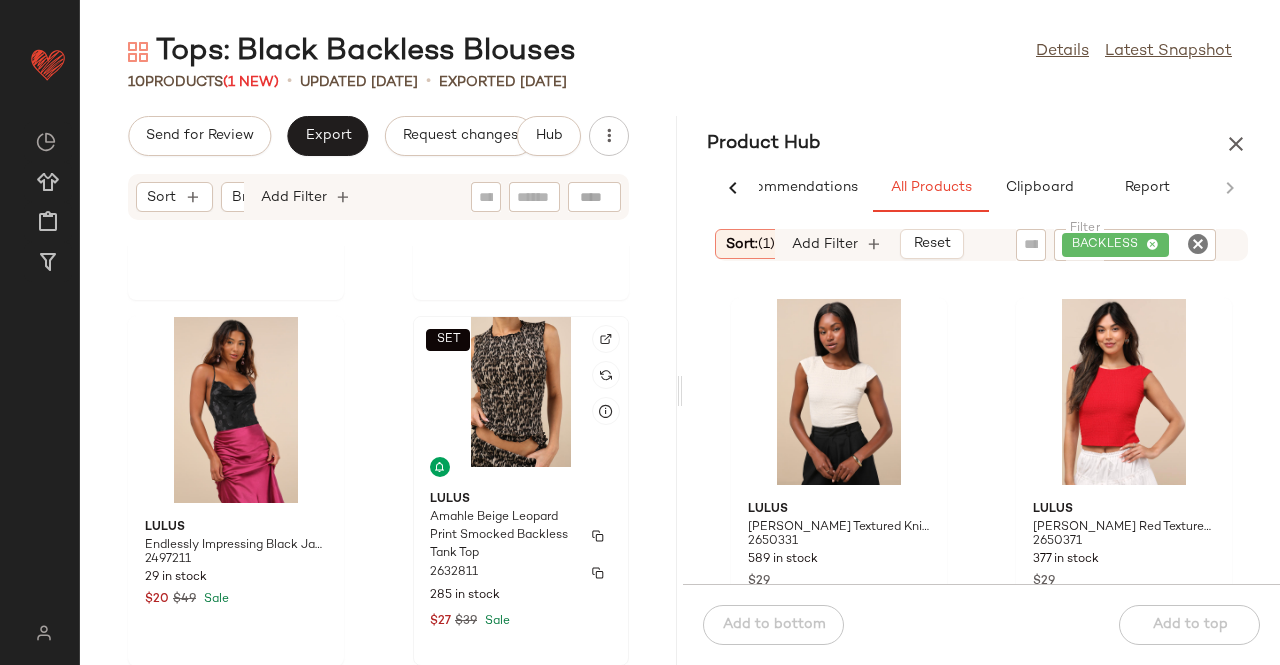 click on "SET" 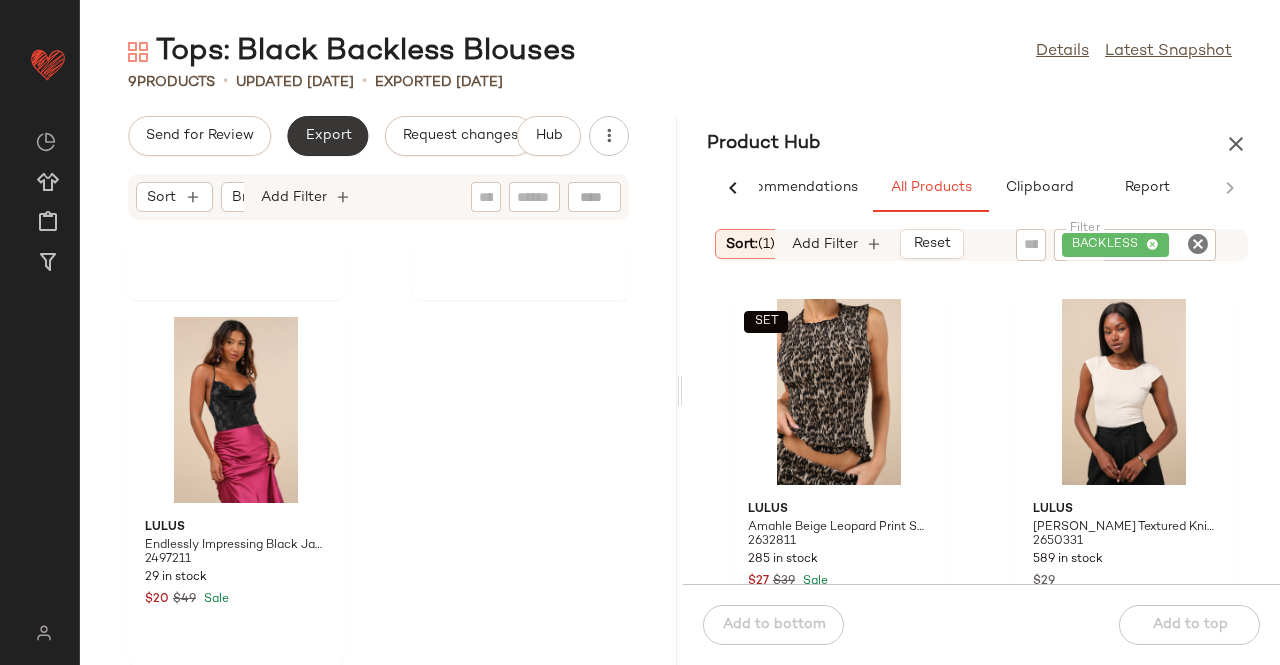 click on "Export" at bounding box center [327, 136] 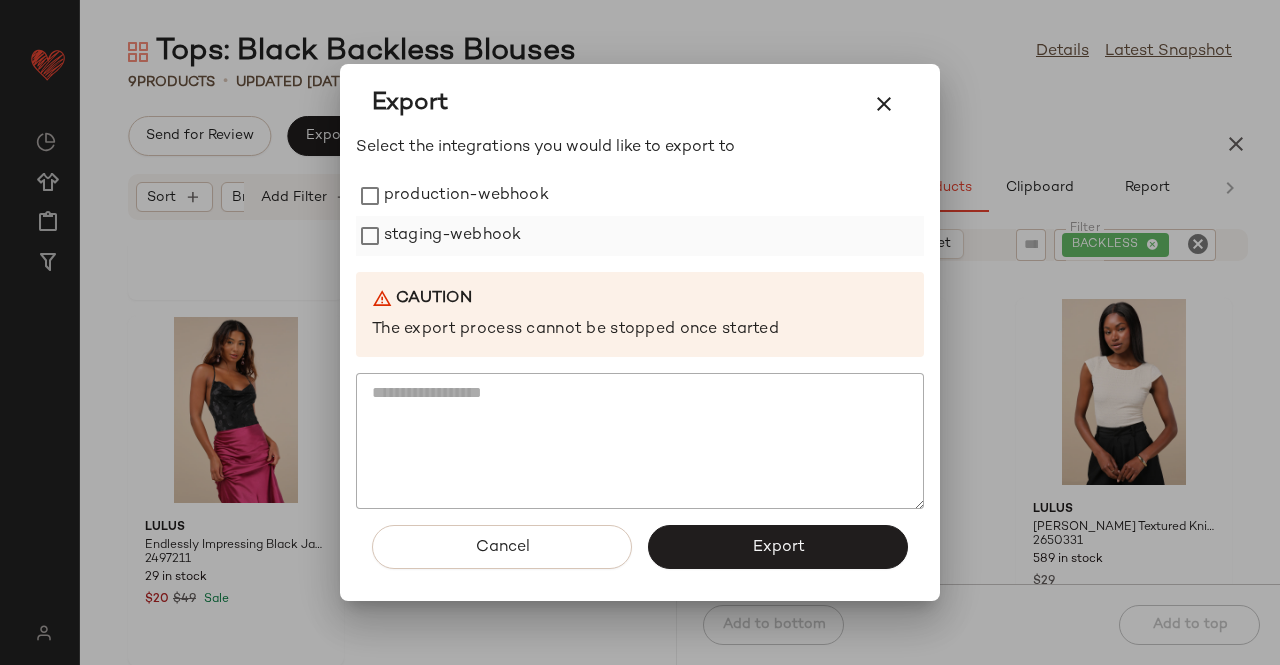 click on "staging-webhook" at bounding box center [452, 236] 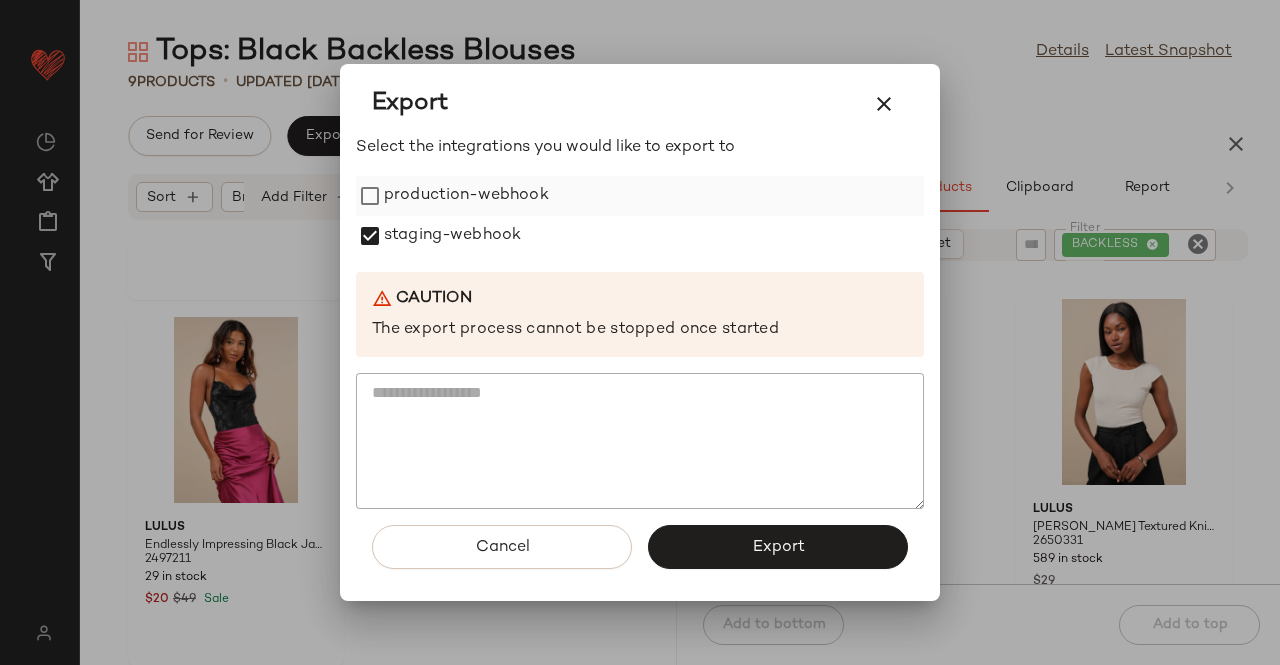 click on "production-webhook" at bounding box center (466, 196) 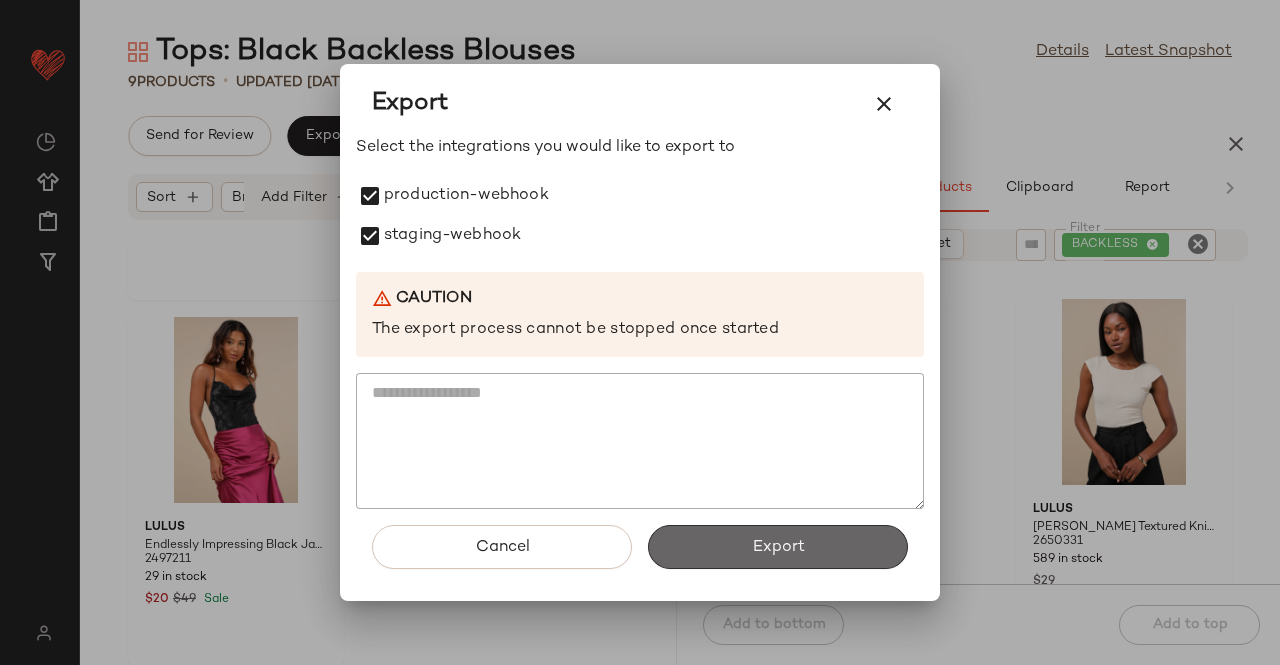 click on "Export" at bounding box center (778, 547) 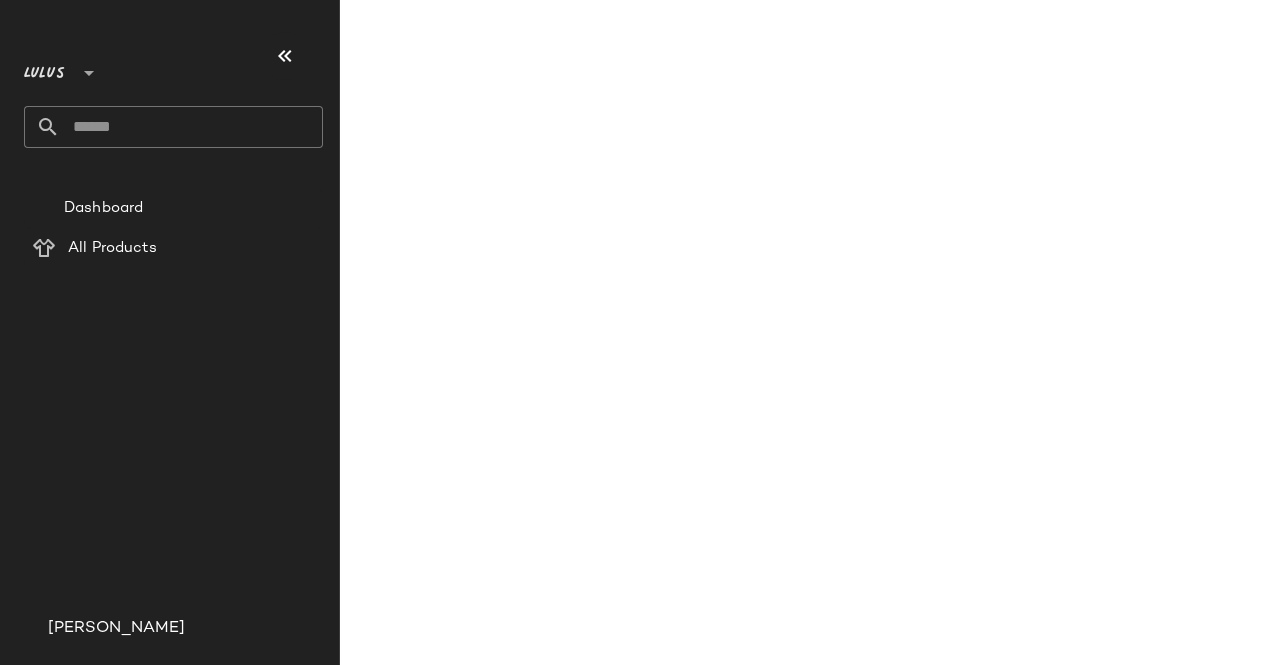 scroll, scrollTop: 0, scrollLeft: 0, axis: both 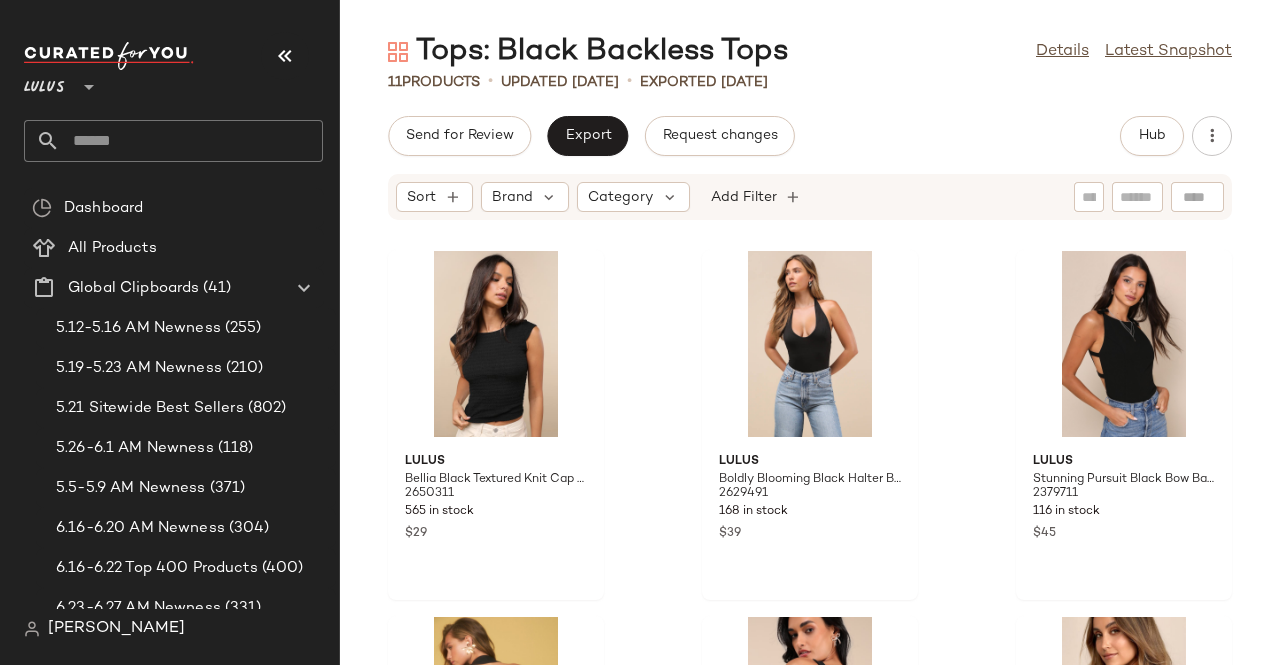 click at bounding box center (285, 56) 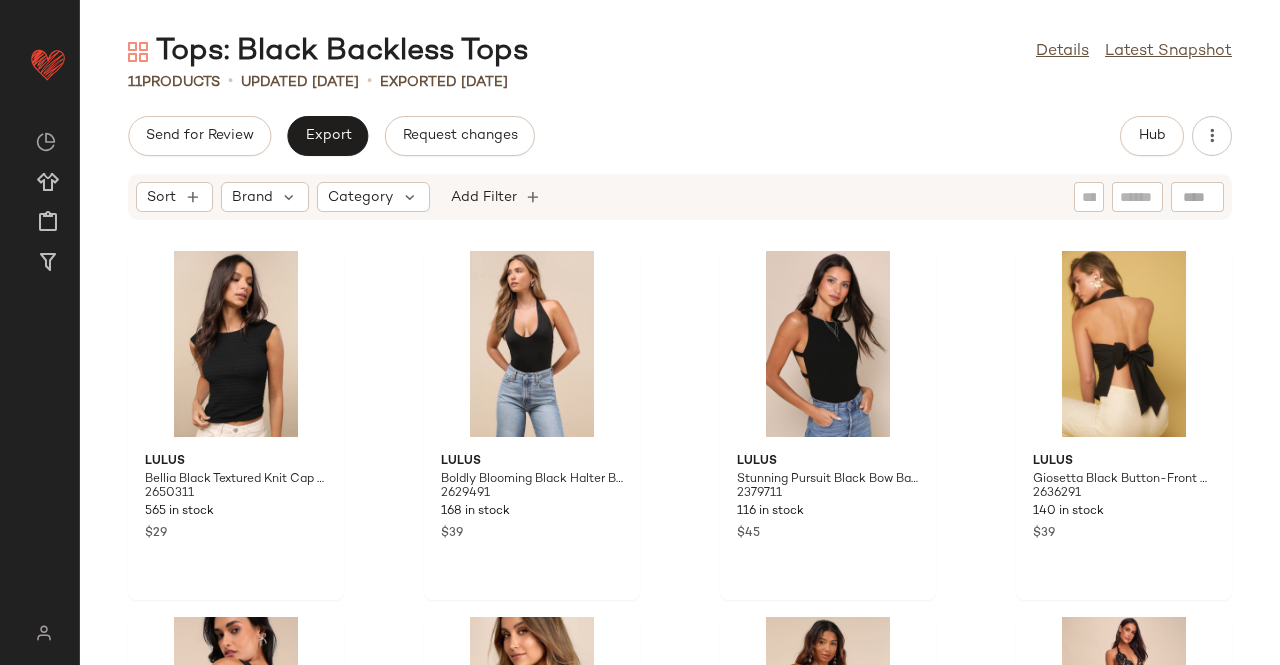 click on "Hub" at bounding box center (1176, 136) 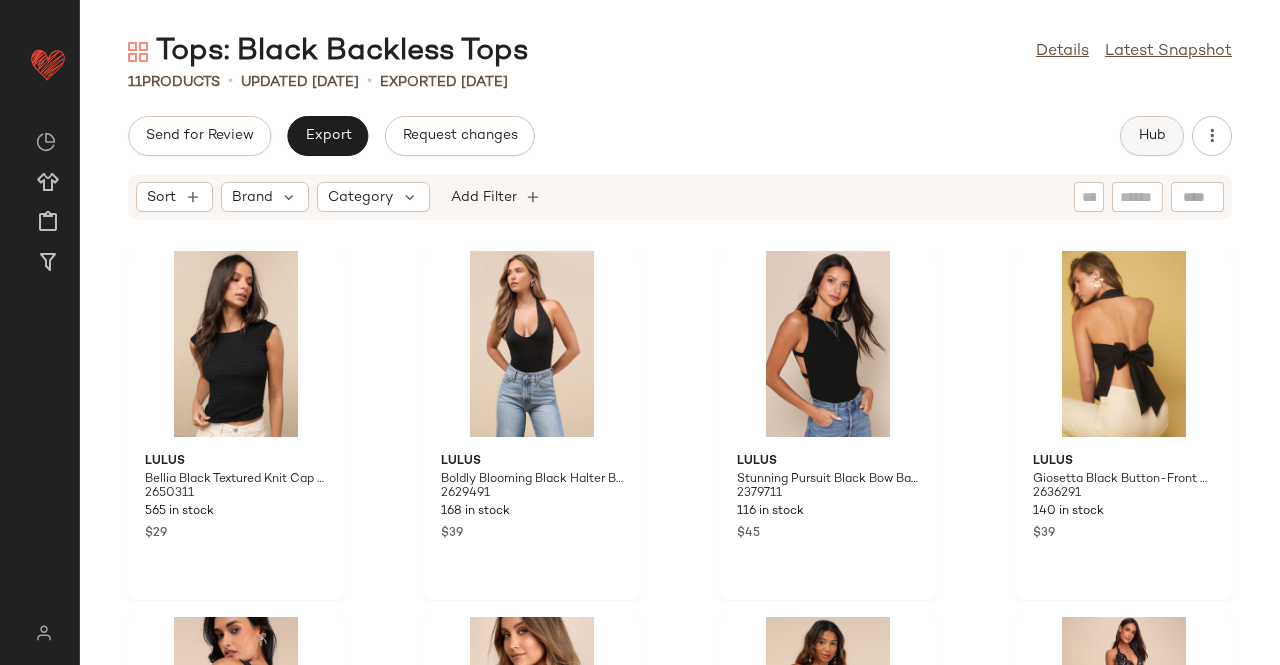 click on "Hub" 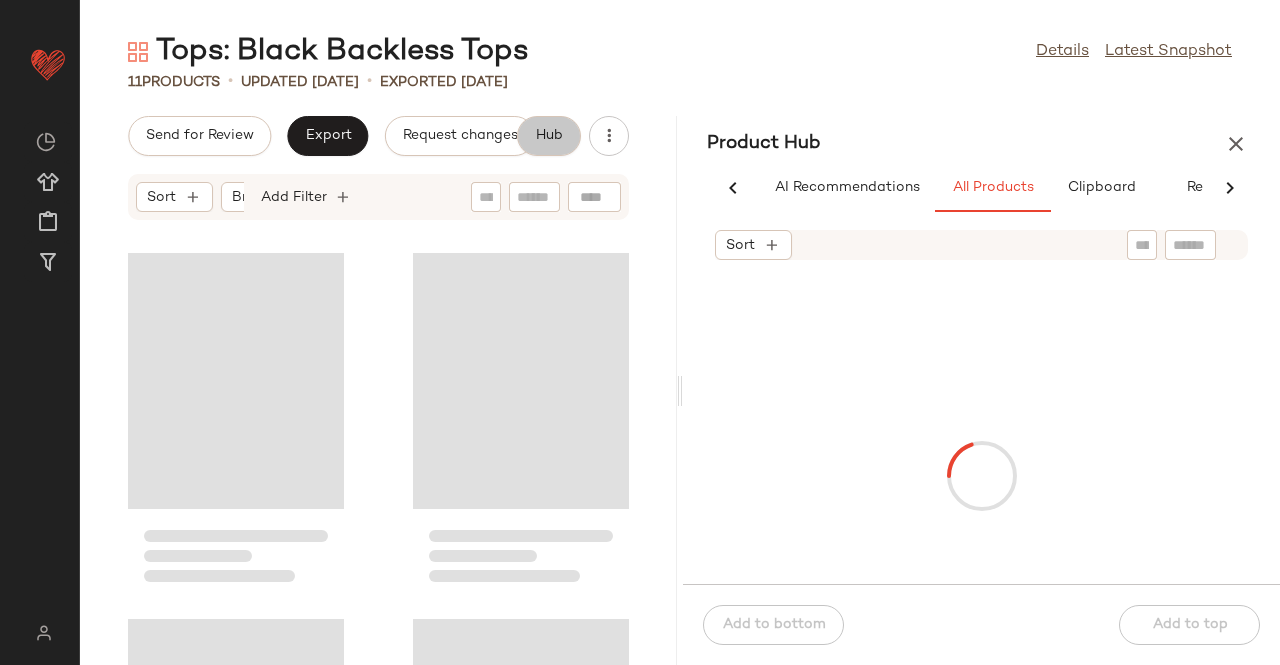 scroll, scrollTop: 0, scrollLeft: 62, axis: horizontal 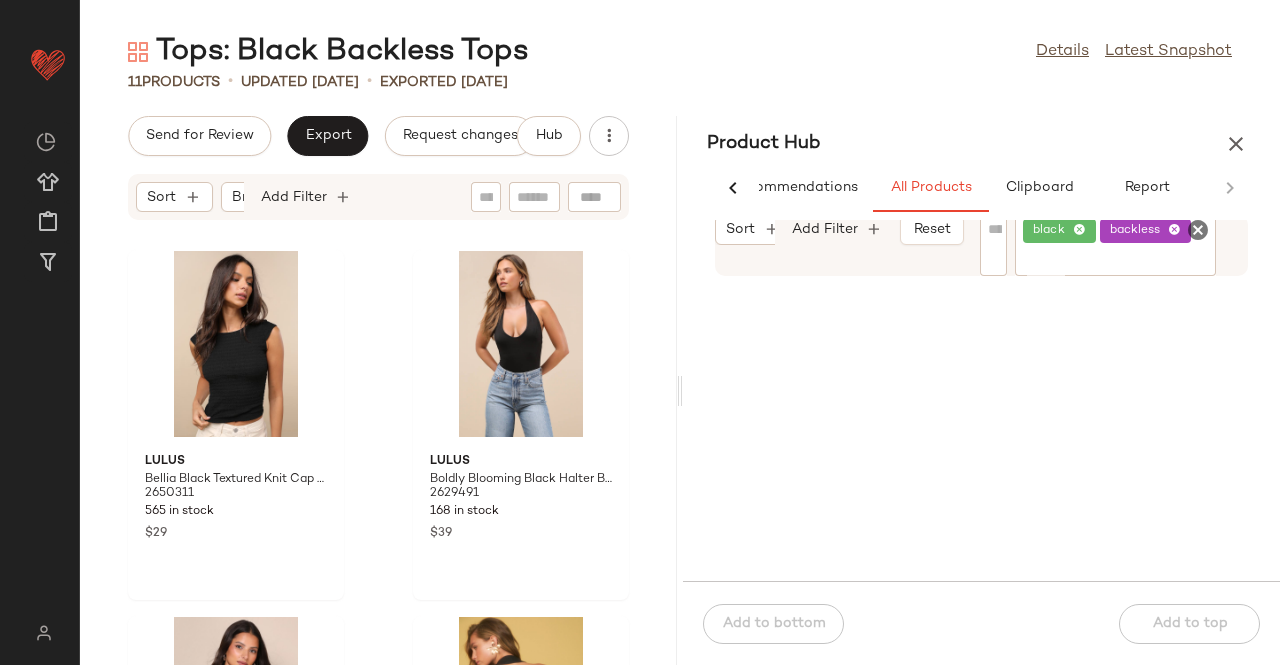 click on "black" 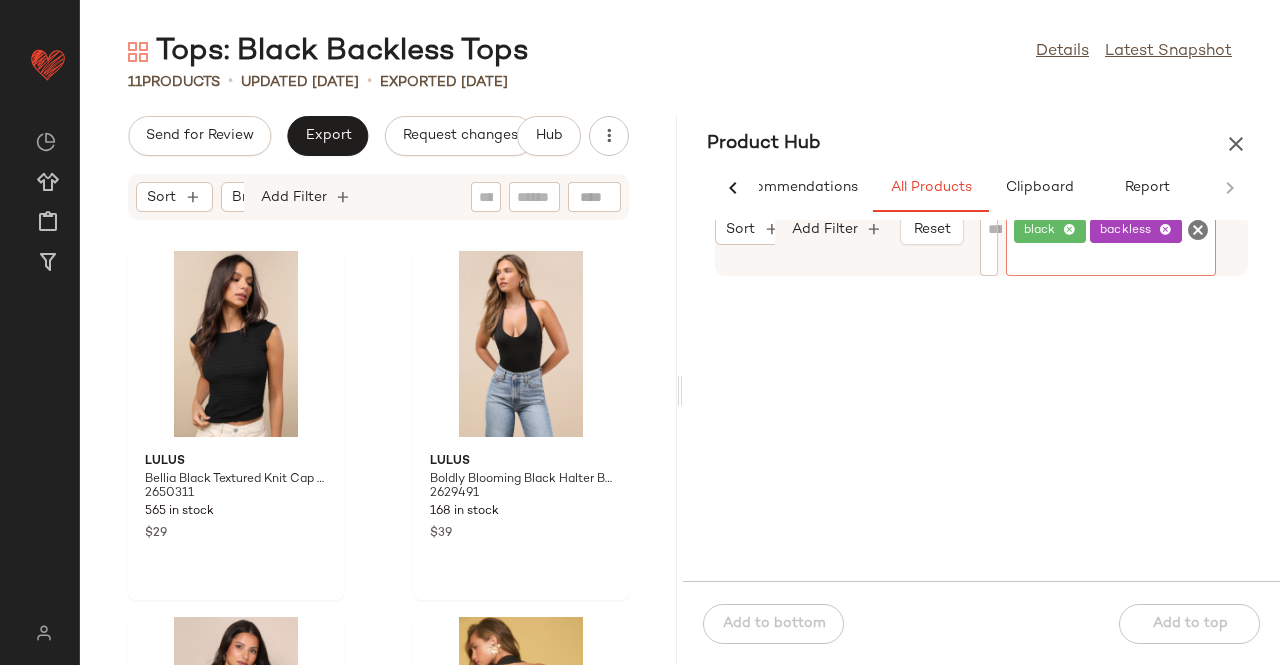 click 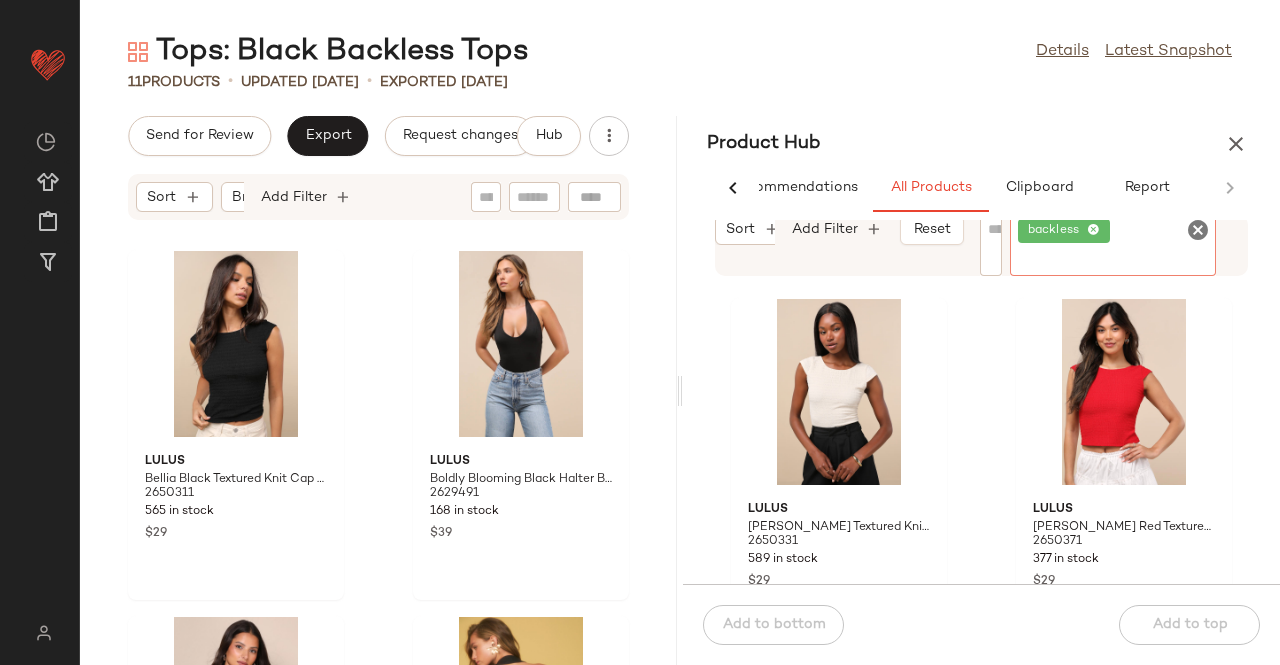 drag, startPoint x: 738, startPoint y: 231, endPoint x: 776, endPoint y: 297, distance: 76.15773 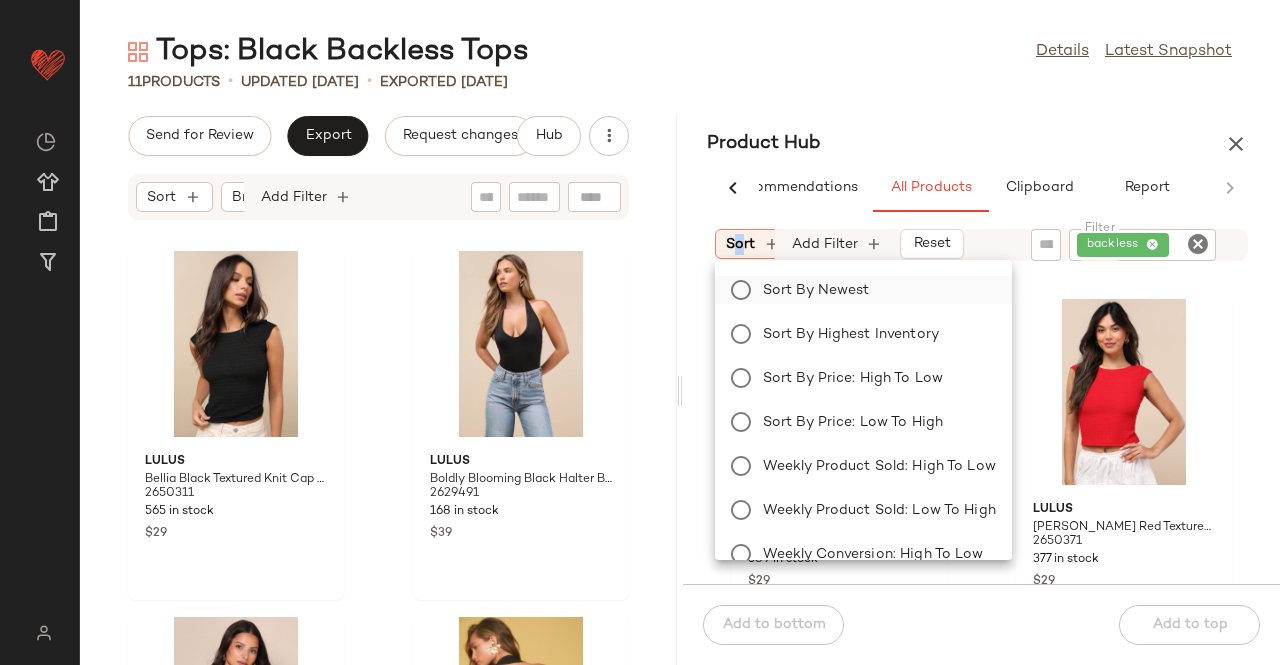 click on "Sort by Newest" 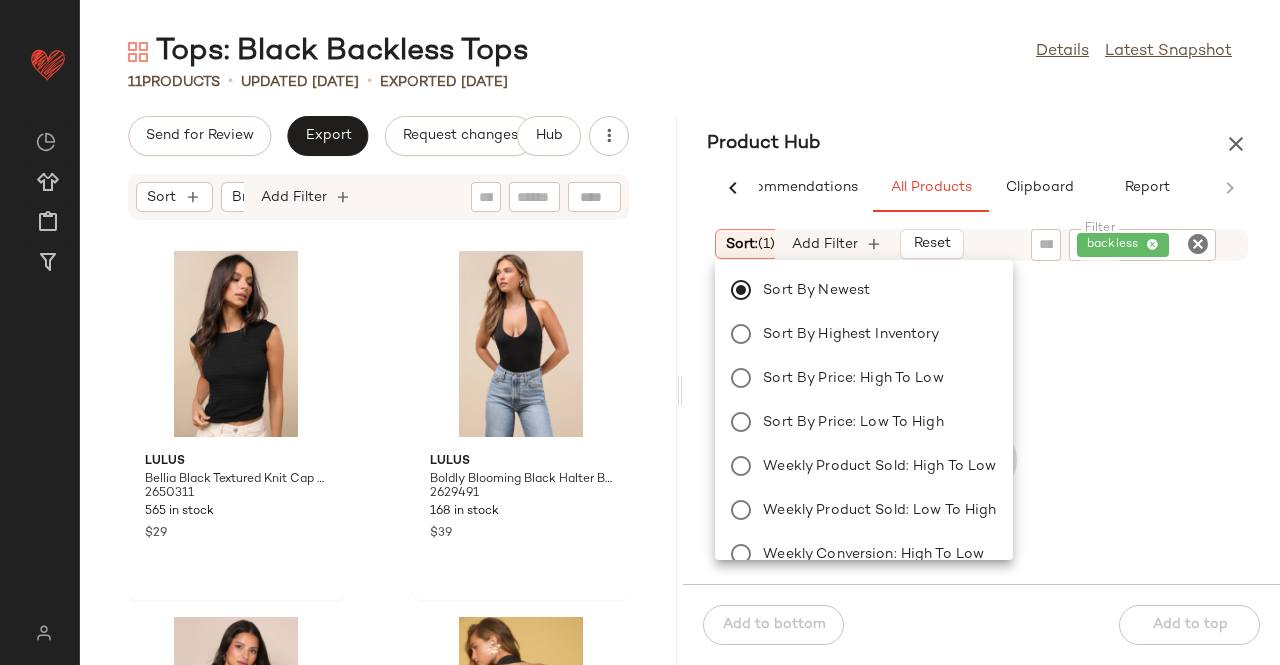 click on "Product Hub" at bounding box center (981, 144) 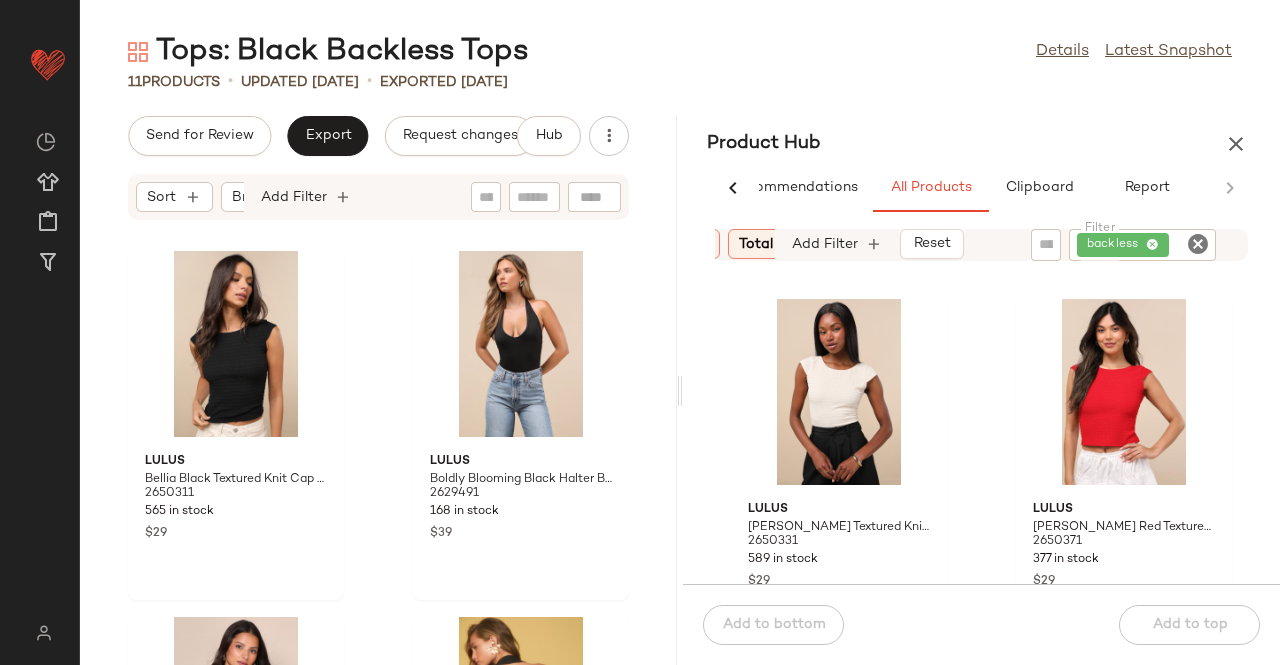 scroll, scrollTop: 0, scrollLeft: 692, axis: horizontal 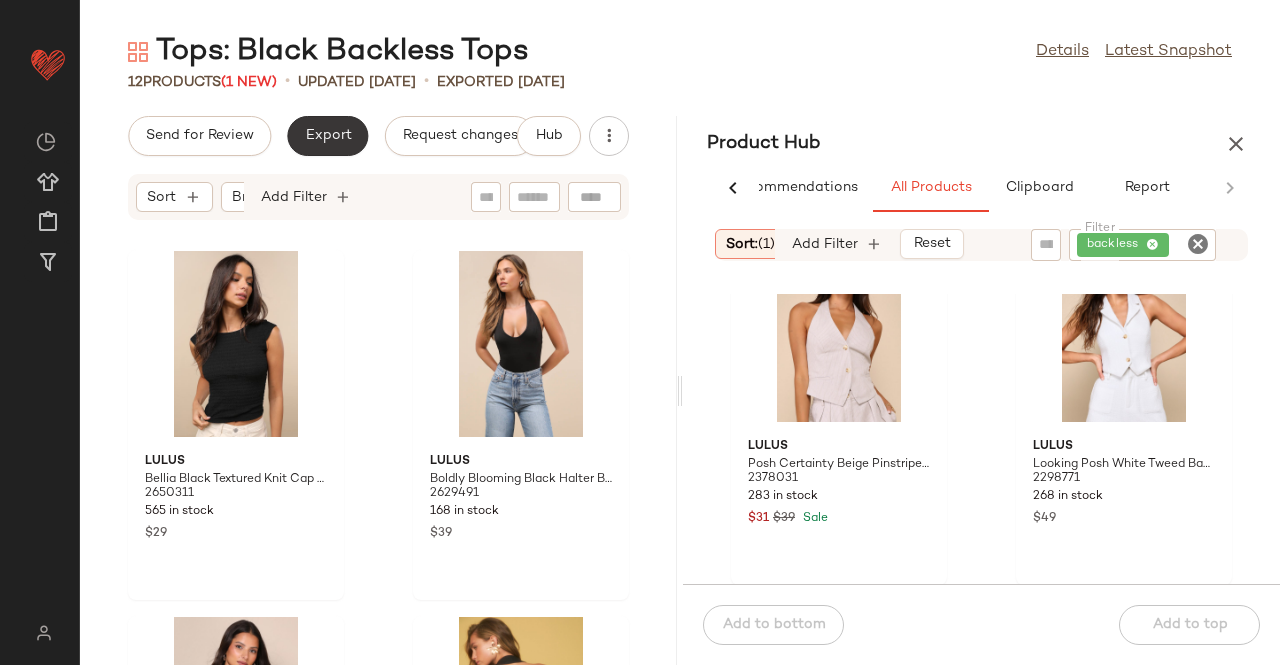 click on "Export" 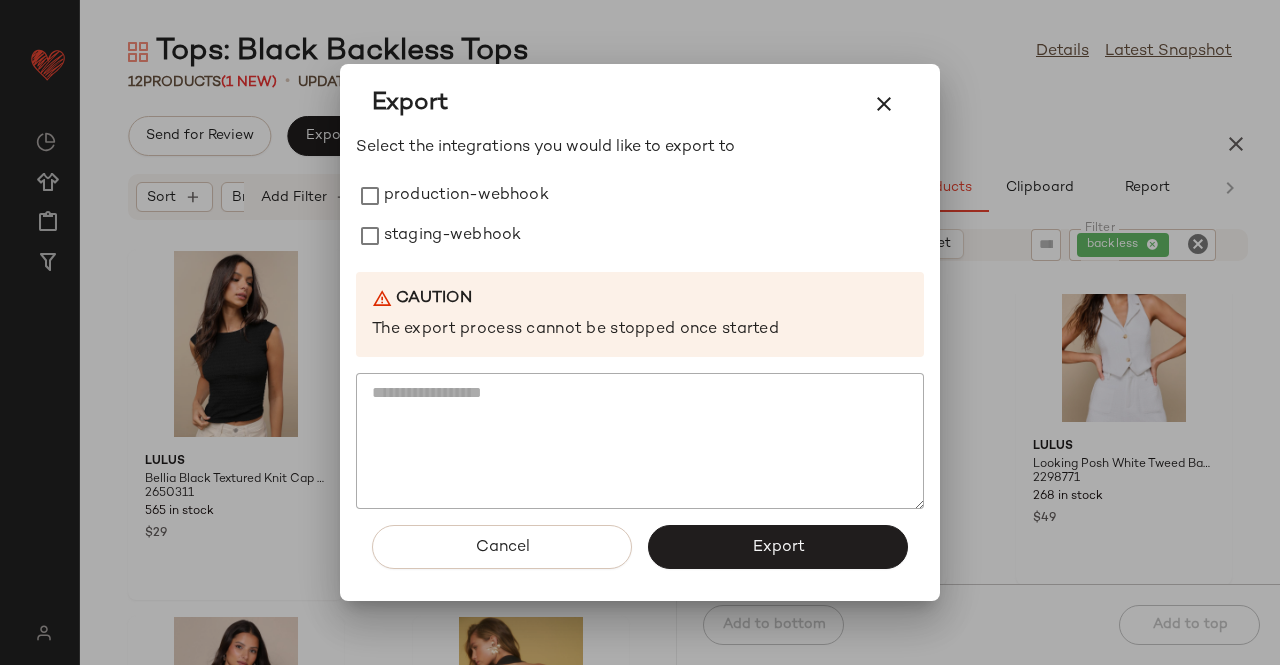 click on "Export  Select the integrations you would like to export to production-webhook staging-webhook Caution The export process cannot be stopped once started  Cancel   Export" 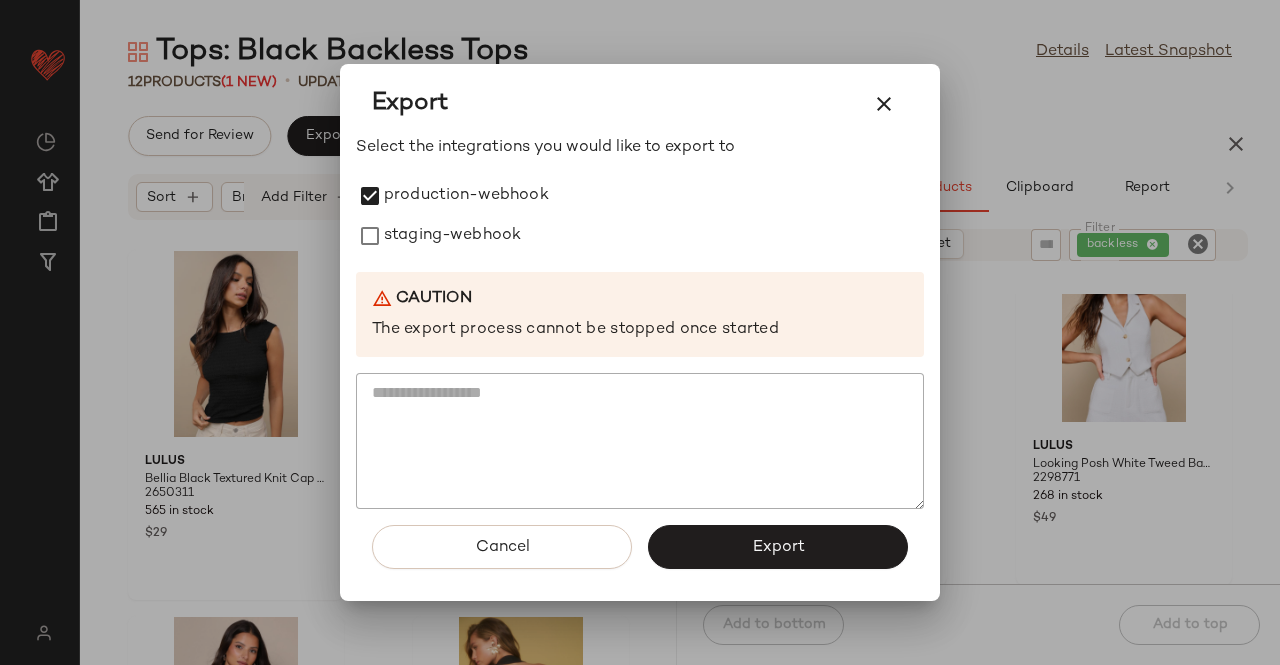 drag, startPoint x: 389, startPoint y: 237, endPoint x: 698, endPoint y: 512, distance: 413.6496 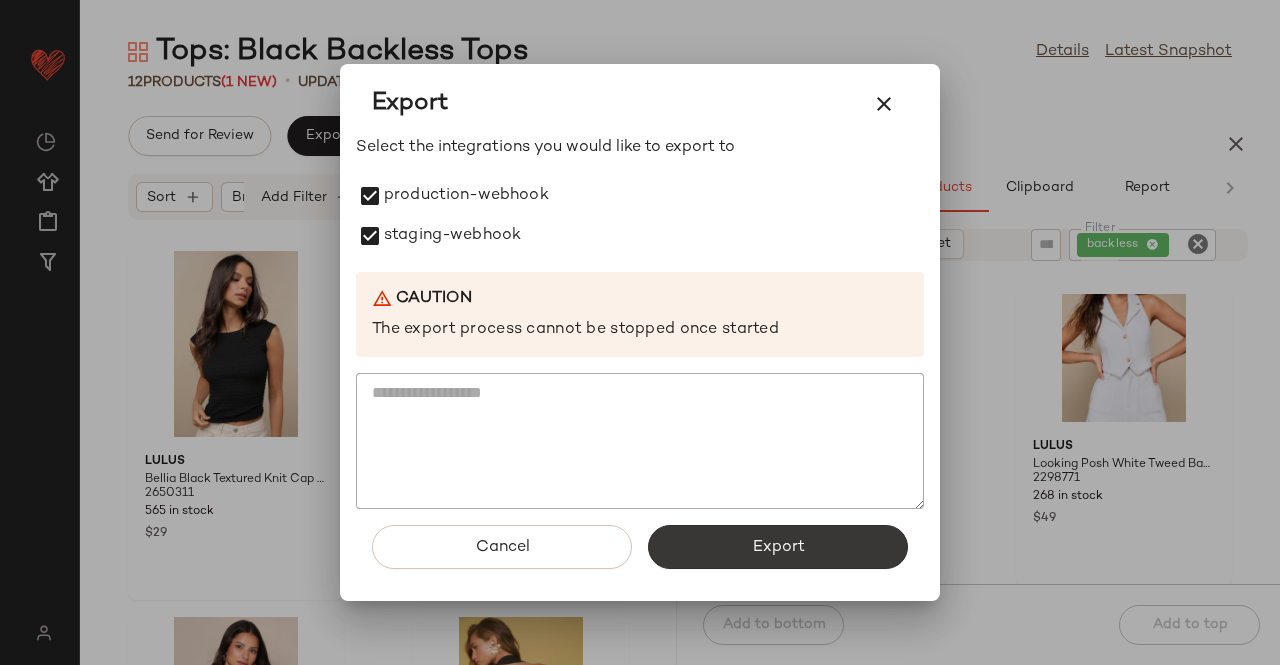 click on "Export" 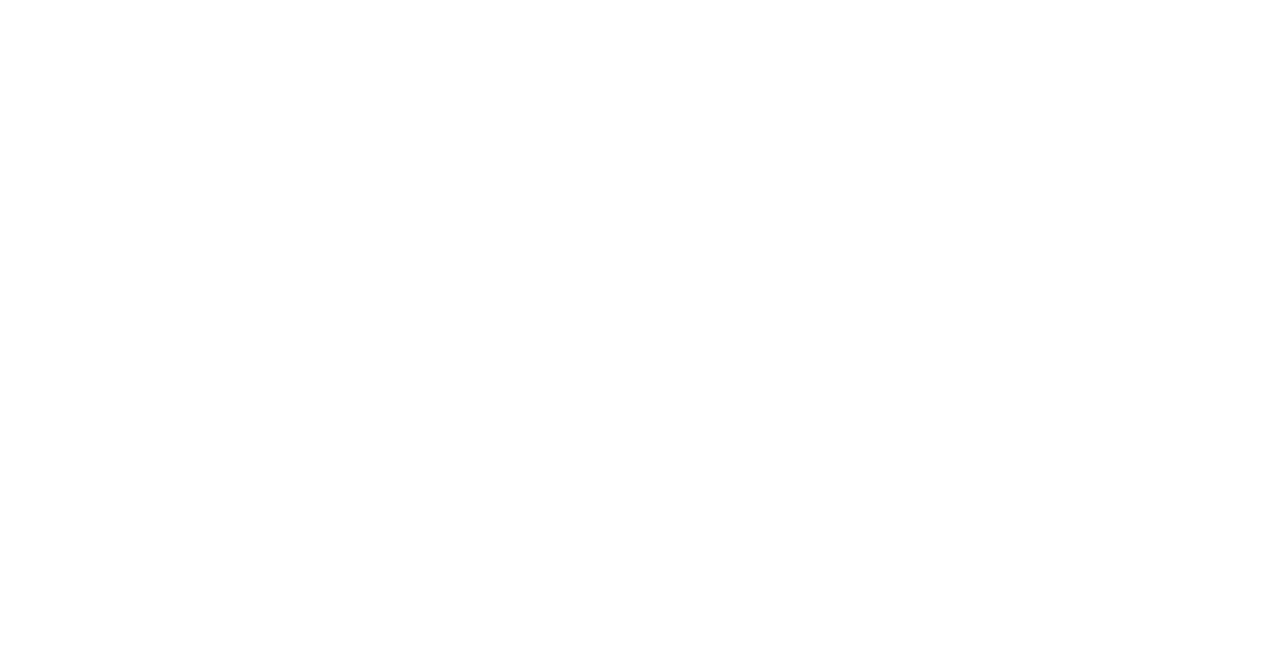 scroll, scrollTop: 0, scrollLeft: 0, axis: both 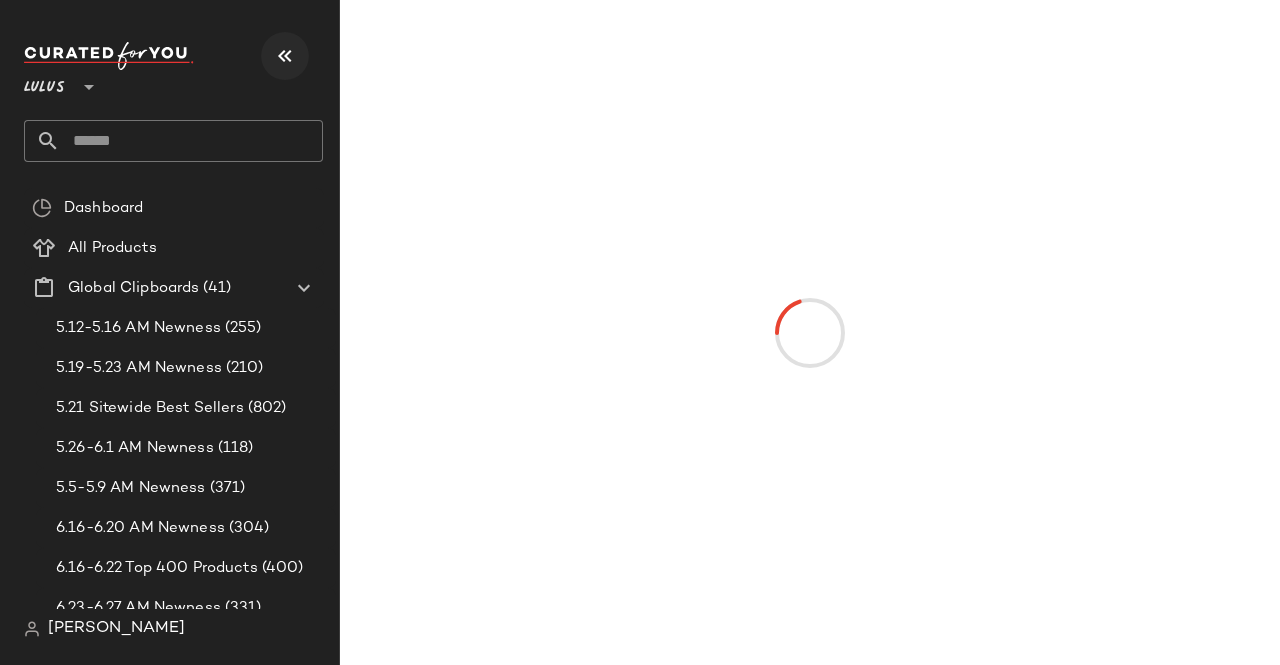 click at bounding box center (285, 56) 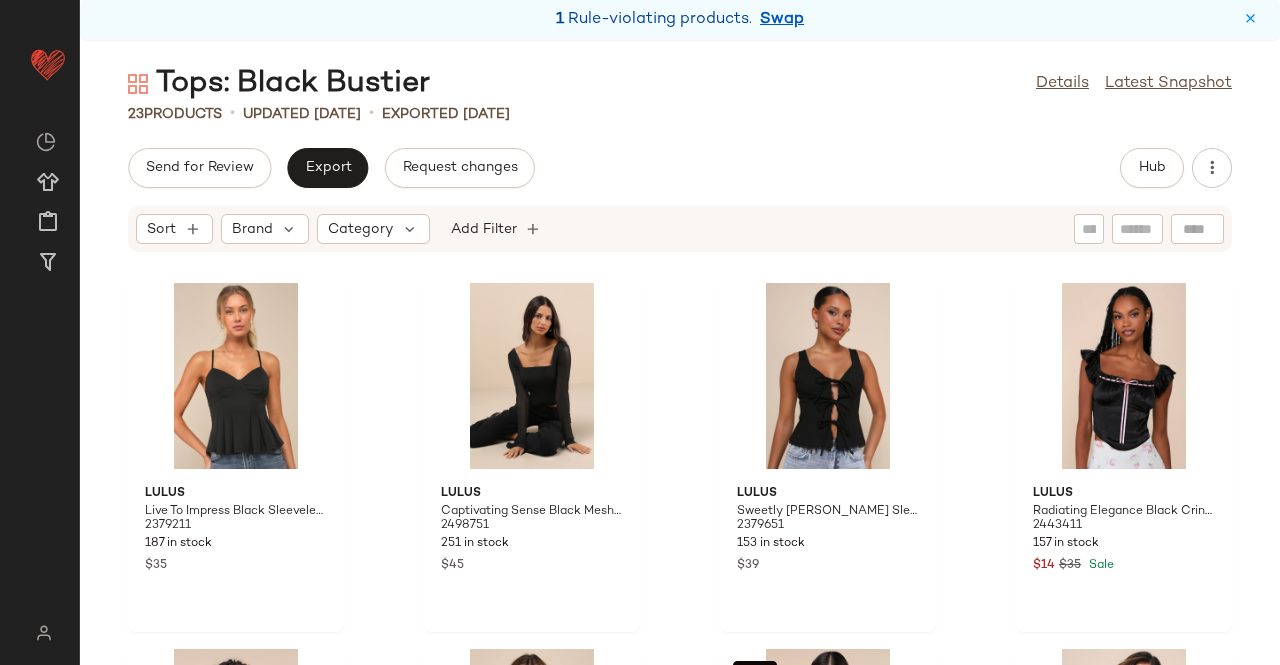 click on "Swap" at bounding box center (782, 20) 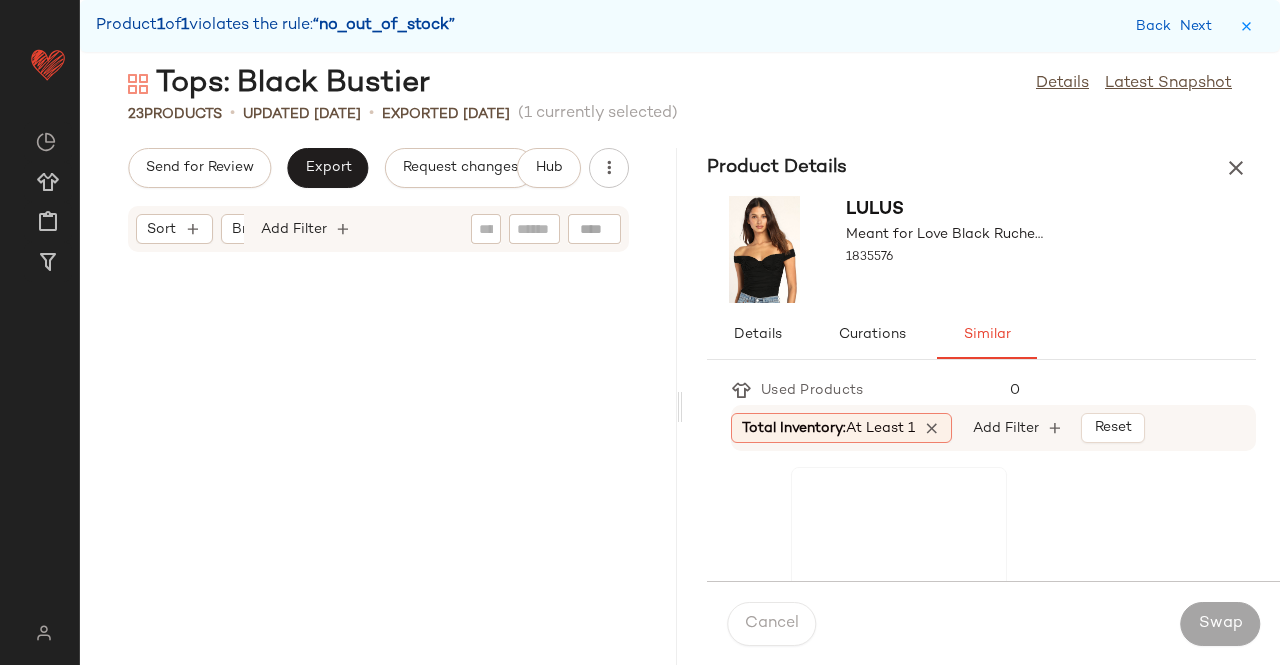 scroll, scrollTop: 2928, scrollLeft: 0, axis: vertical 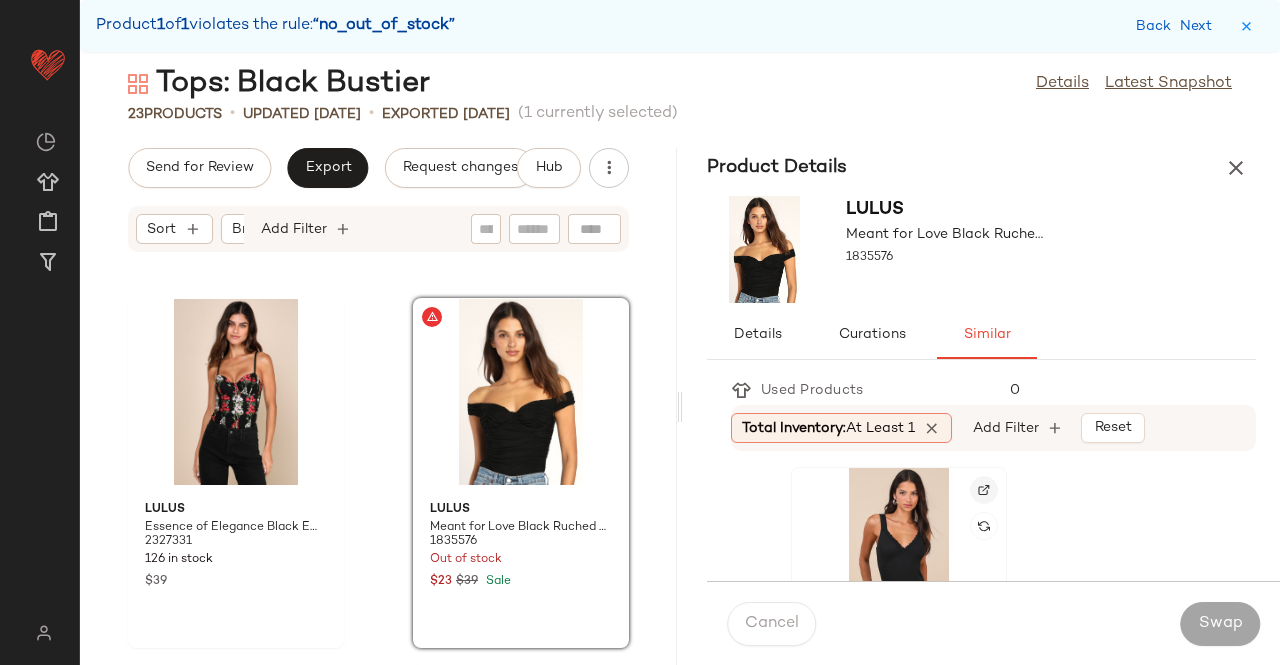click 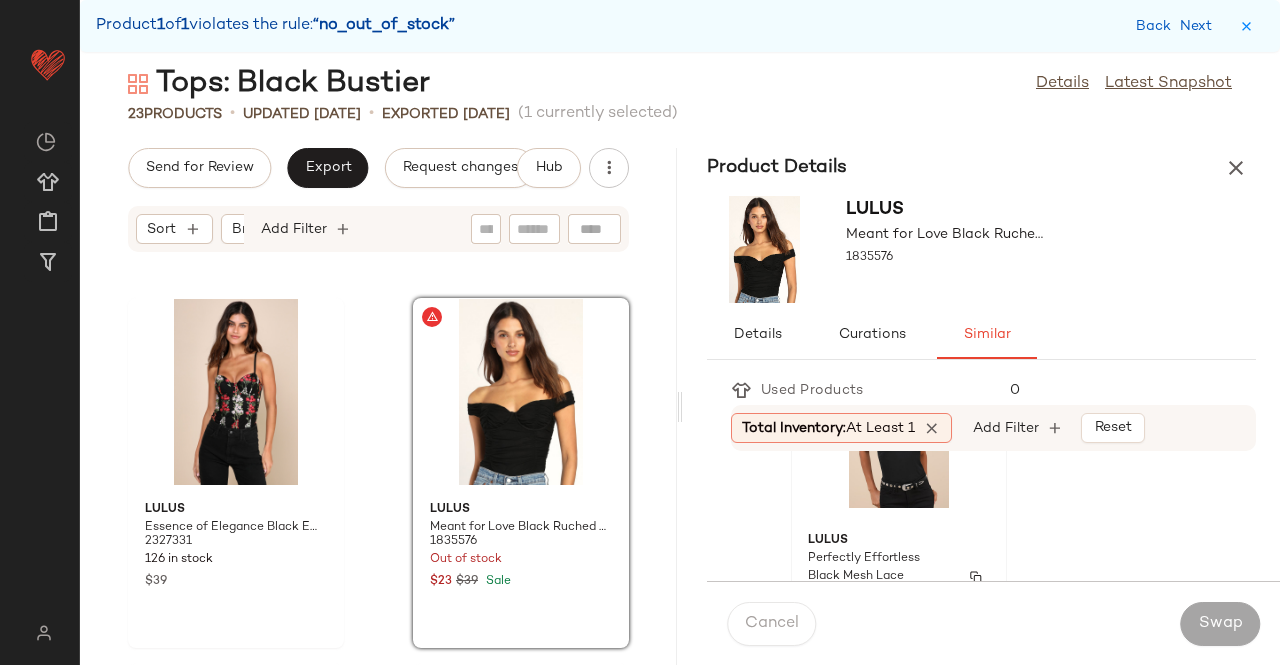 scroll, scrollTop: 200, scrollLeft: 0, axis: vertical 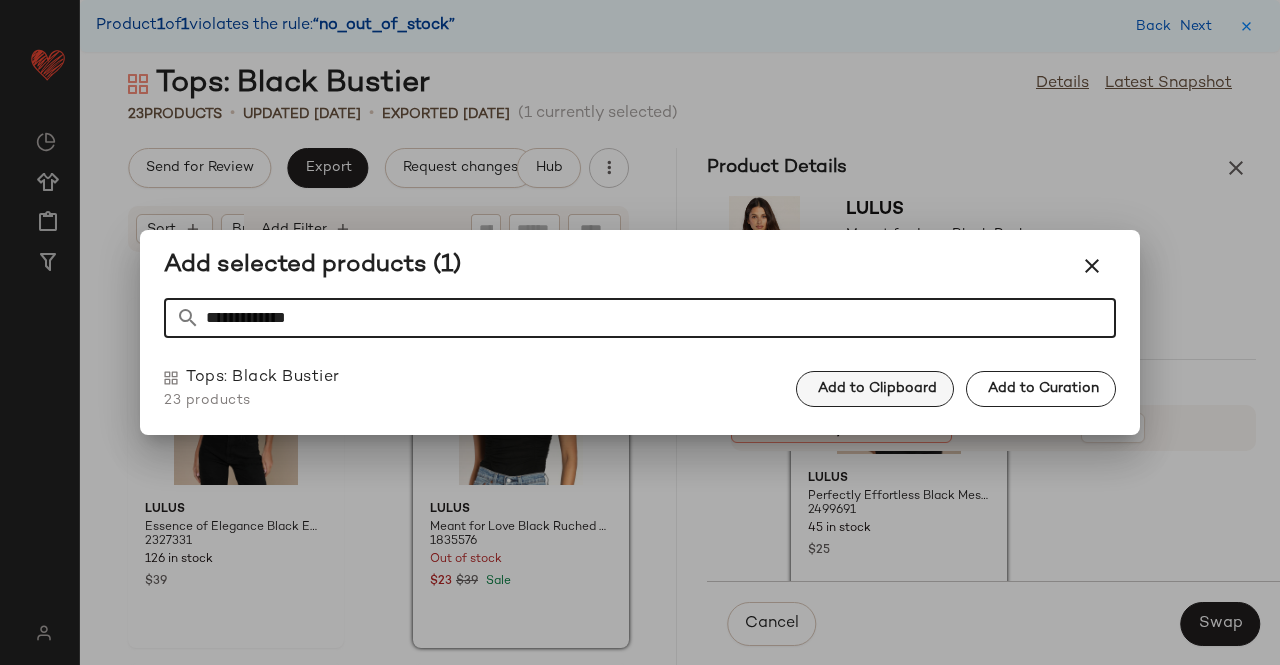 type on "**********" 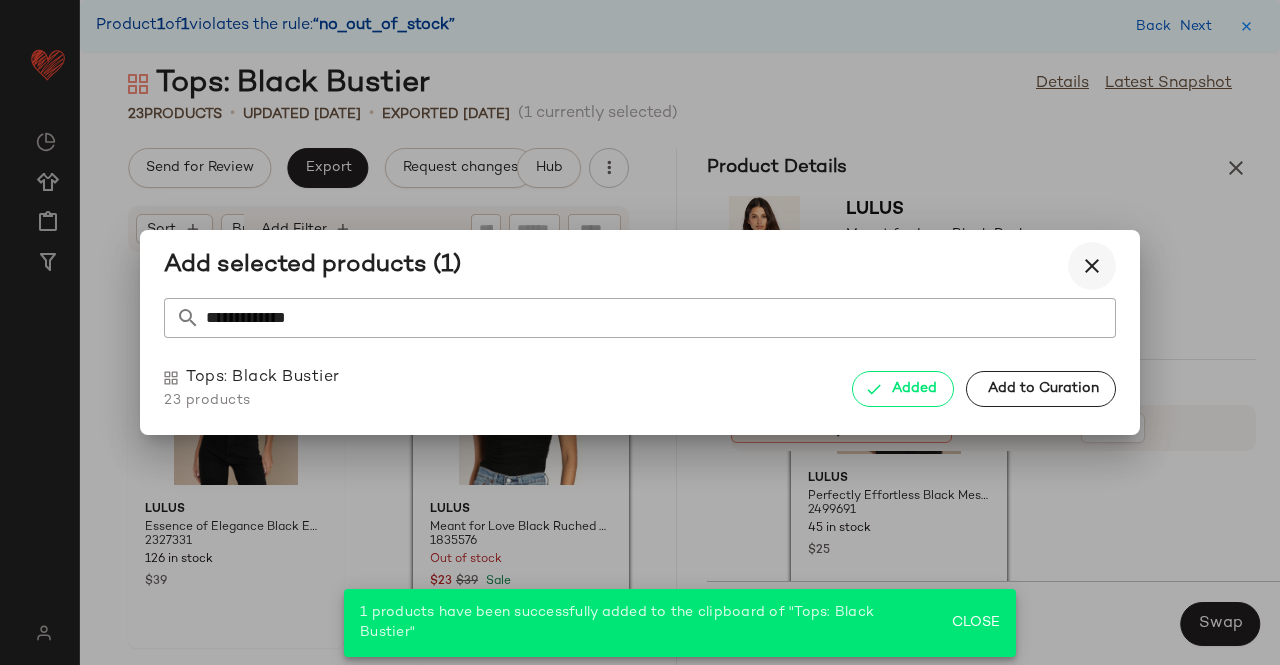 click at bounding box center (1092, 266) 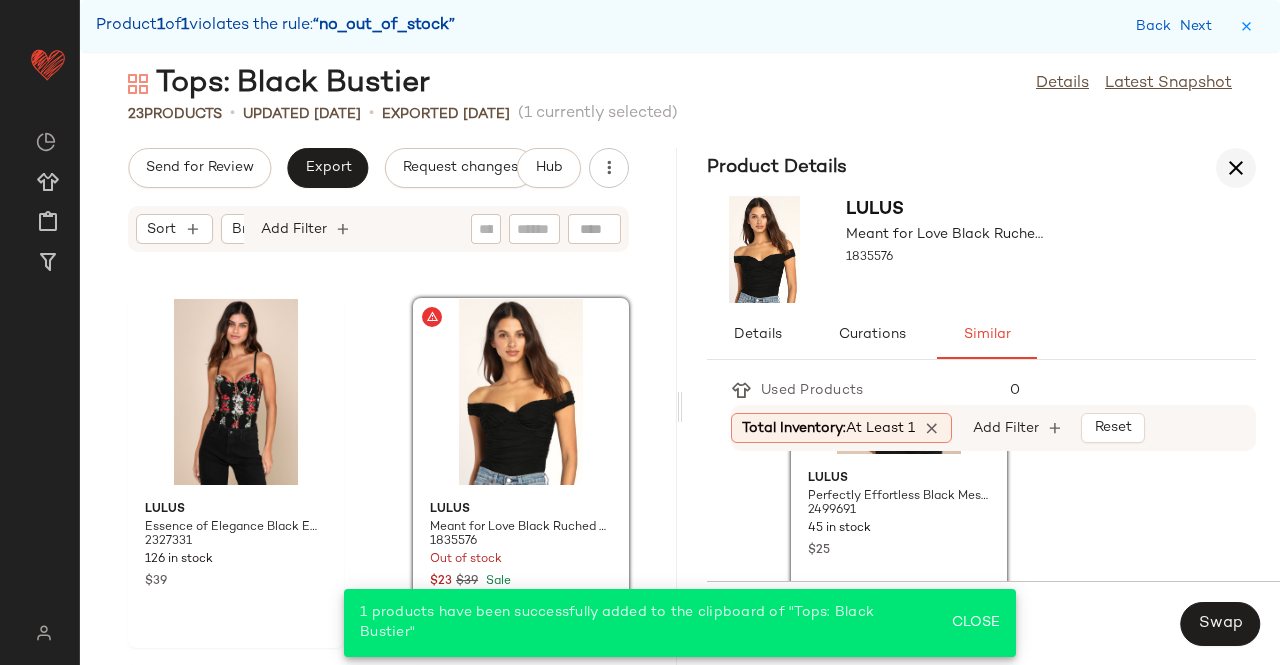 click at bounding box center [1236, 168] 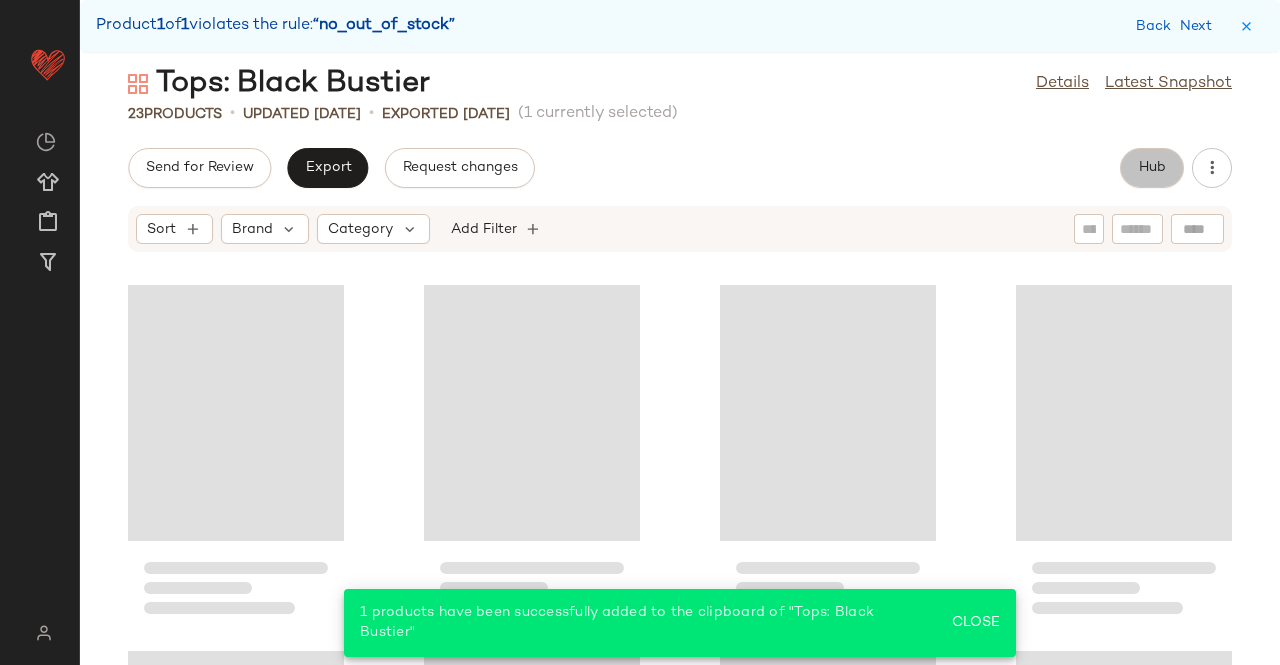 click on "Hub" at bounding box center (1152, 168) 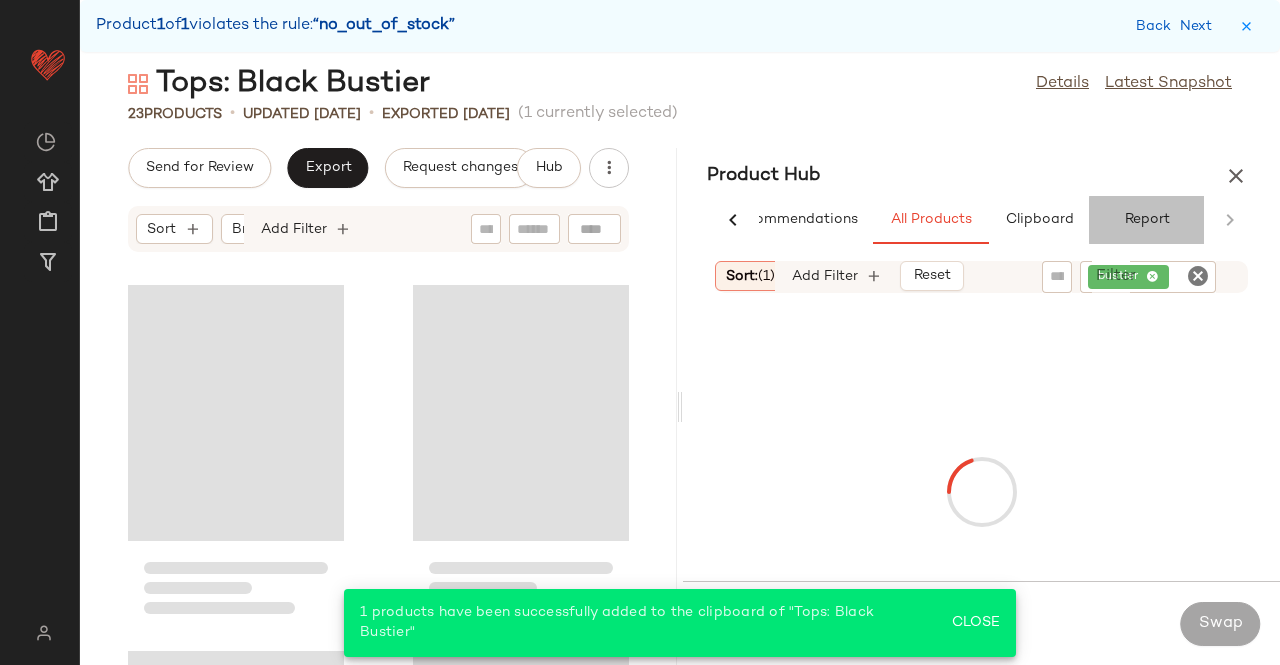 click on "Report" 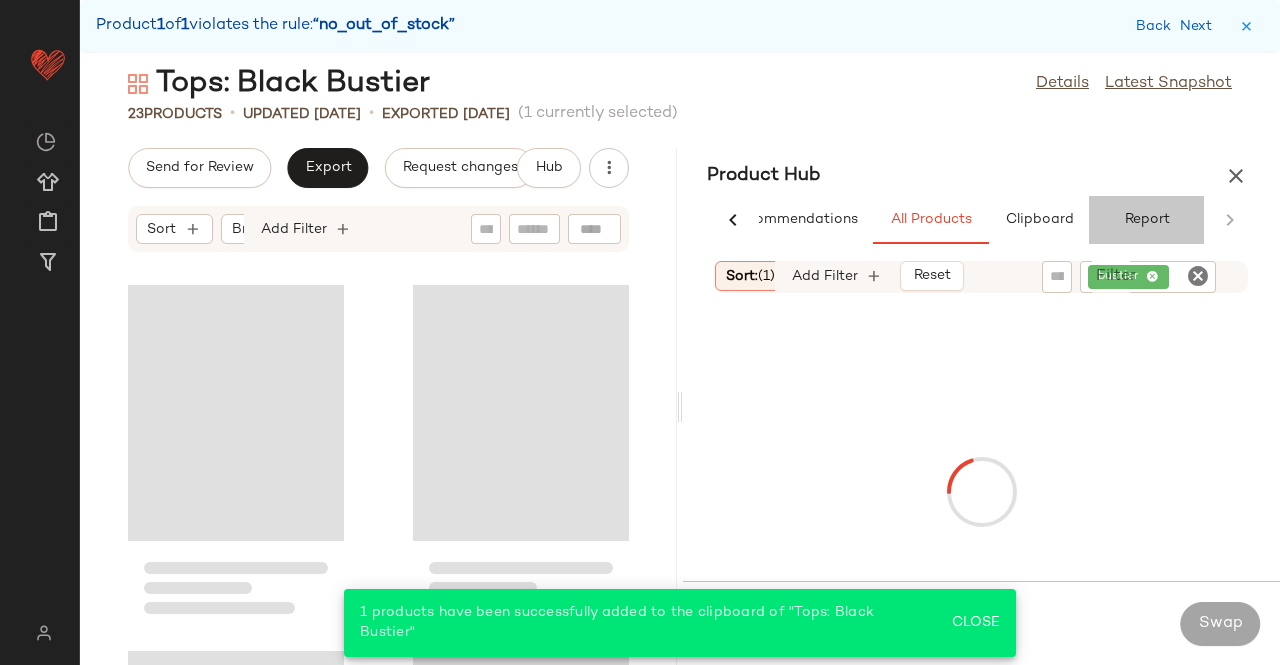 scroll, scrollTop: 0, scrollLeft: 62, axis: horizontal 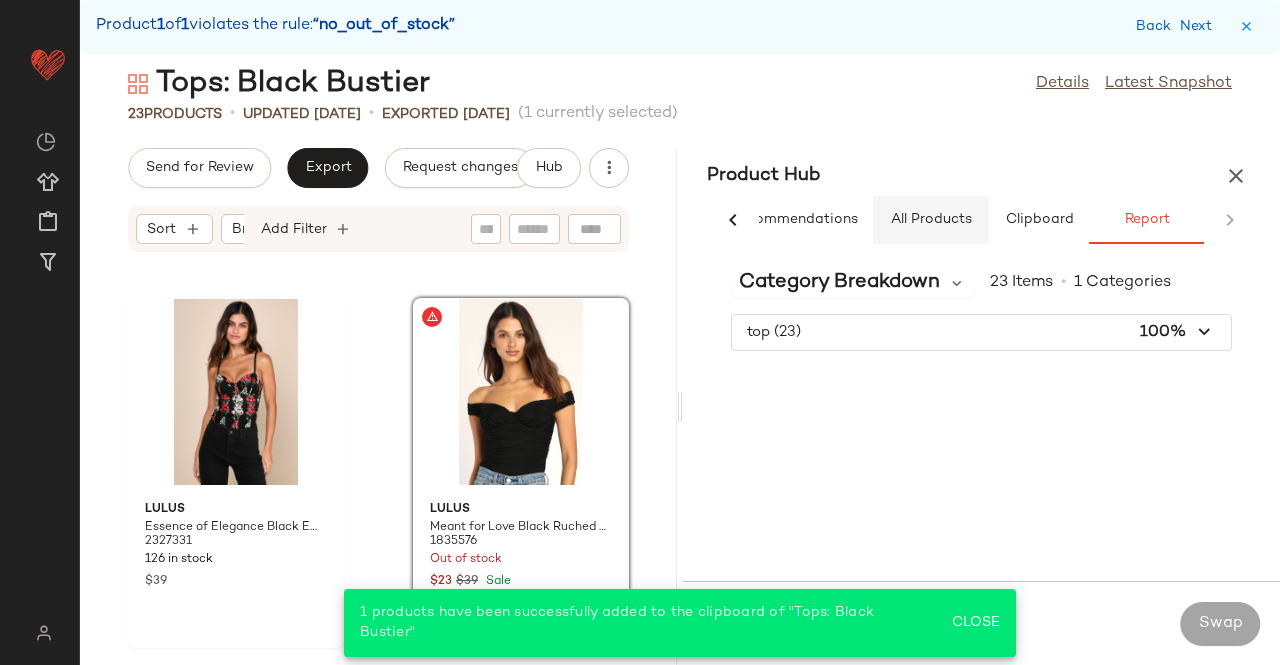 click on "All Products" 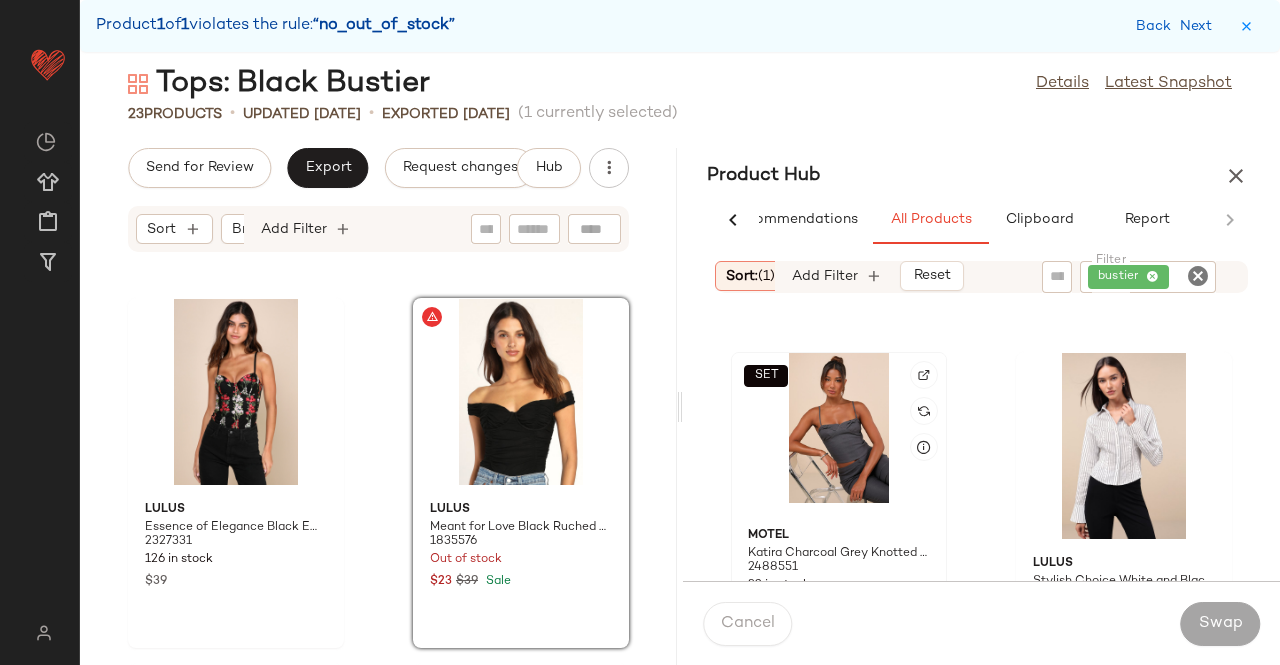 scroll, scrollTop: 6316, scrollLeft: 0, axis: vertical 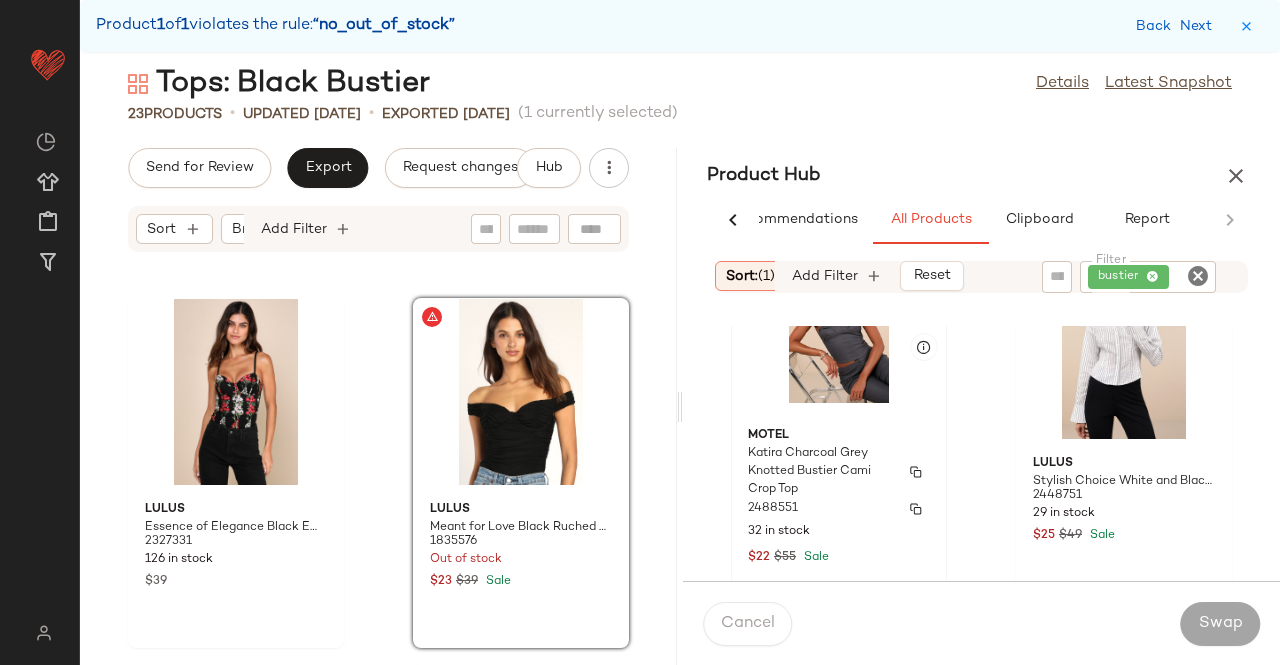 click on "Motel" at bounding box center (839, 436) 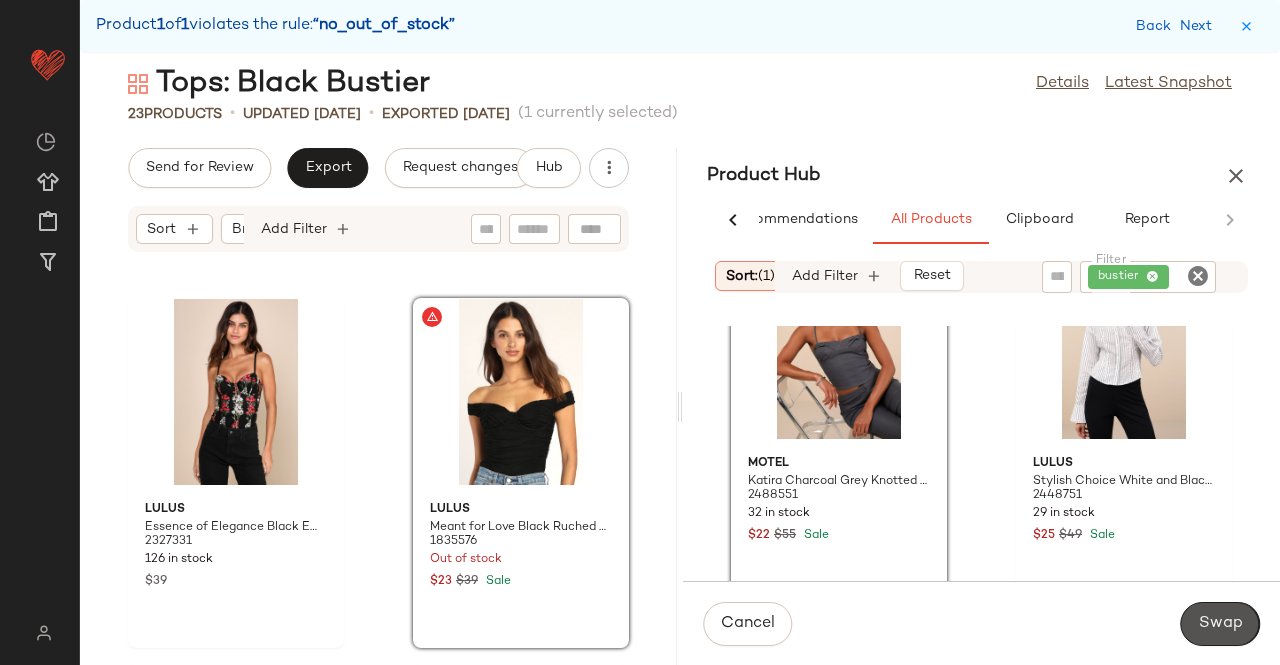drag, startPoint x: 1210, startPoint y: 628, endPoint x: 1049, endPoint y: 590, distance: 165.42369 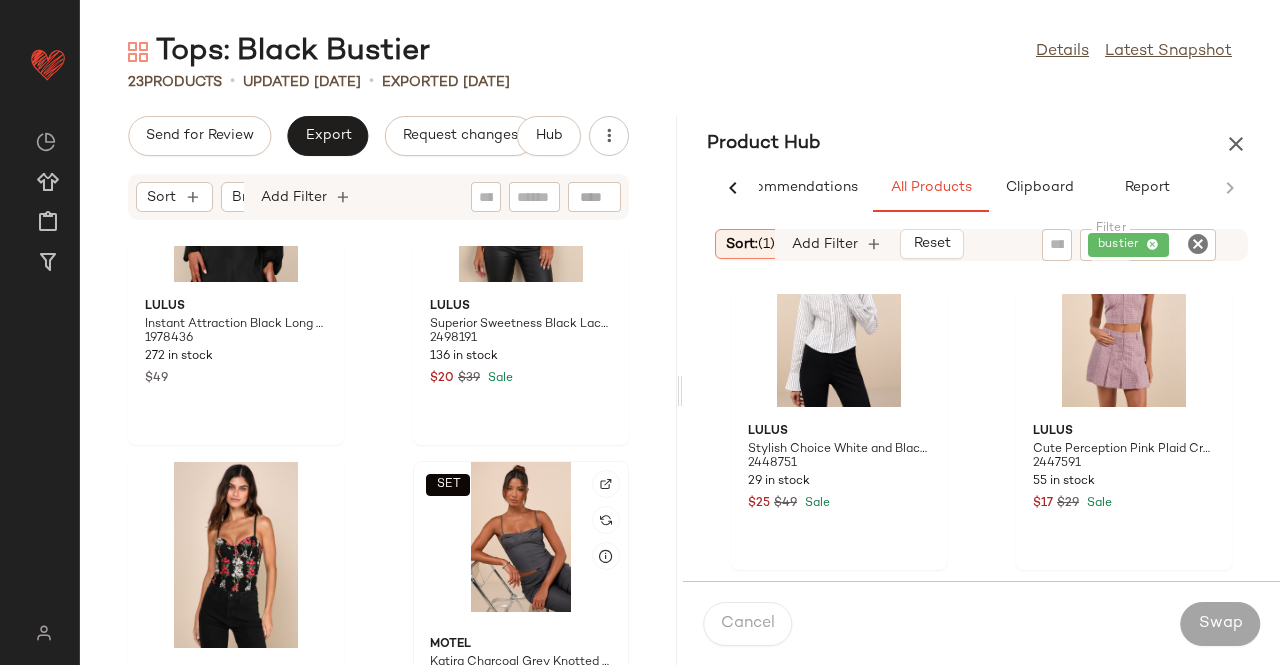 scroll, scrollTop: 2828, scrollLeft: 0, axis: vertical 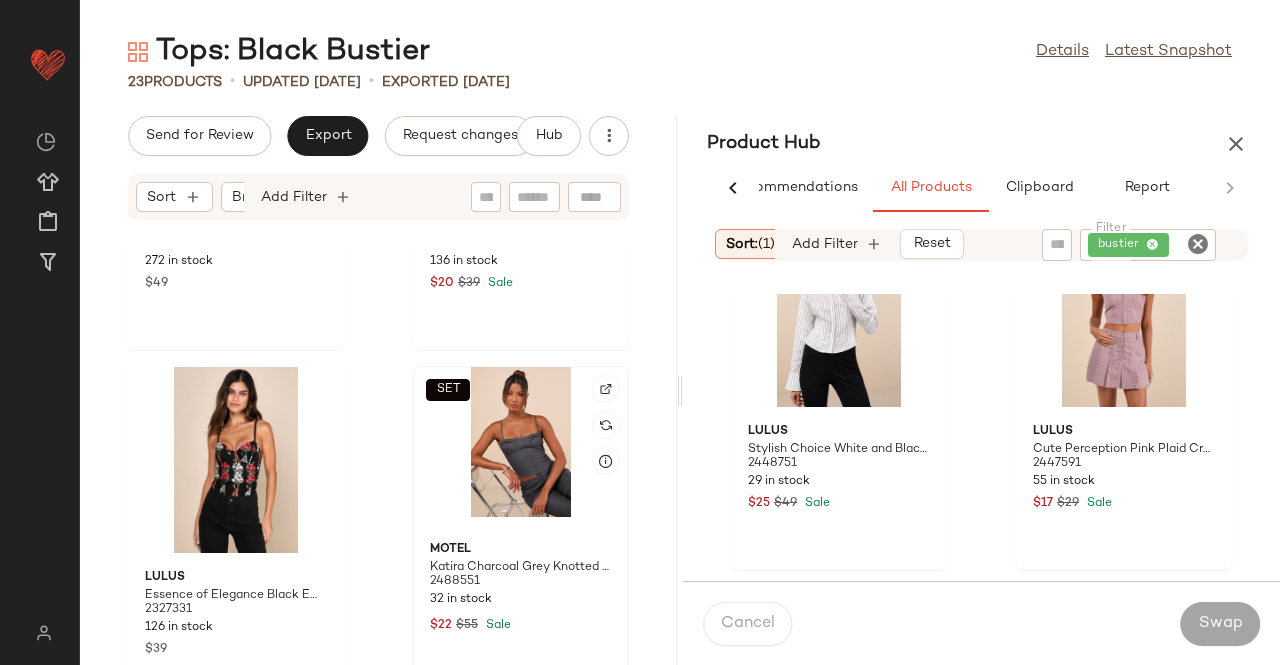 click on "SET" 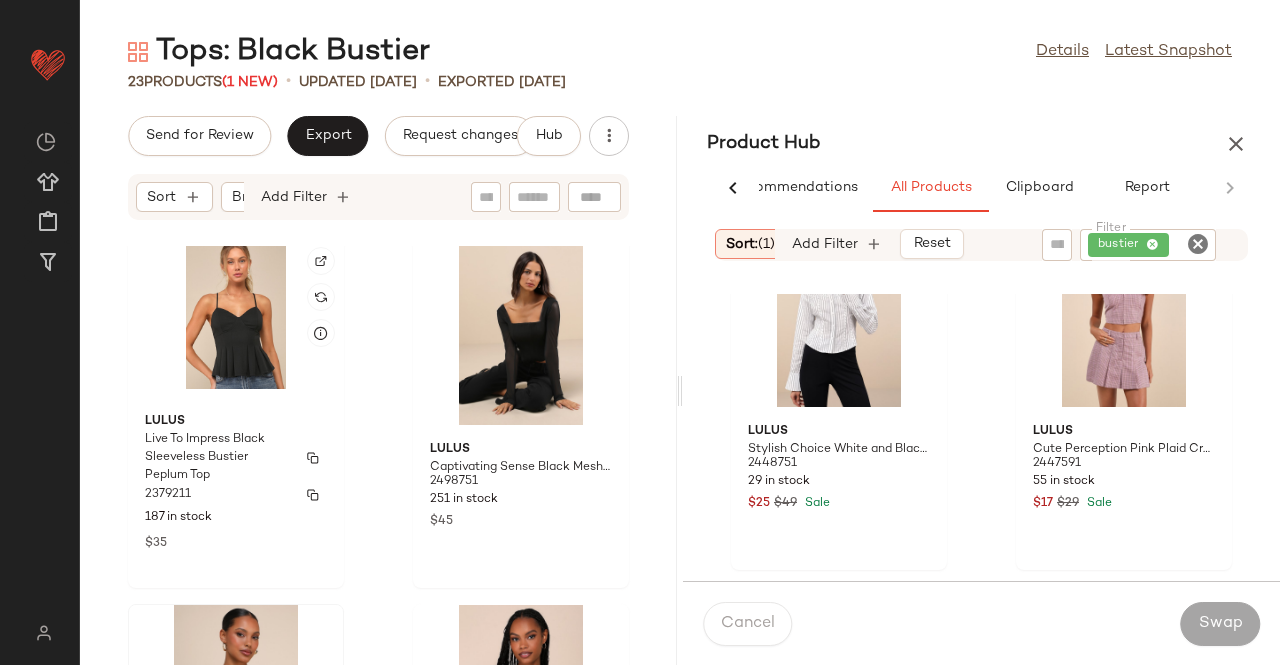 scroll, scrollTop: 0, scrollLeft: 0, axis: both 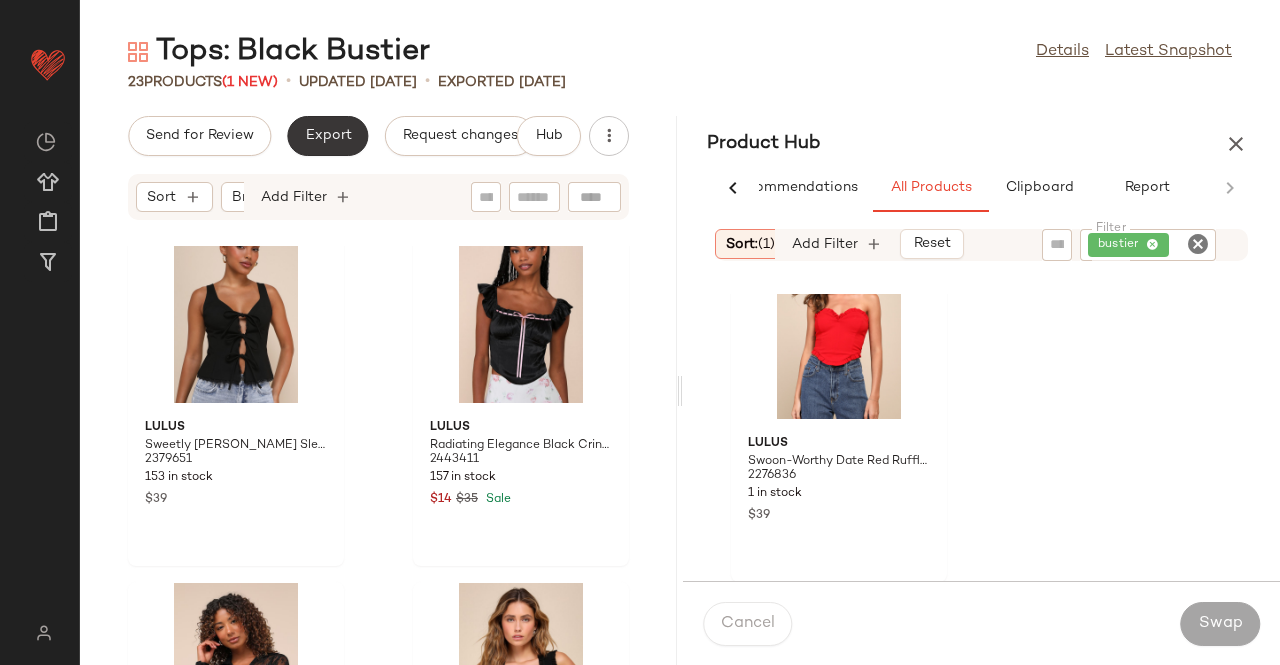 click on "Export" 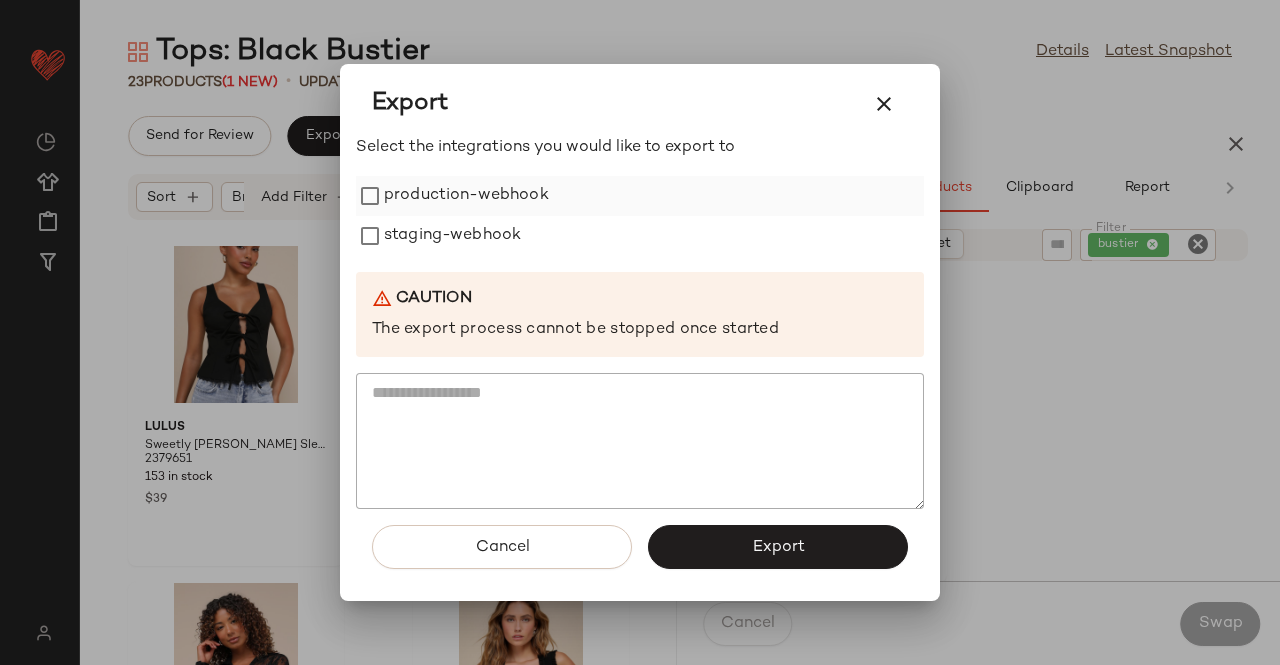 click on "production-webhook" 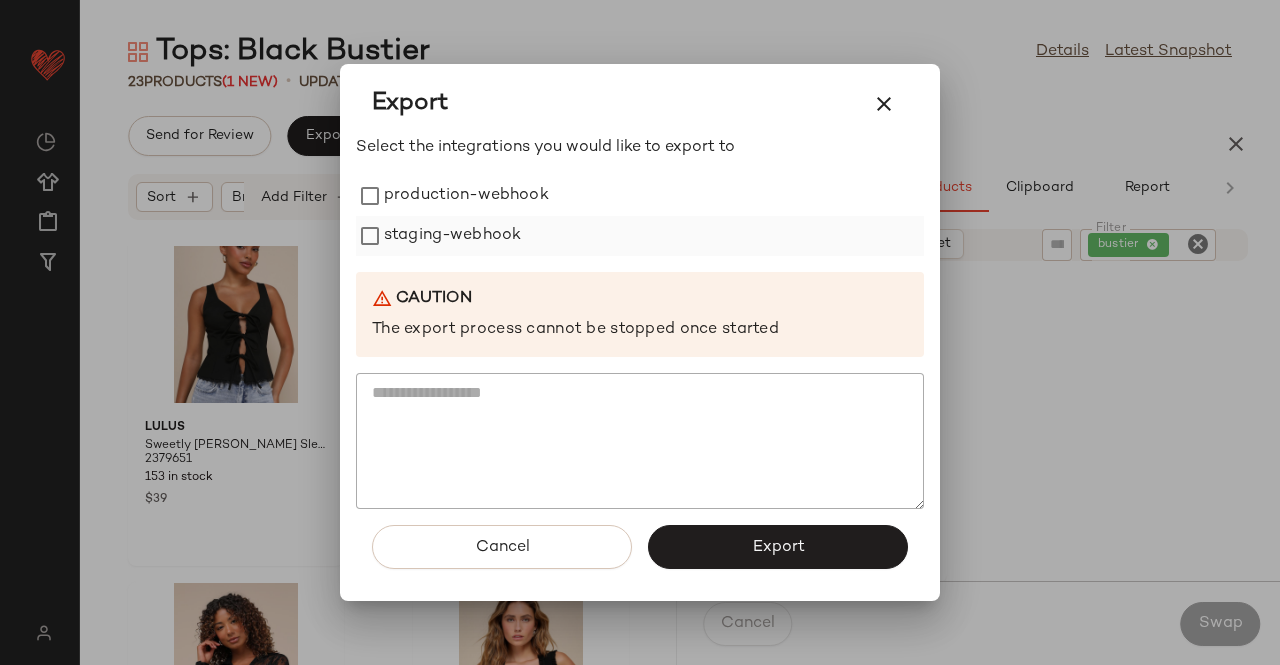 click on "staging-webhook" at bounding box center (452, 236) 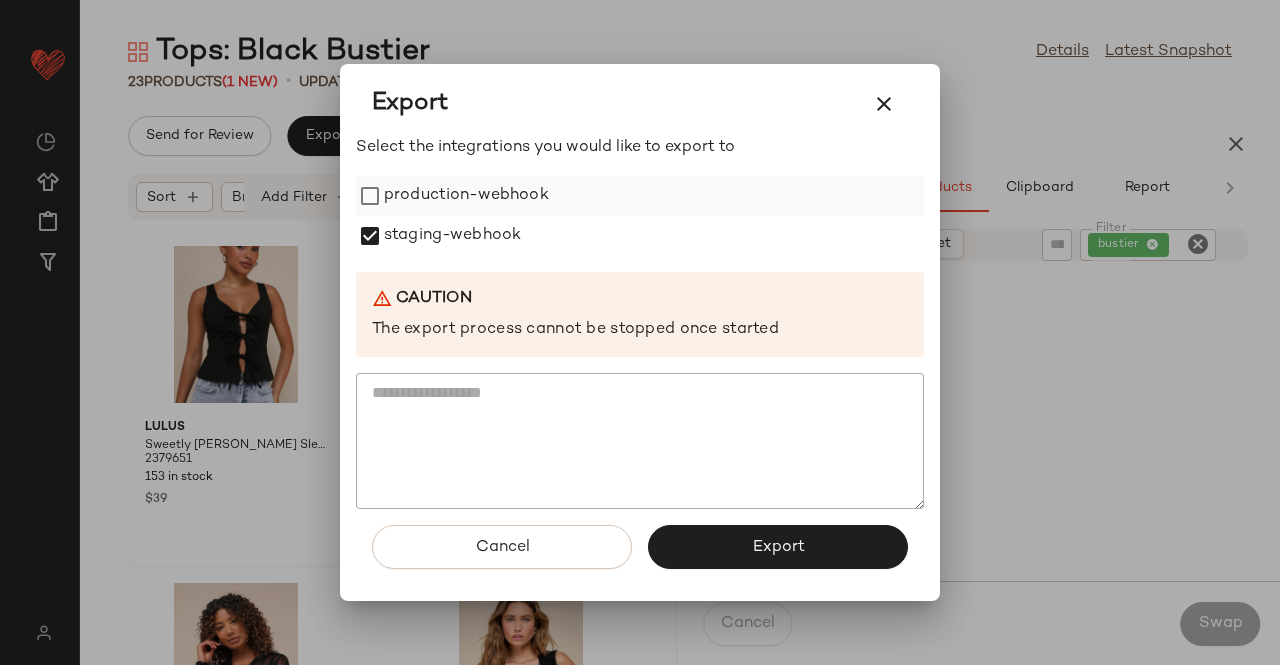 click on "production-webhook" at bounding box center (466, 196) 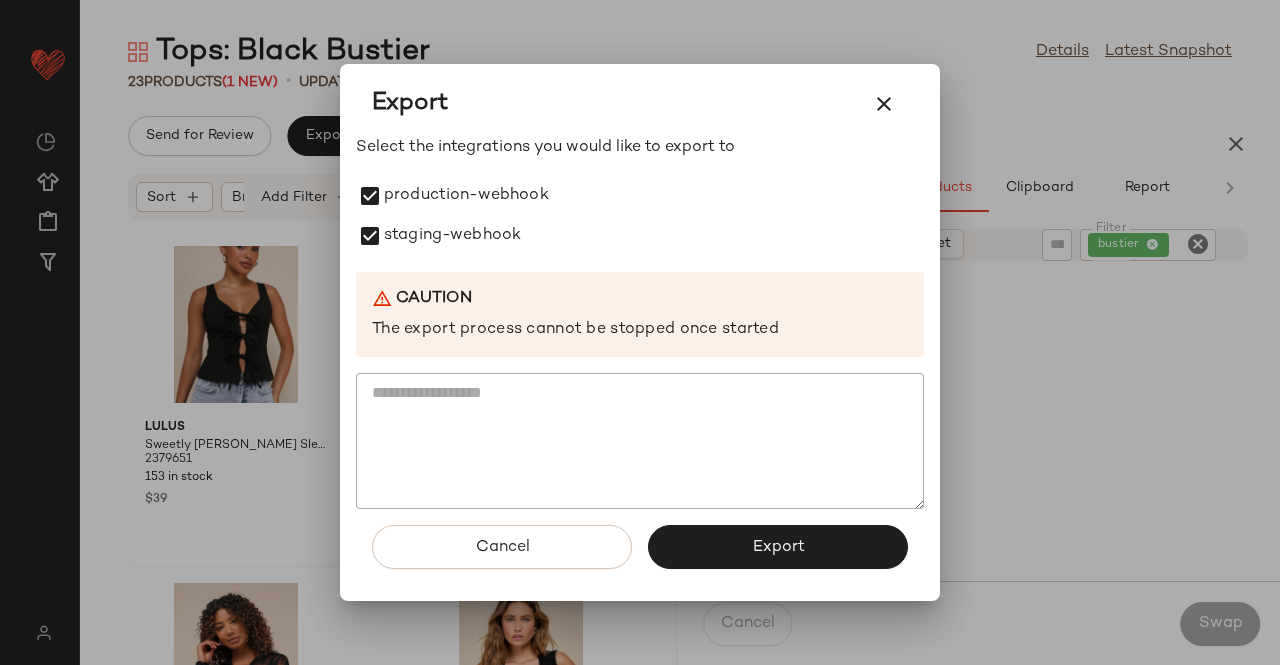 click on "Export" at bounding box center (778, 547) 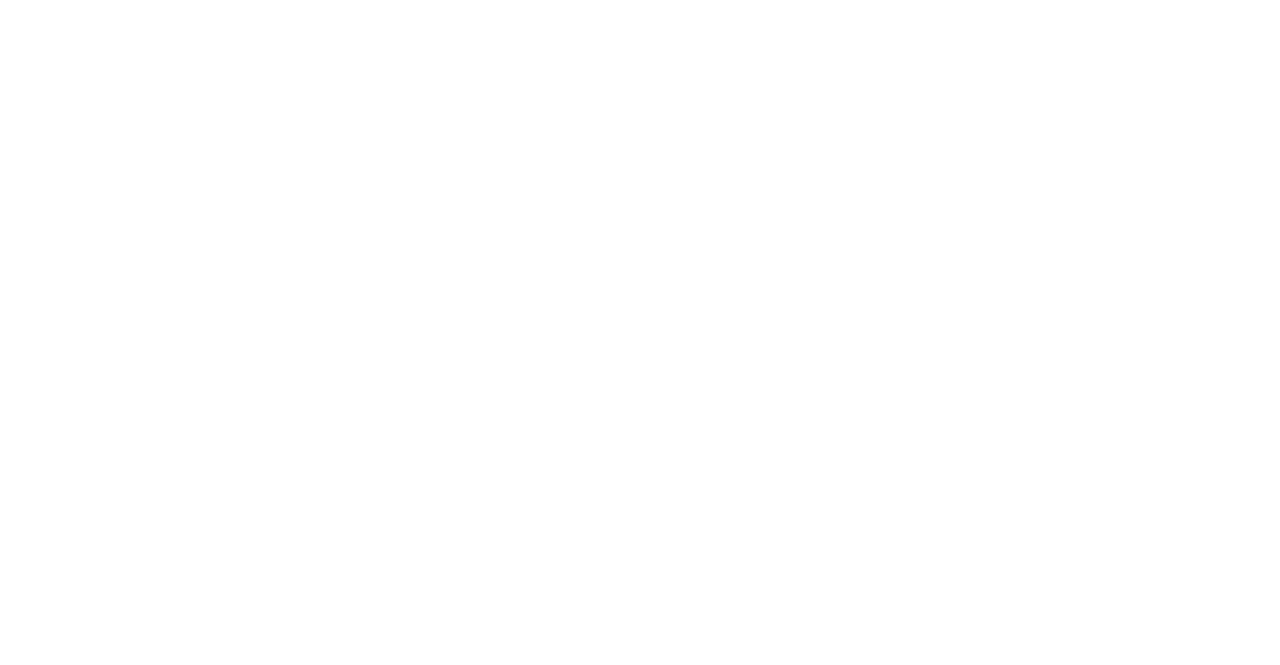 scroll, scrollTop: 0, scrollLeft: 0, axis: both 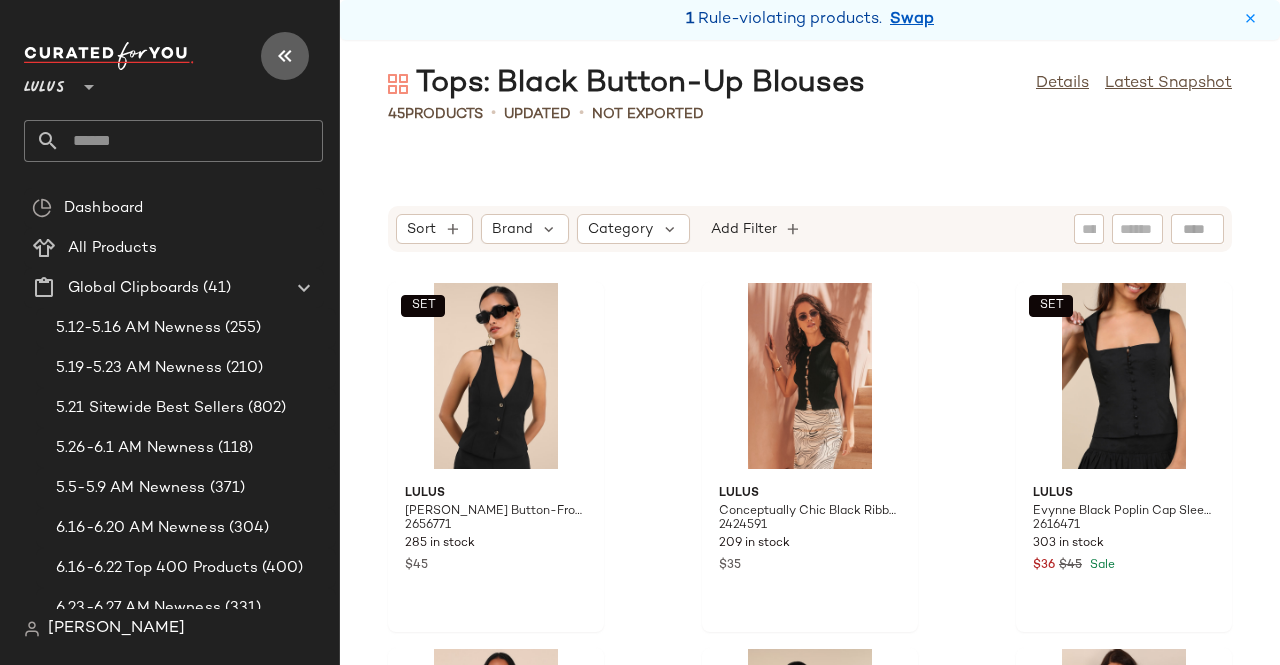 click at bounding box center [285, 56] 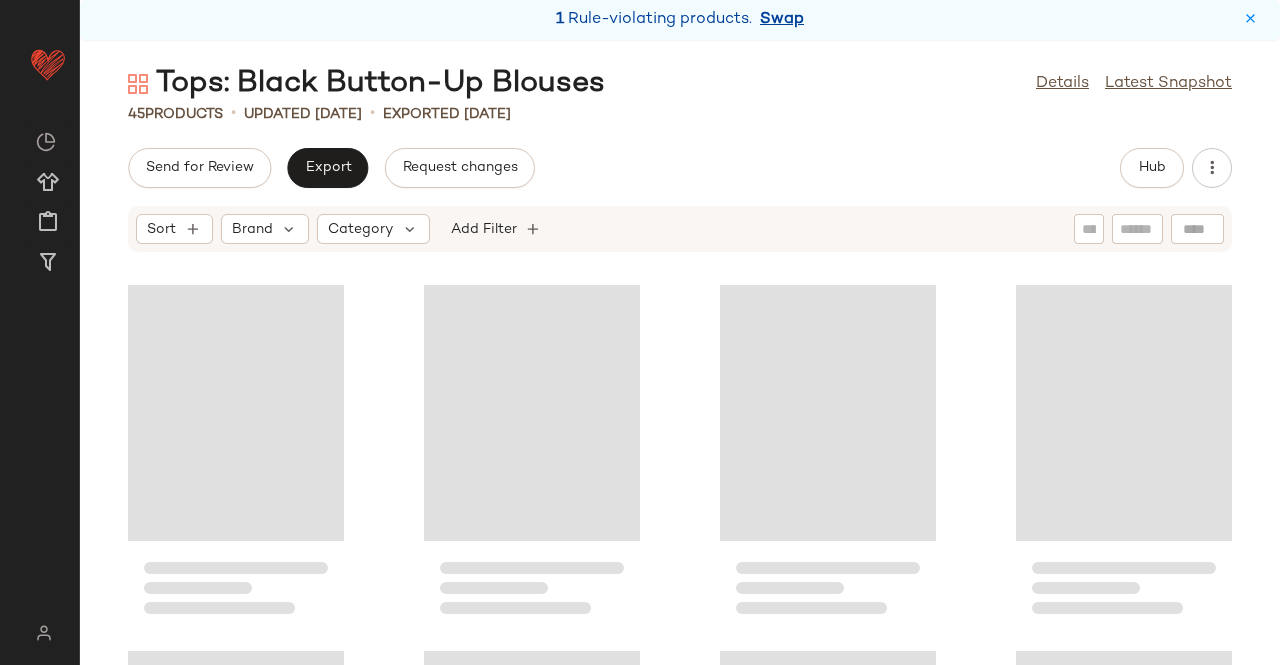 click on "Swap" at bounding box center [782, 20] 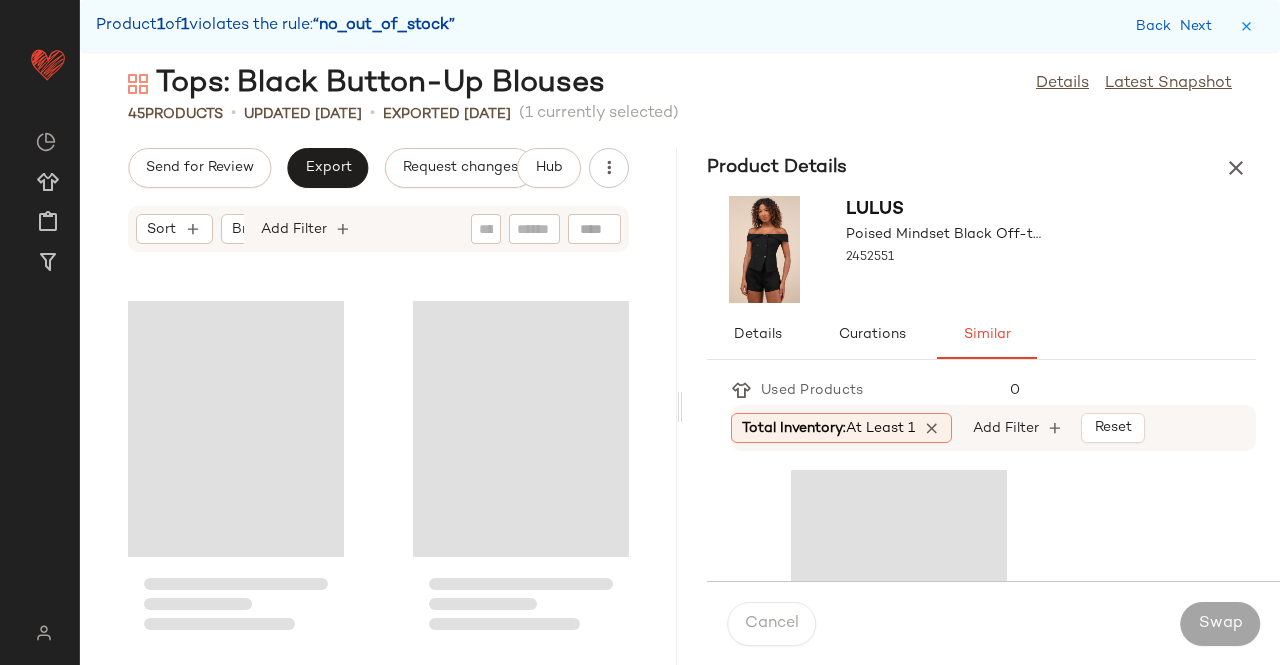 scroll, scrollTop: 7686, scrollLeft: 0, axis: vertical 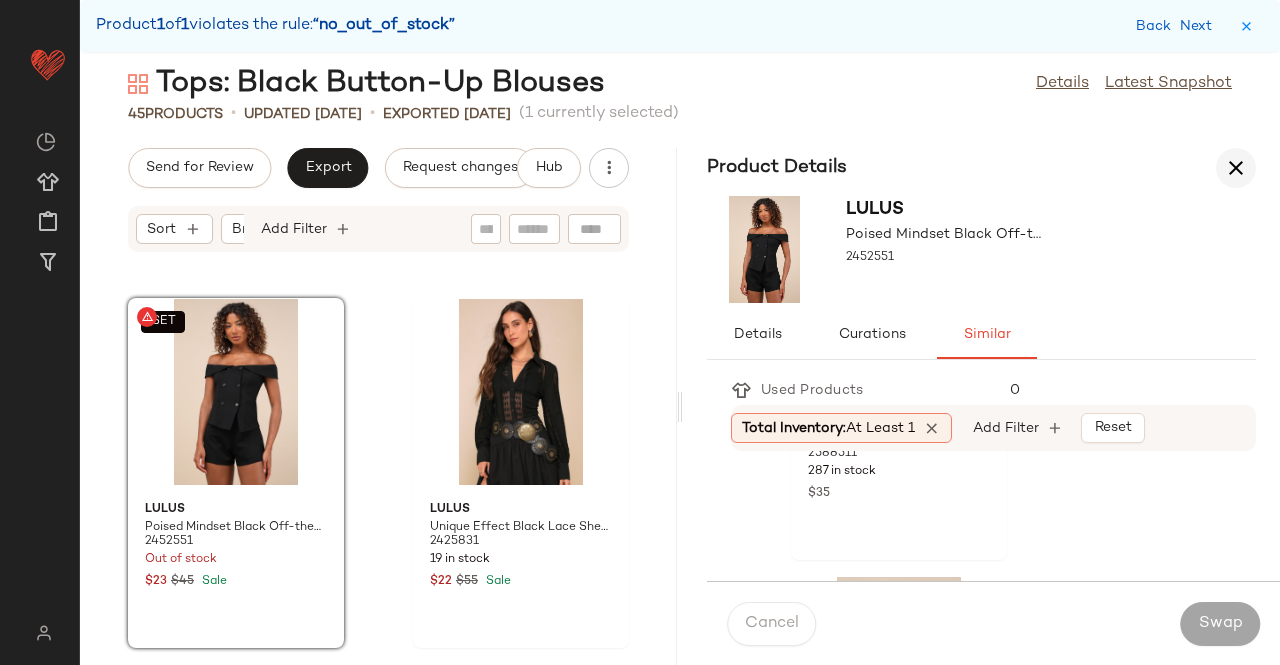 click at bounding box center [1236, 168] 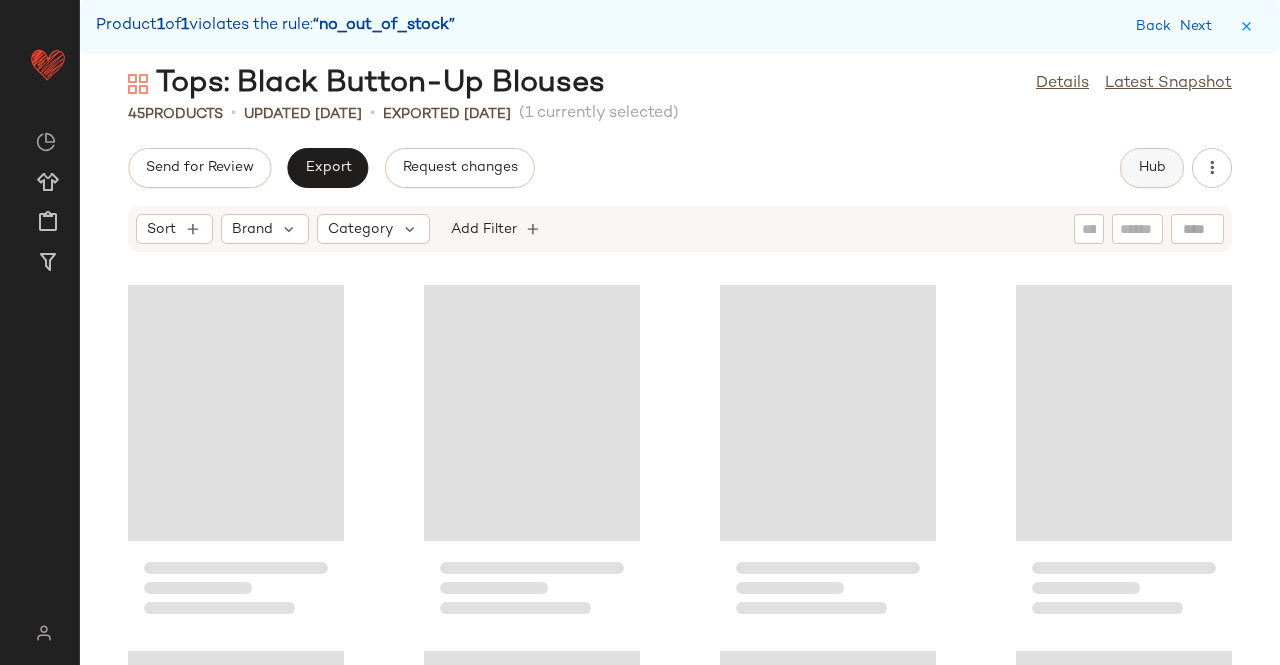 click on "Hub" 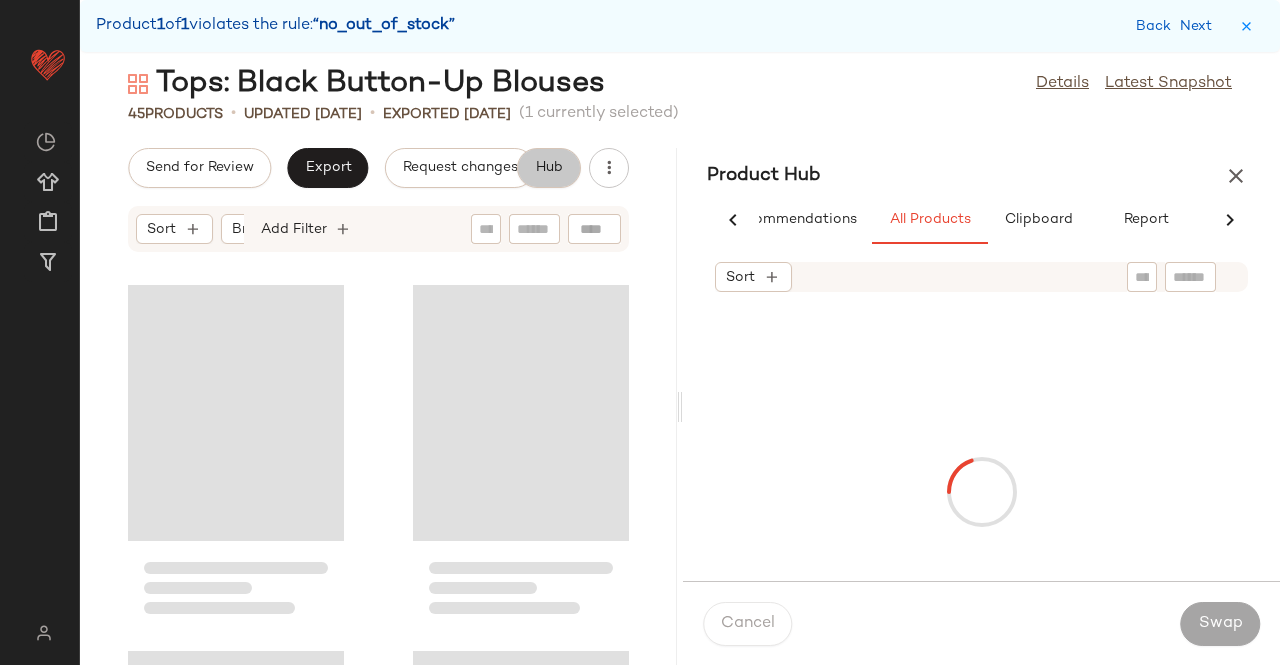 scroll, scrollTop: 0, scrollLeft: 62, axis: horizontal 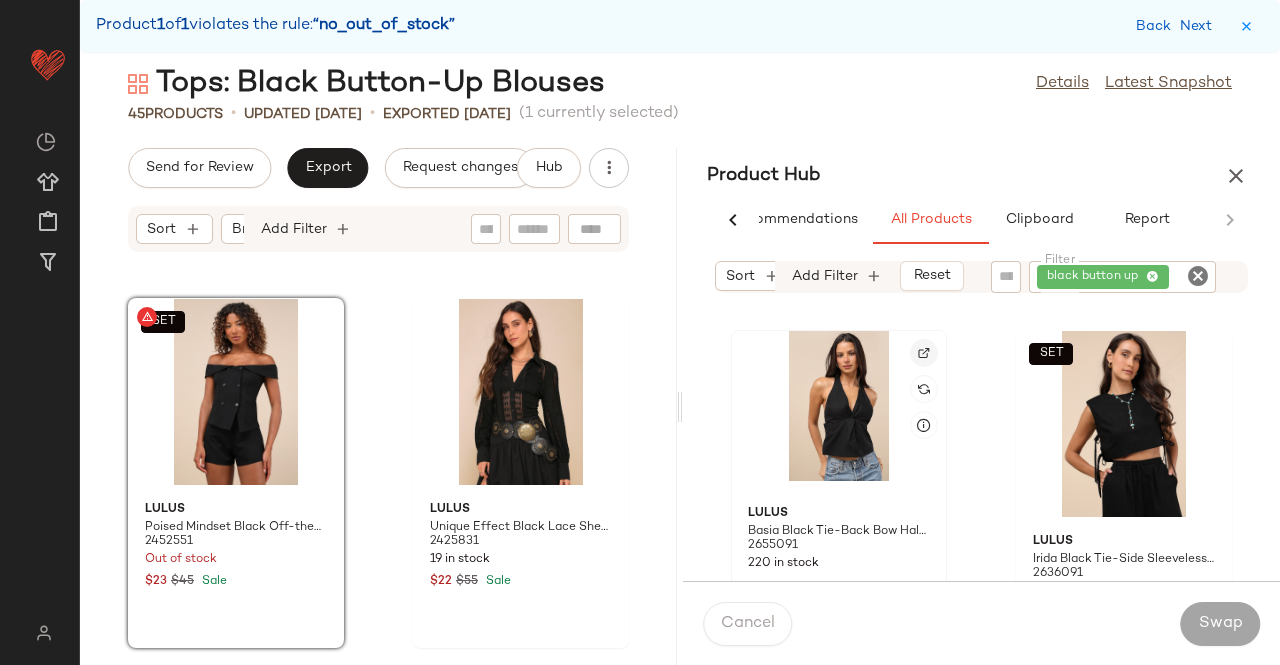 click 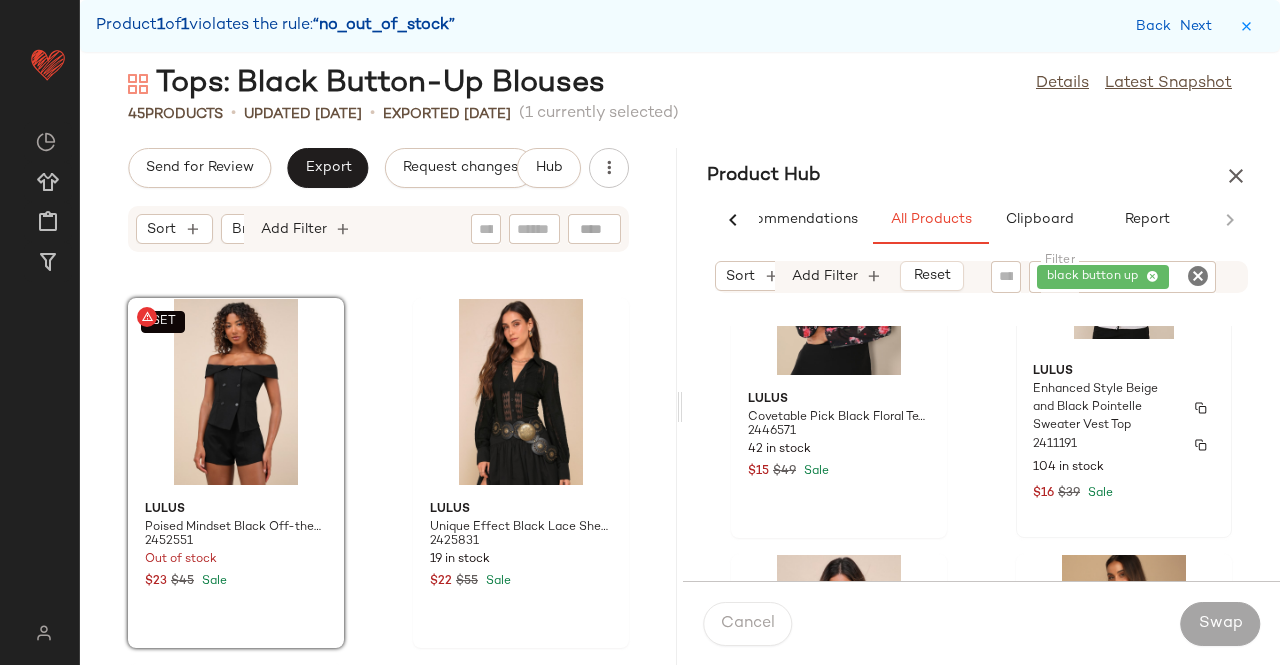 scroll, scrollTop: 4816, scrollLeft: 0, axis: vertical 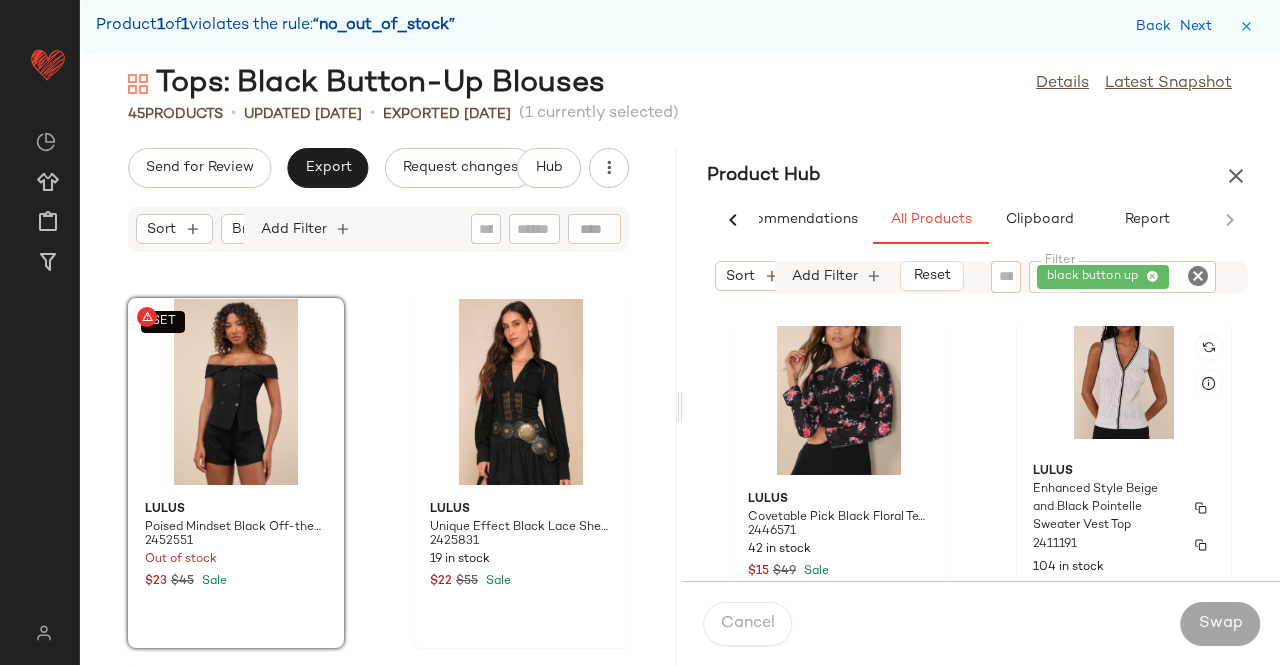 click on "Enhanced Style Beige and Black Pointelle Sweater Vest Top" at bounding box center (1106, 508) 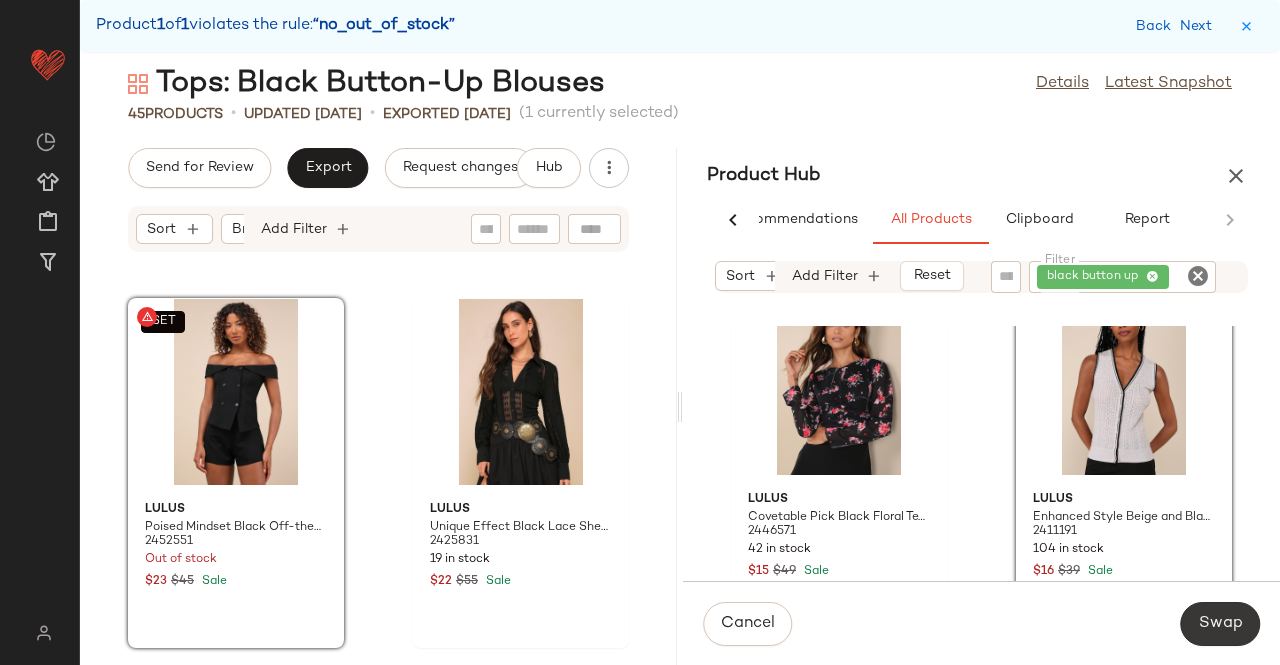 click on "Swap" 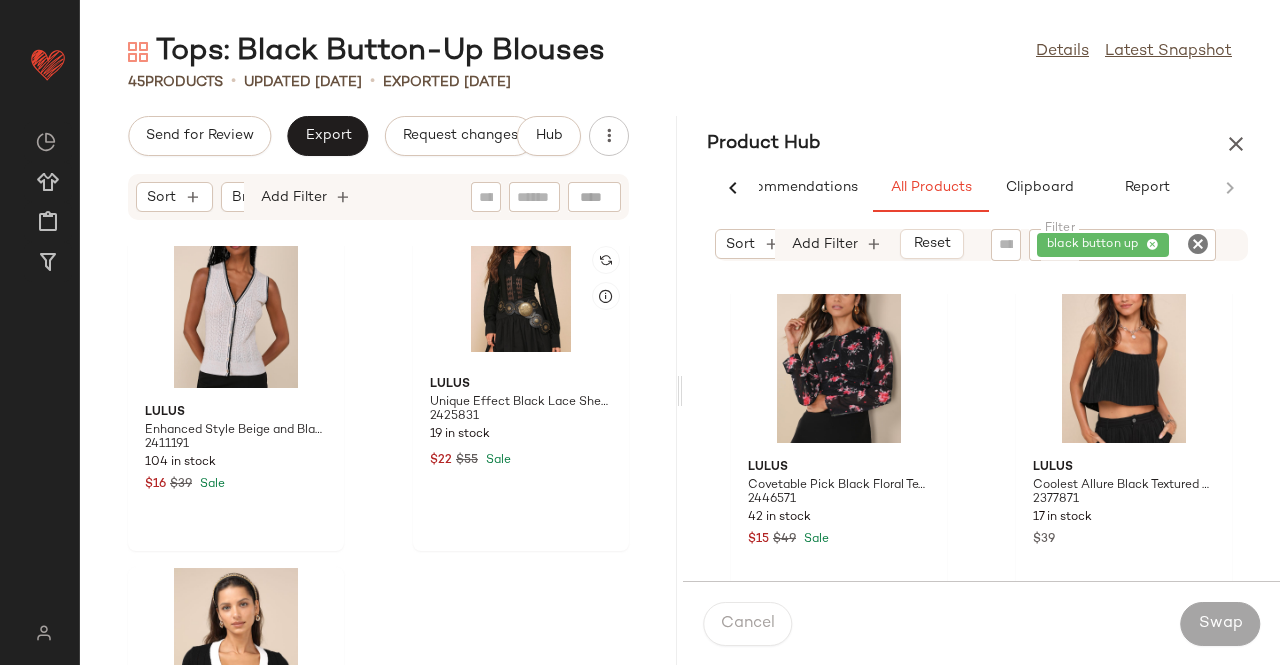 scroll, scrollTop: 7502, scrollLeft: 0, axis: vertical 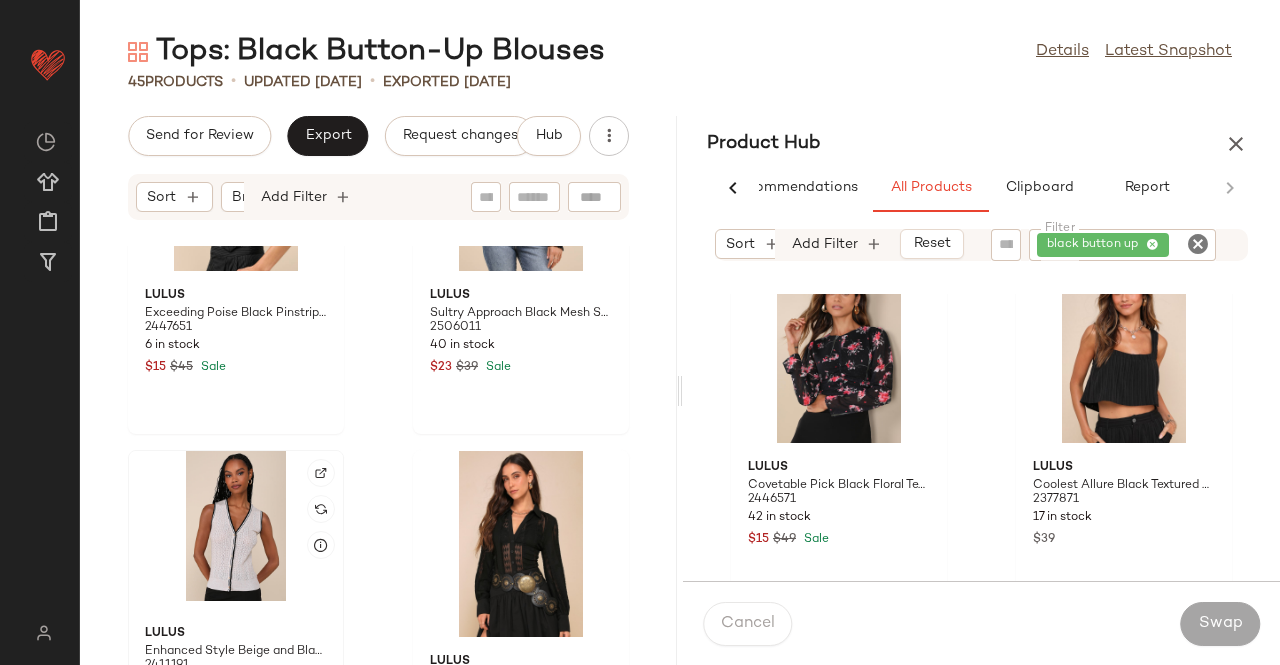 click 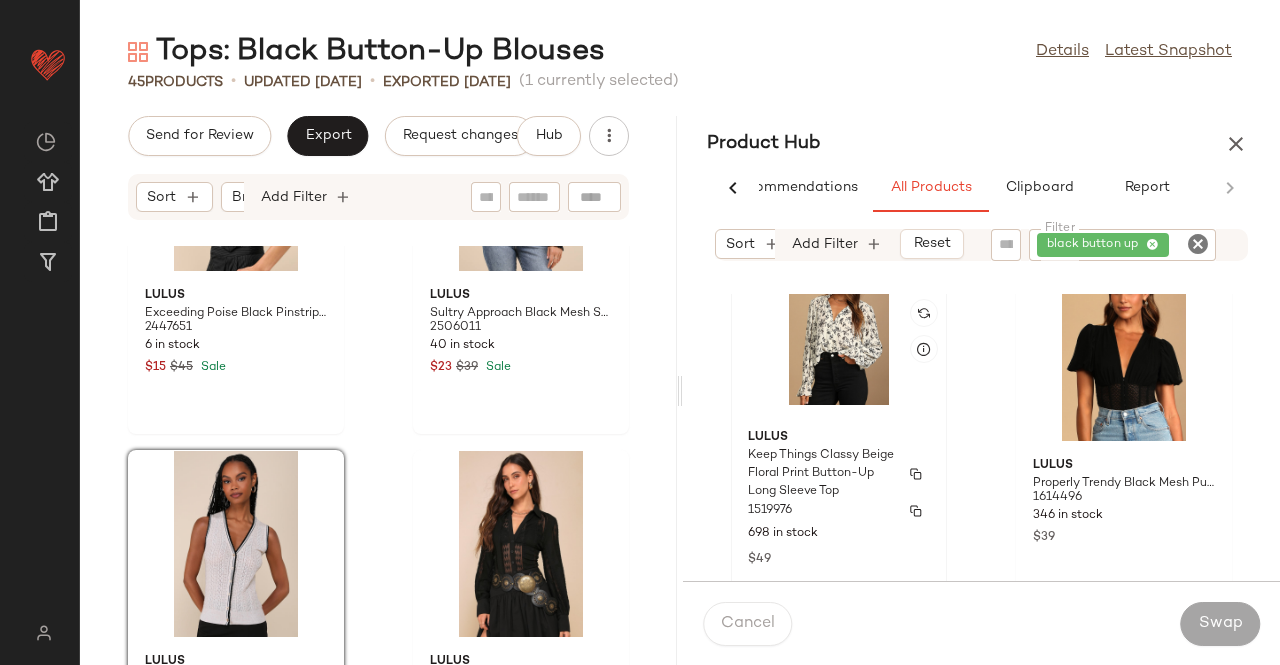 scroll, scrollTop: 5216, scrollLeft: 0, axis: vertical 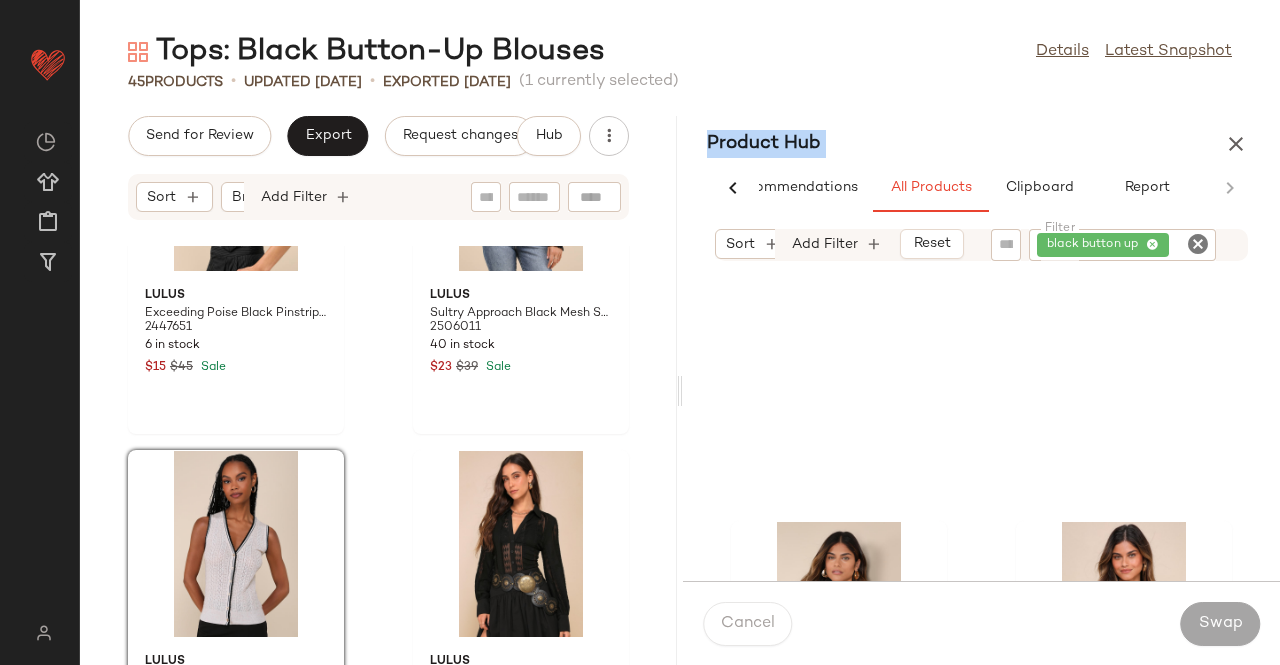 drag, startPoint x: 665, startPoint y: 629, endPoint x: 762, endPoint y: 145, distance: 493.62436 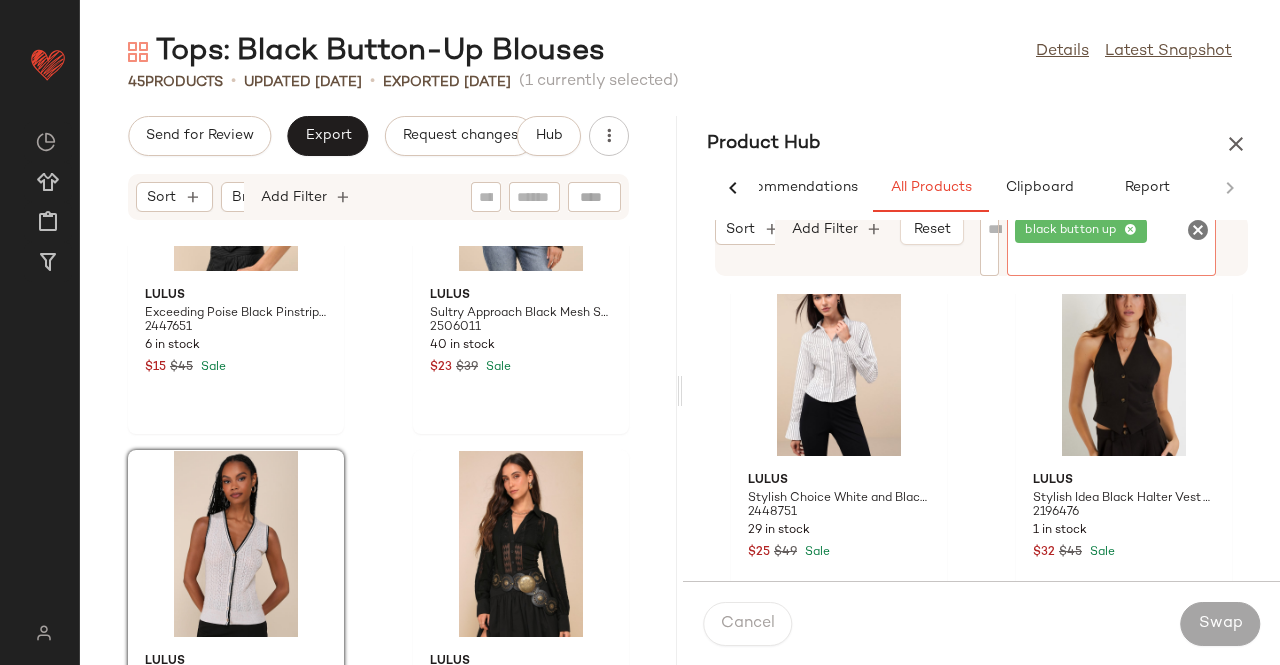 drag, startPoint x: 1154, startPoint y: 235, endPoint x: 1136, endPoint y: 232, distance: 18.248287 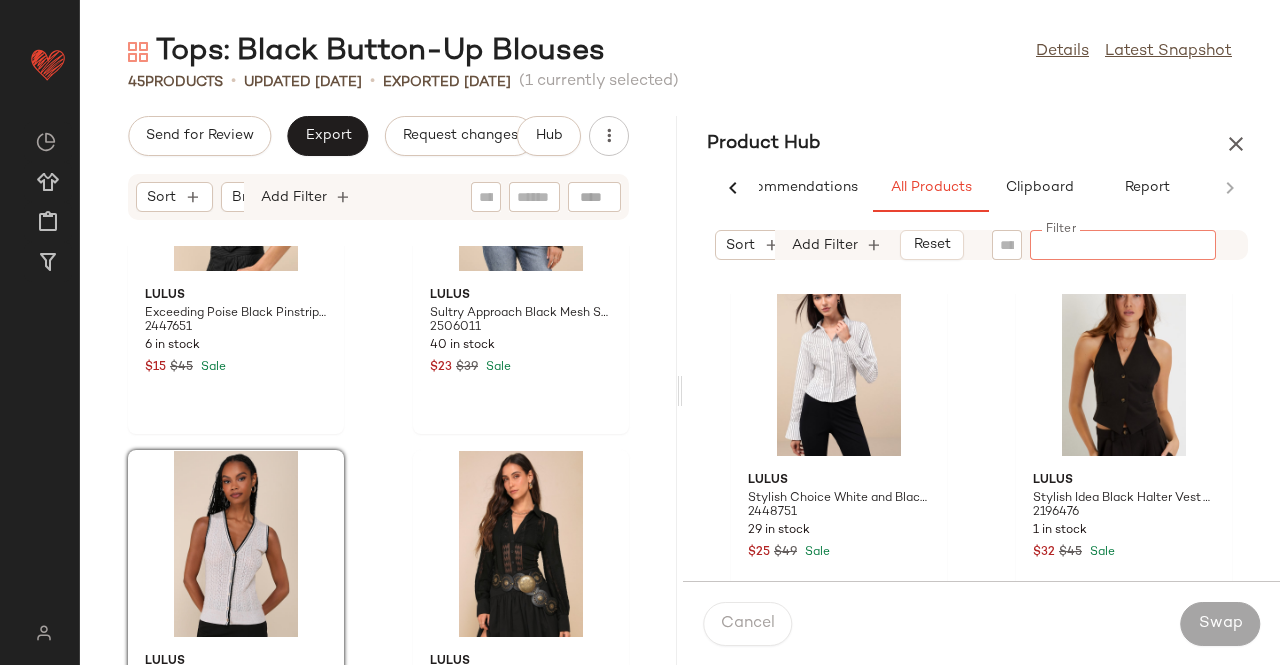 type on "*" 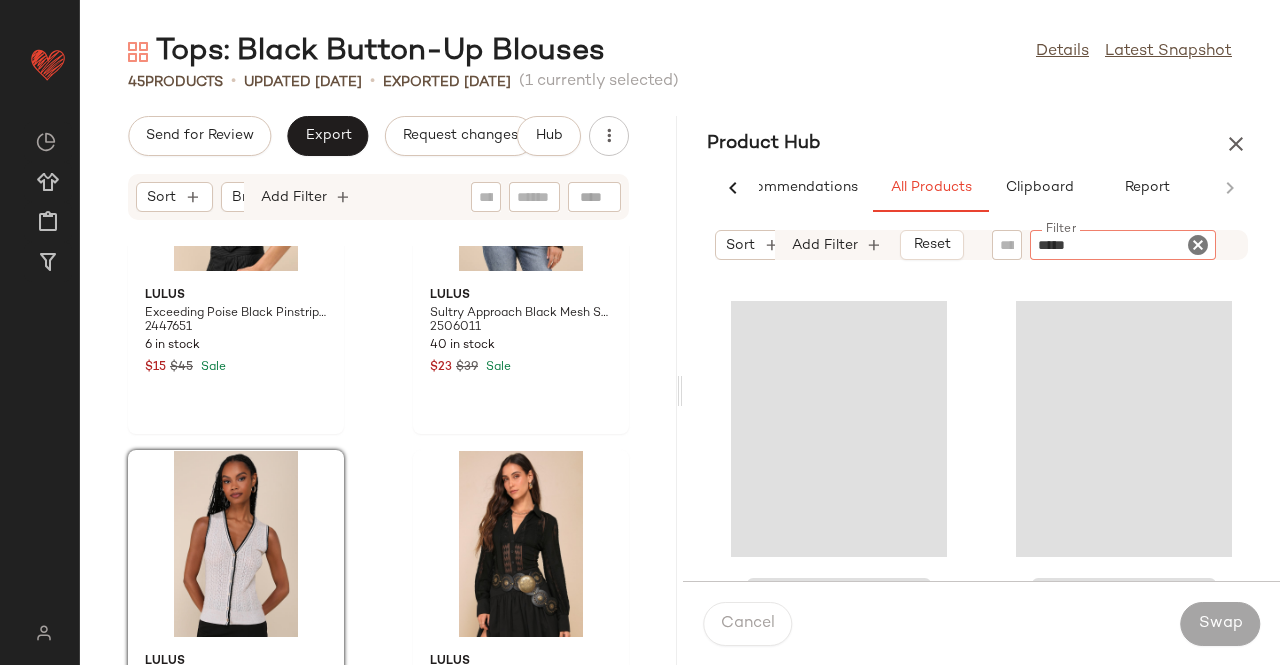 type on "******" 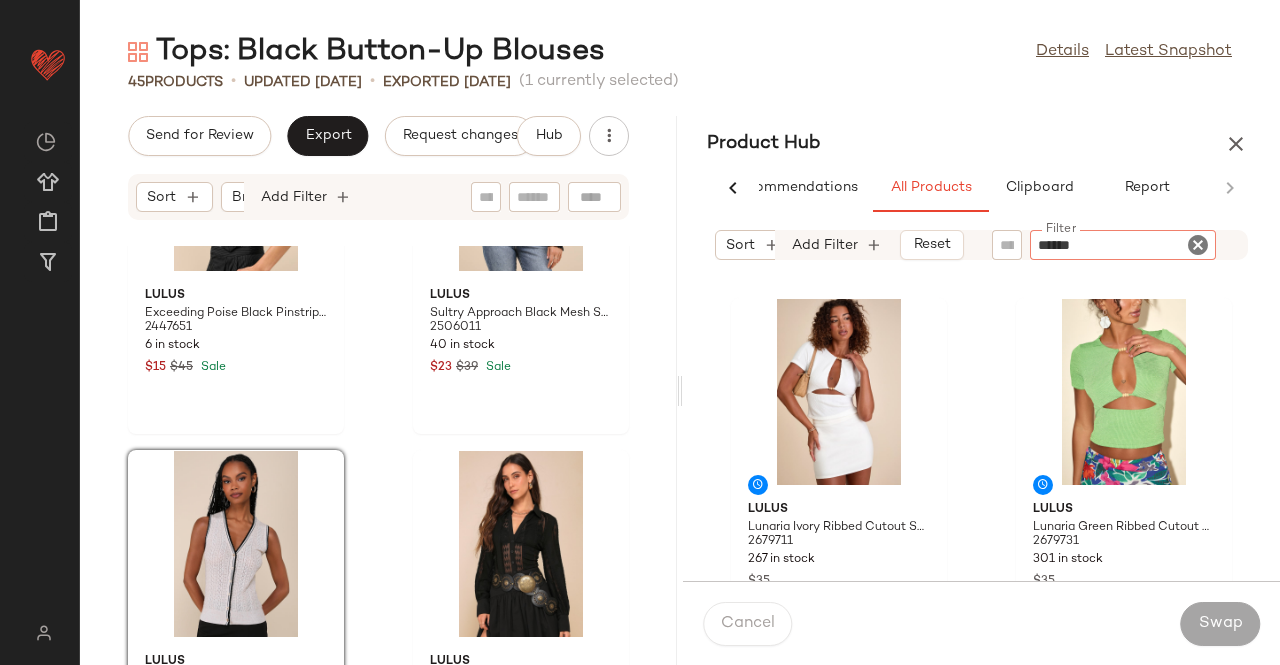 type 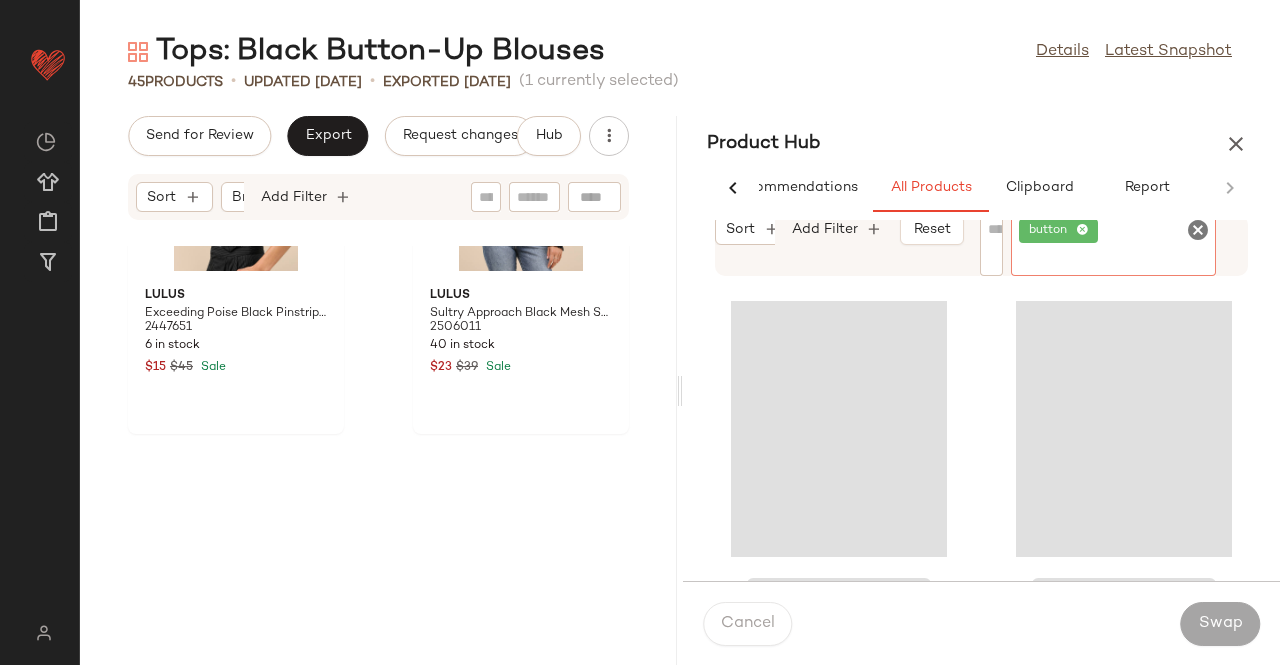 scroll, scrollTop: 7502, scrollLeft: 0, axis: vertical 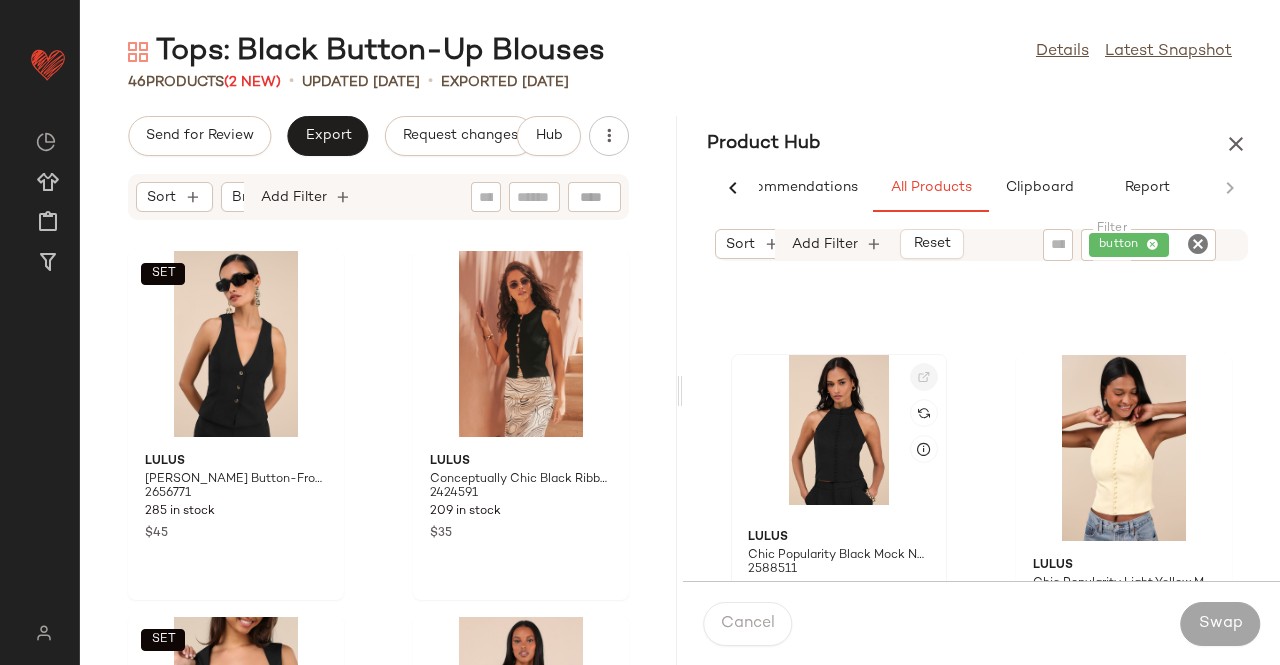 click at bounding box center (924, 377) 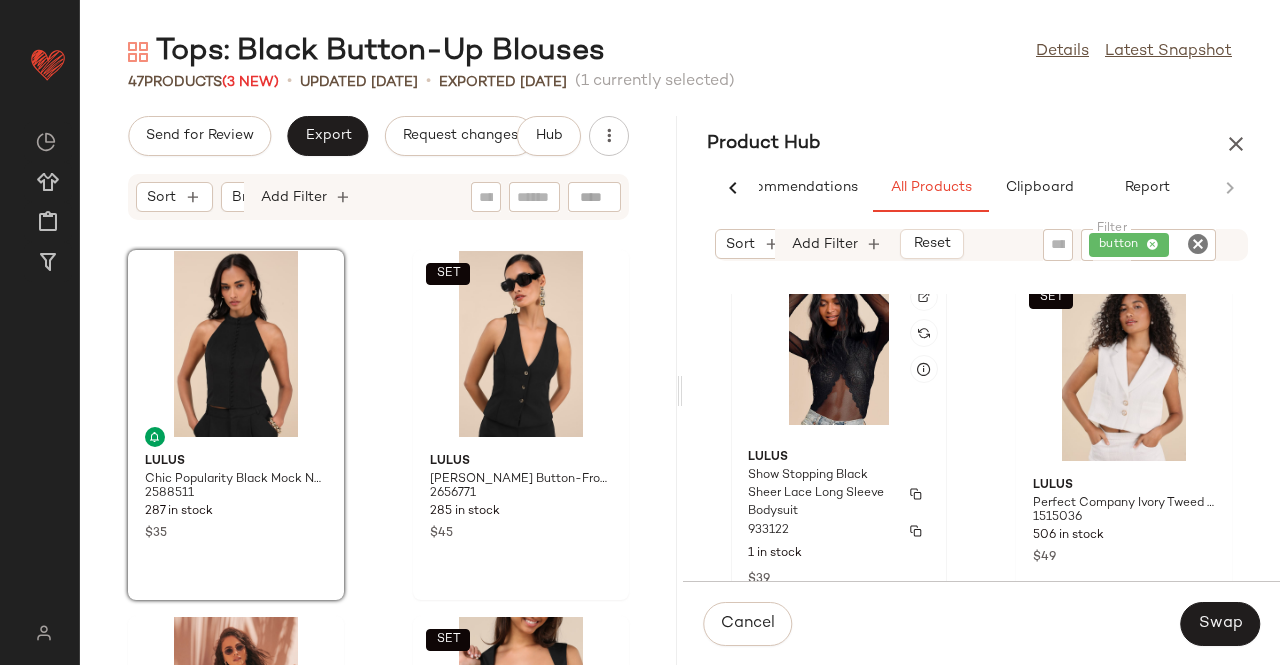 scroll, scrollTop: 68524, scrollLeft: 0, axis: vertical 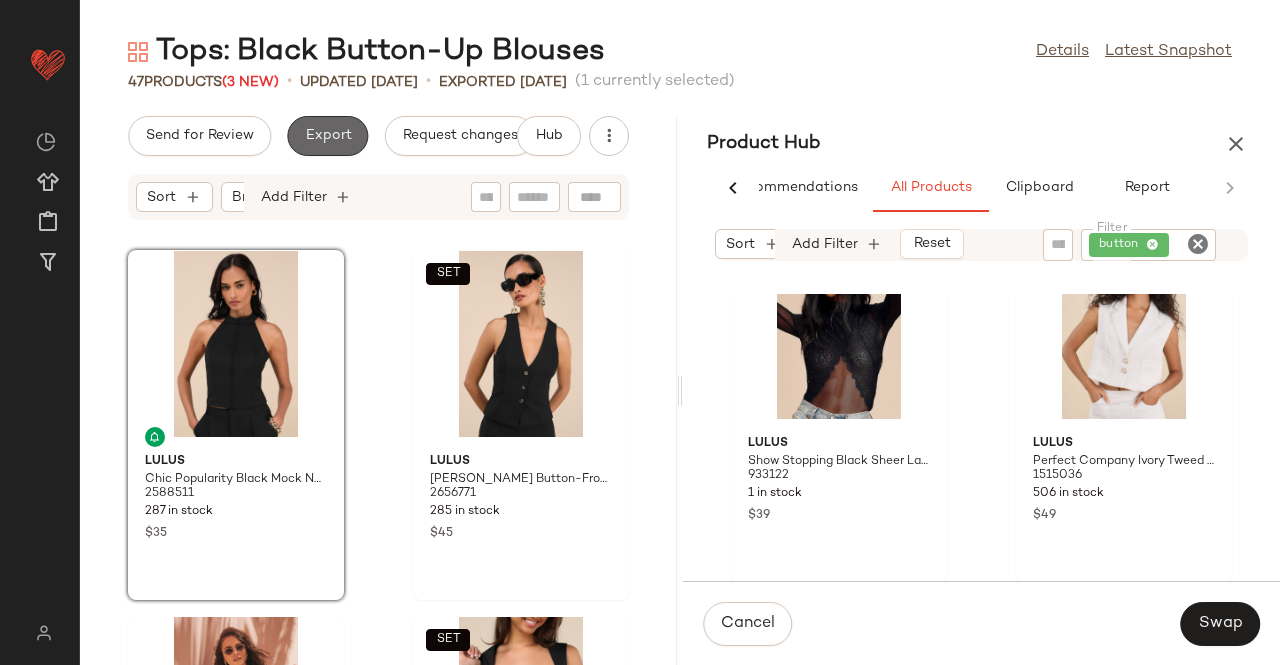 click on "Export" 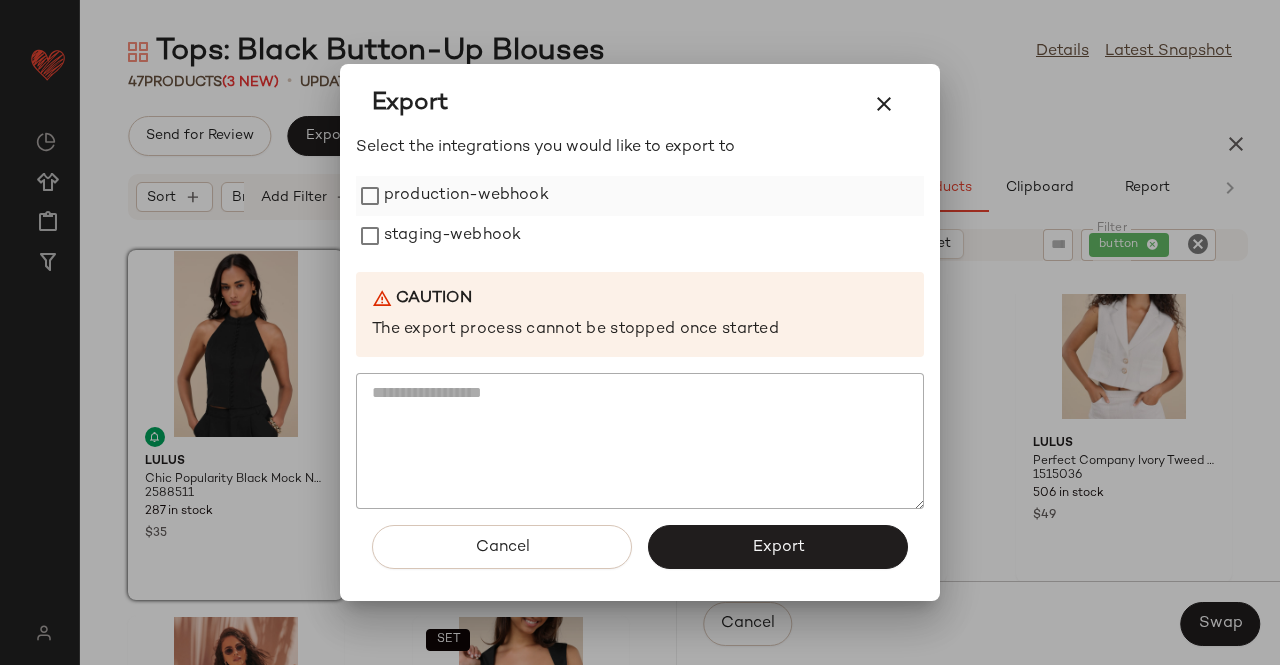 click on "production-webhook" at bounding box center [466, 196] 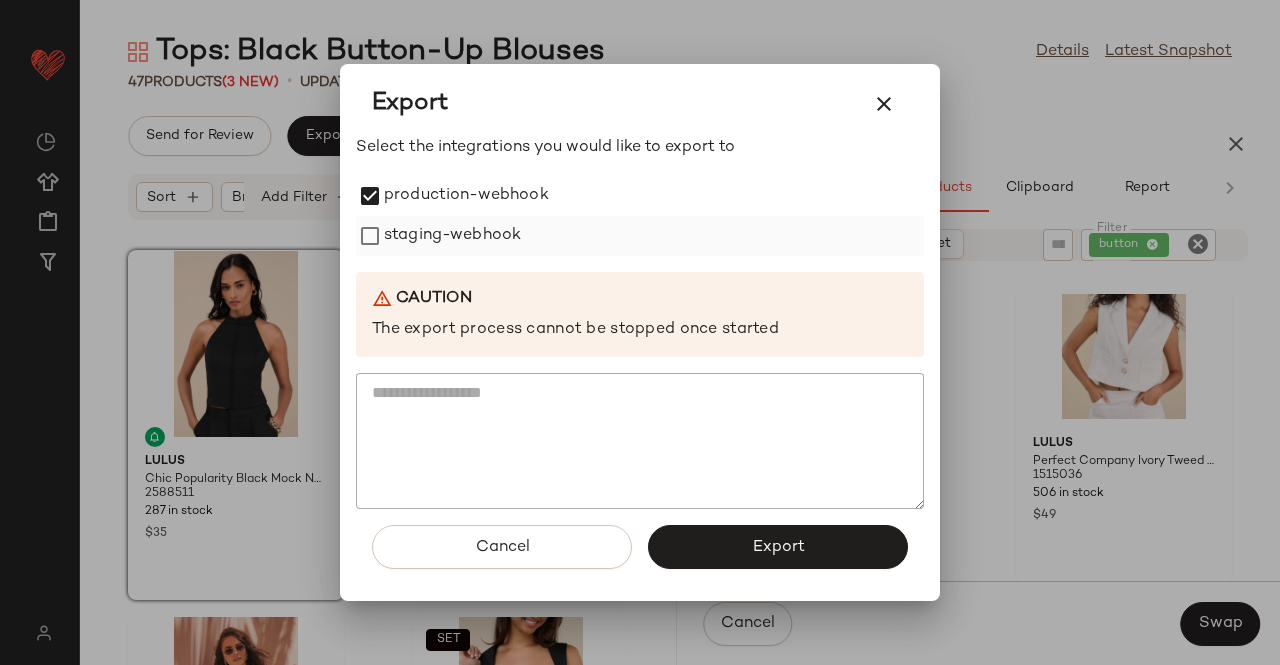 click on "staging-webhook" at bounding box center [452, 236] 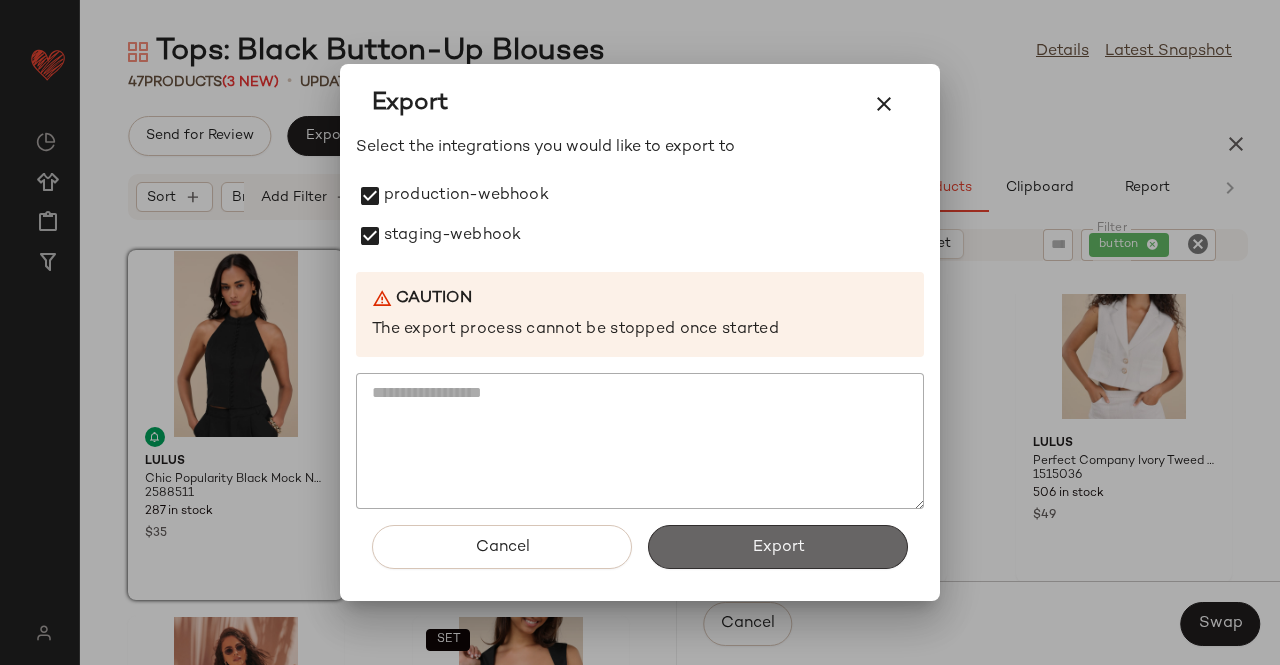 click on "Export" at bounding box center [778, 547] 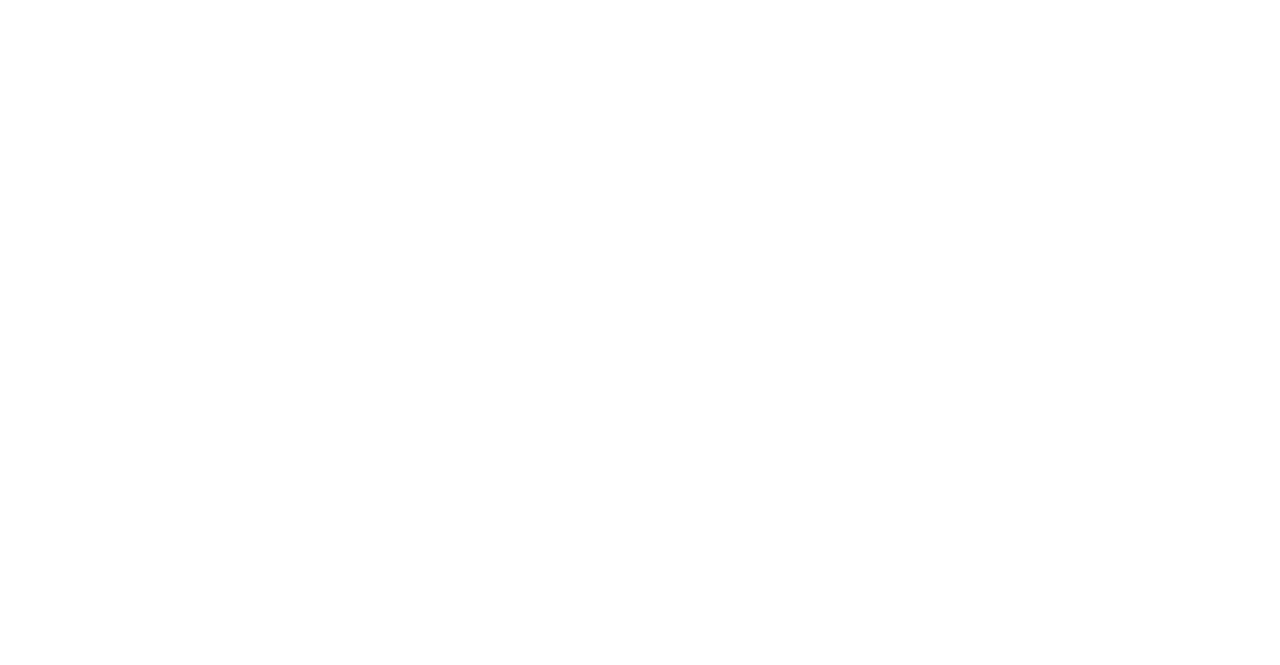 scroll, scrollTop: 0, scrollLeft: 0, axis: both 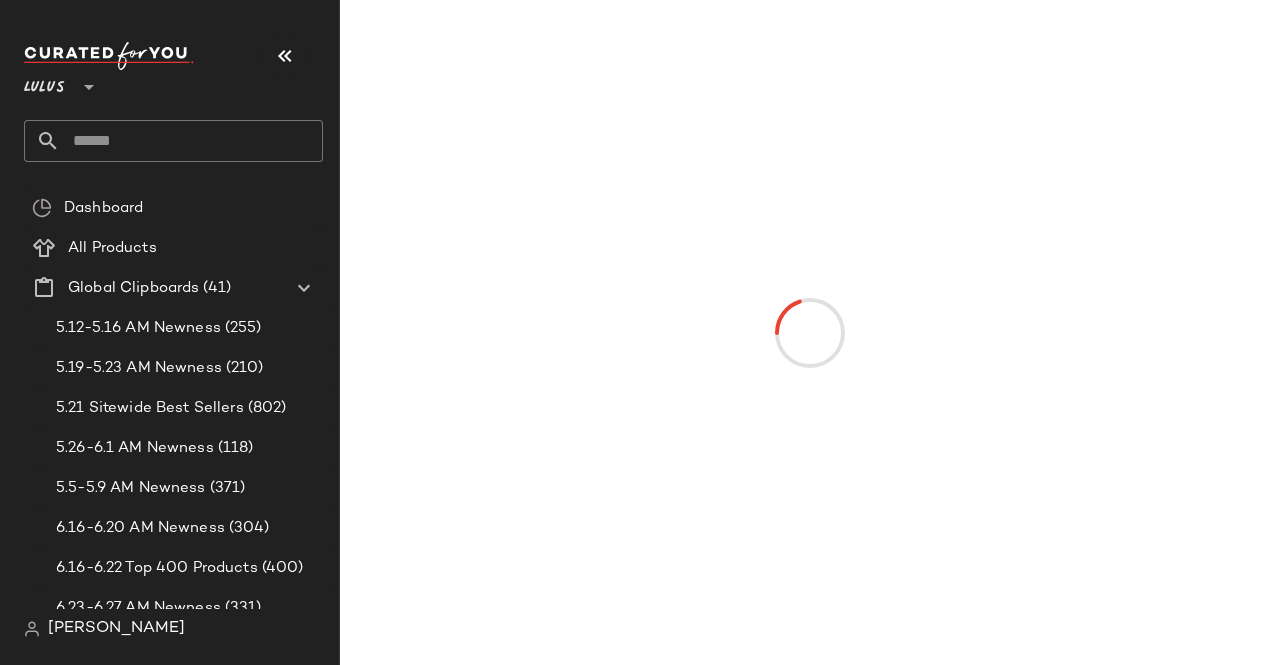 click at bounding box center (285, 56) 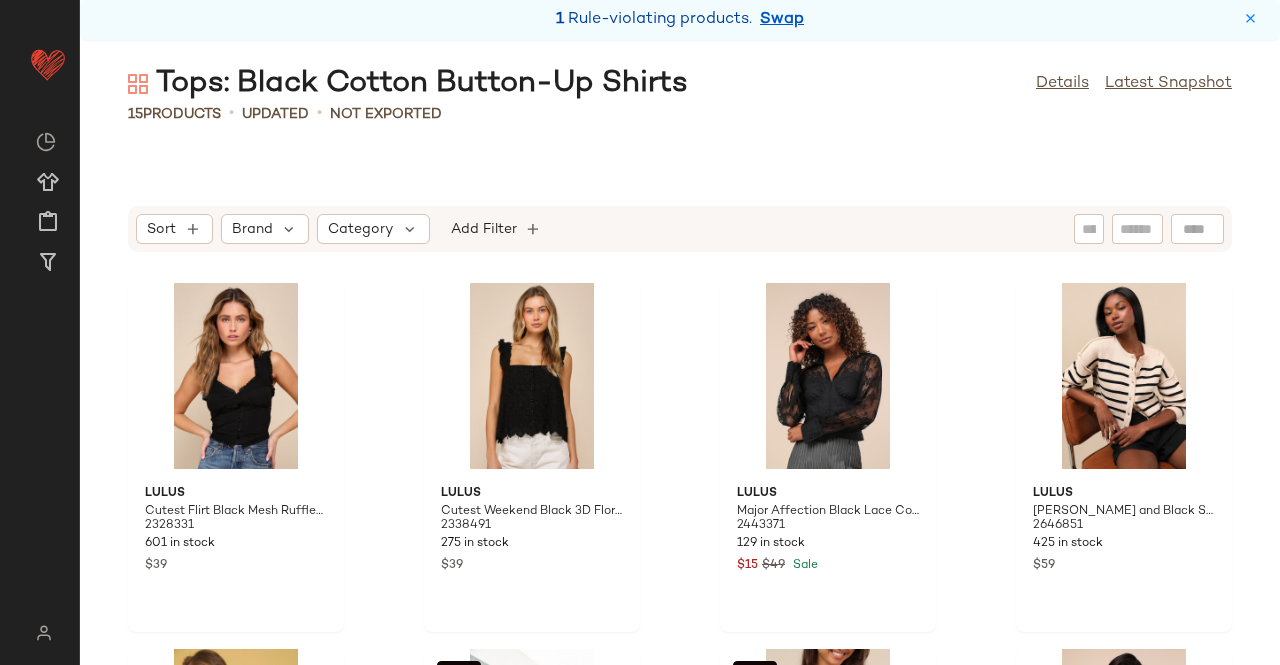 click on "Swap" at bounding box center (782, 20) 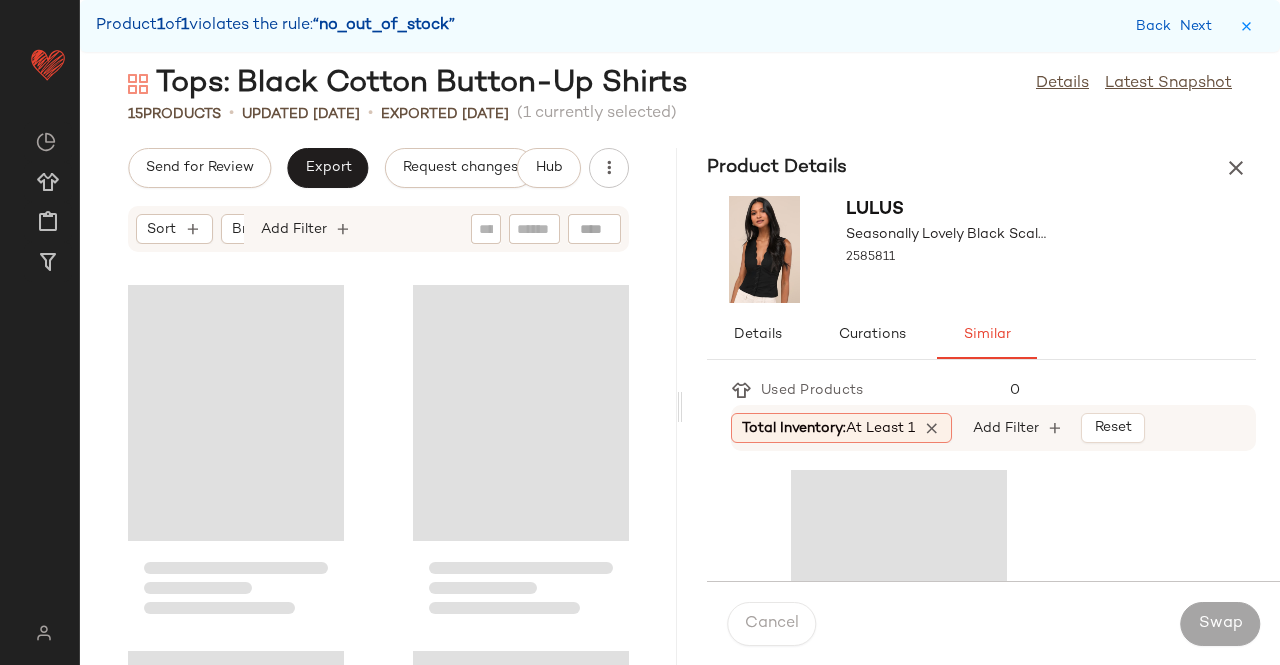 scroll, scrollTop: 1830, scrollLeft: 0, axis: vertical 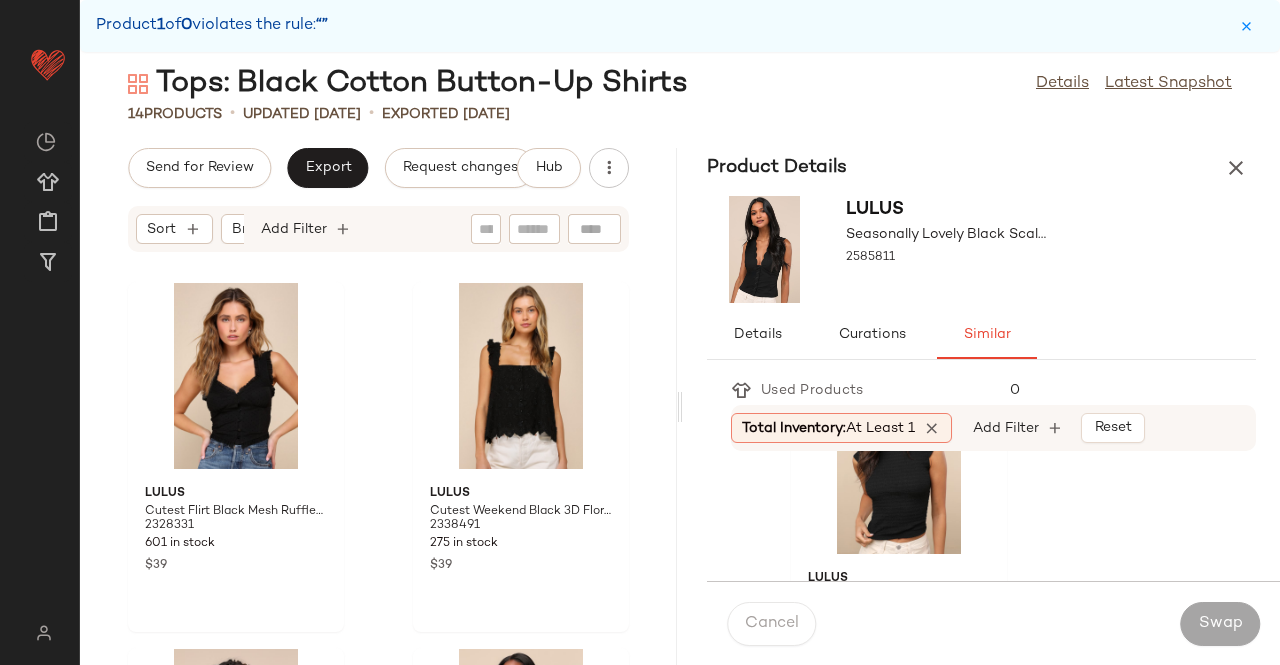 click on "Product Details" at bounding box center [981, 168] 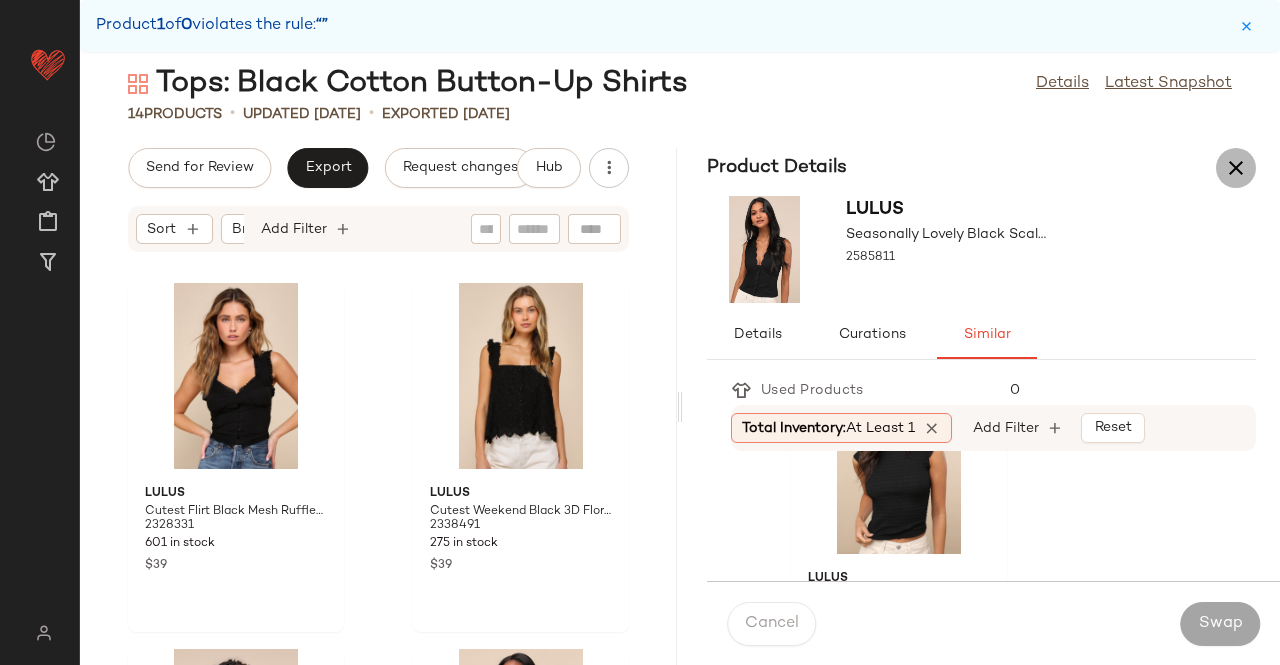 click at bounding box center (1236, 168) 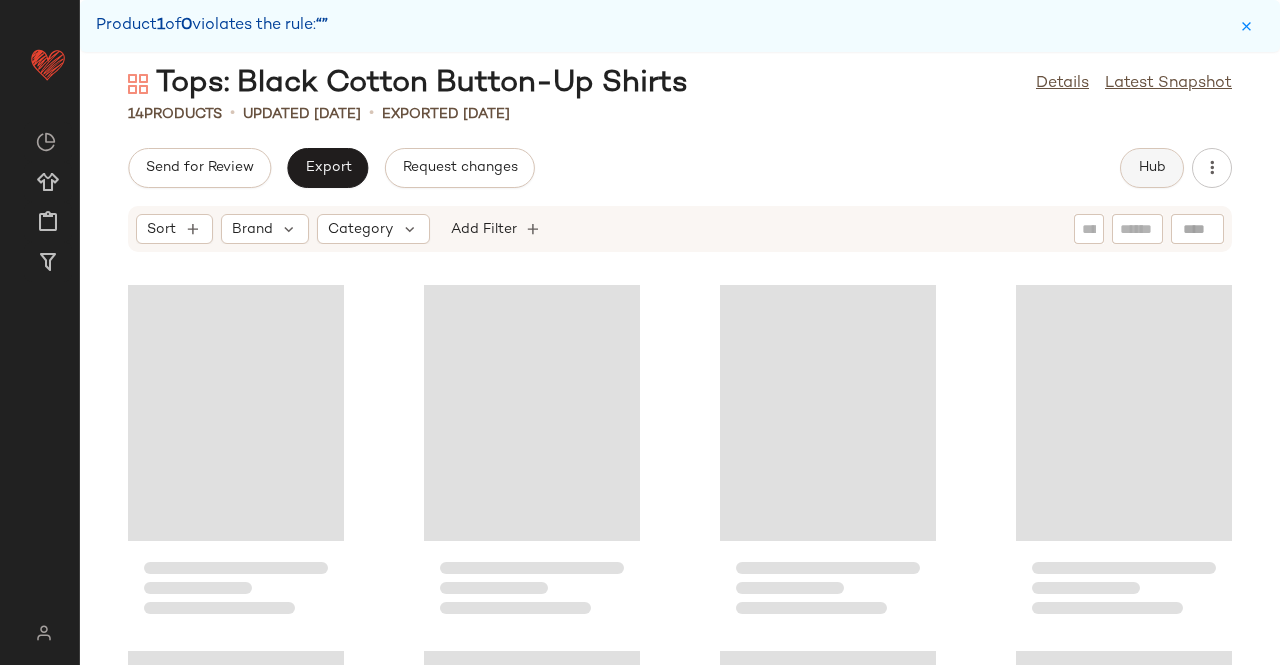 click on "Hub" 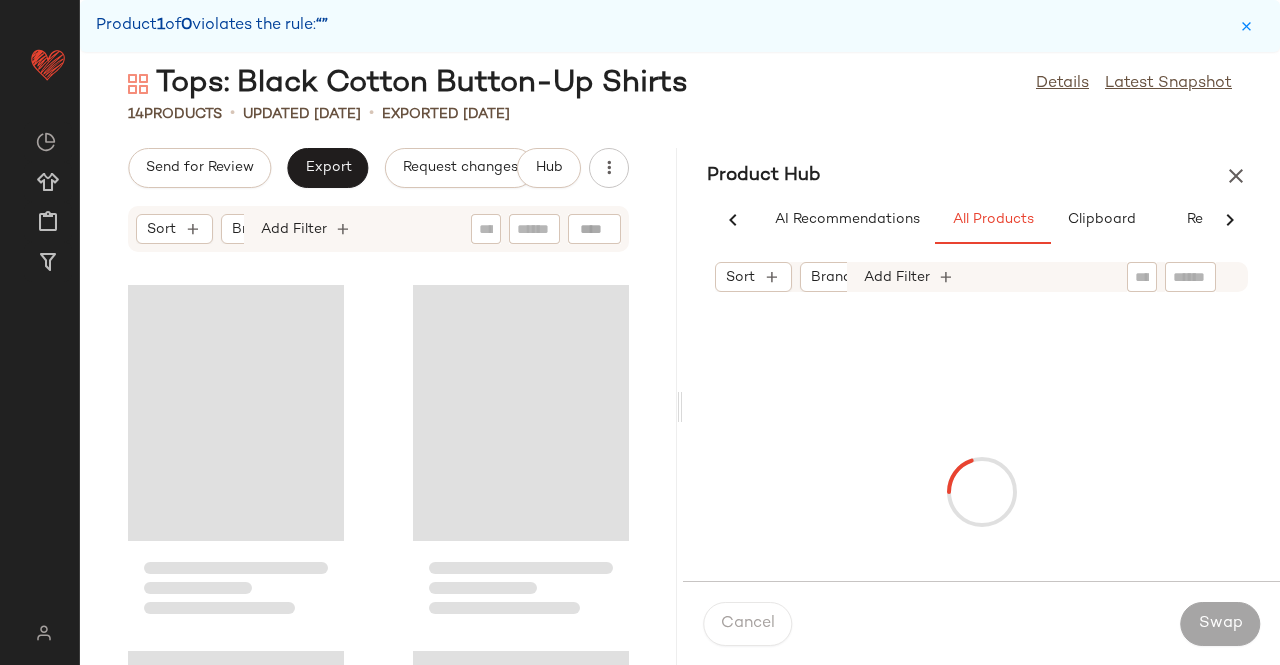 scroll, scrollTop: 0, scrollLeft: 54, axis: horizontal 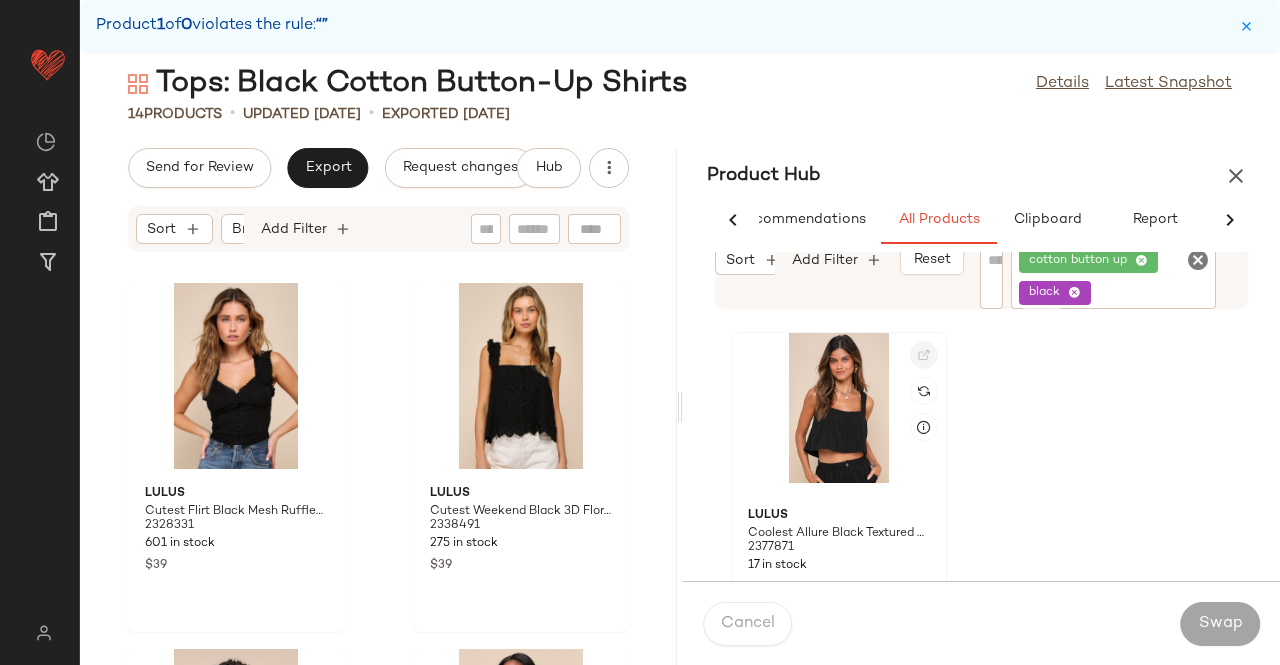 click 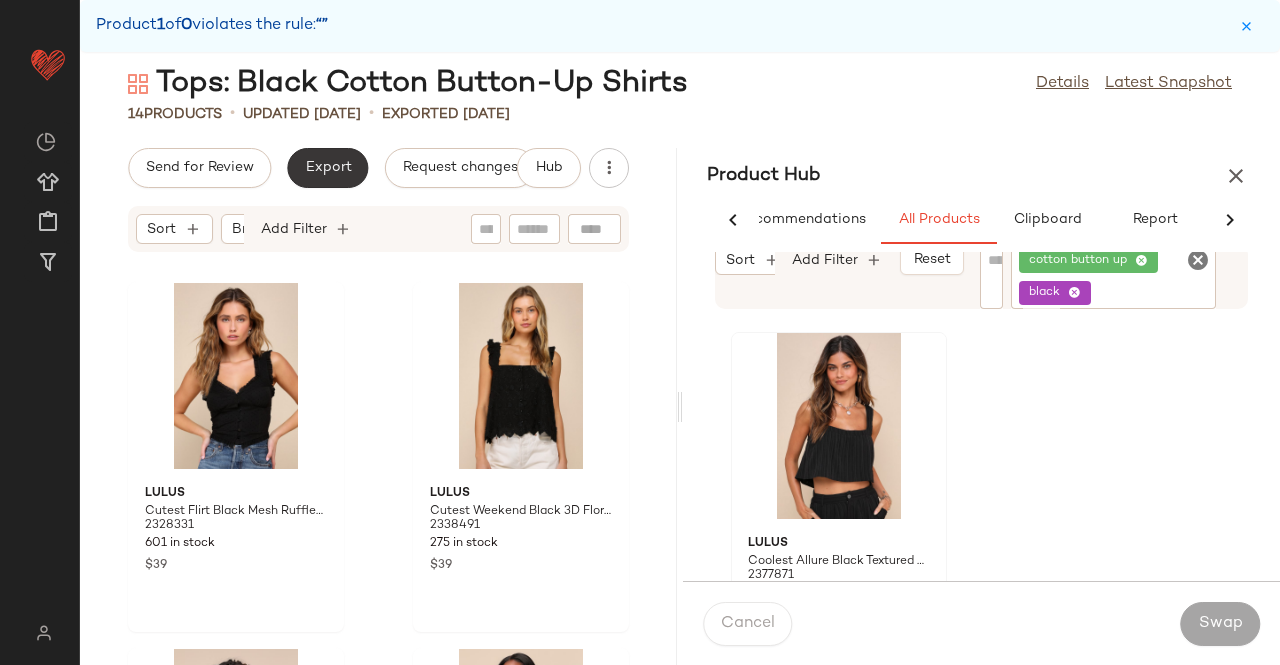 click on "Export" 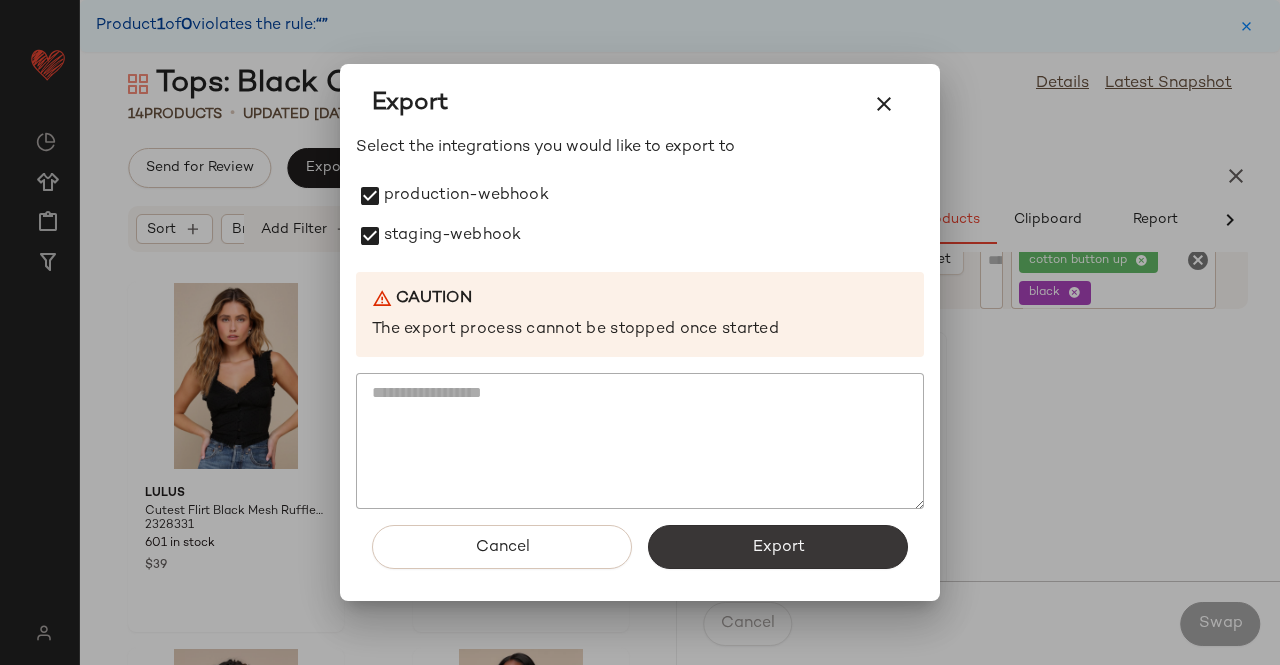 click on "Export" at bounding box center (778, 547) 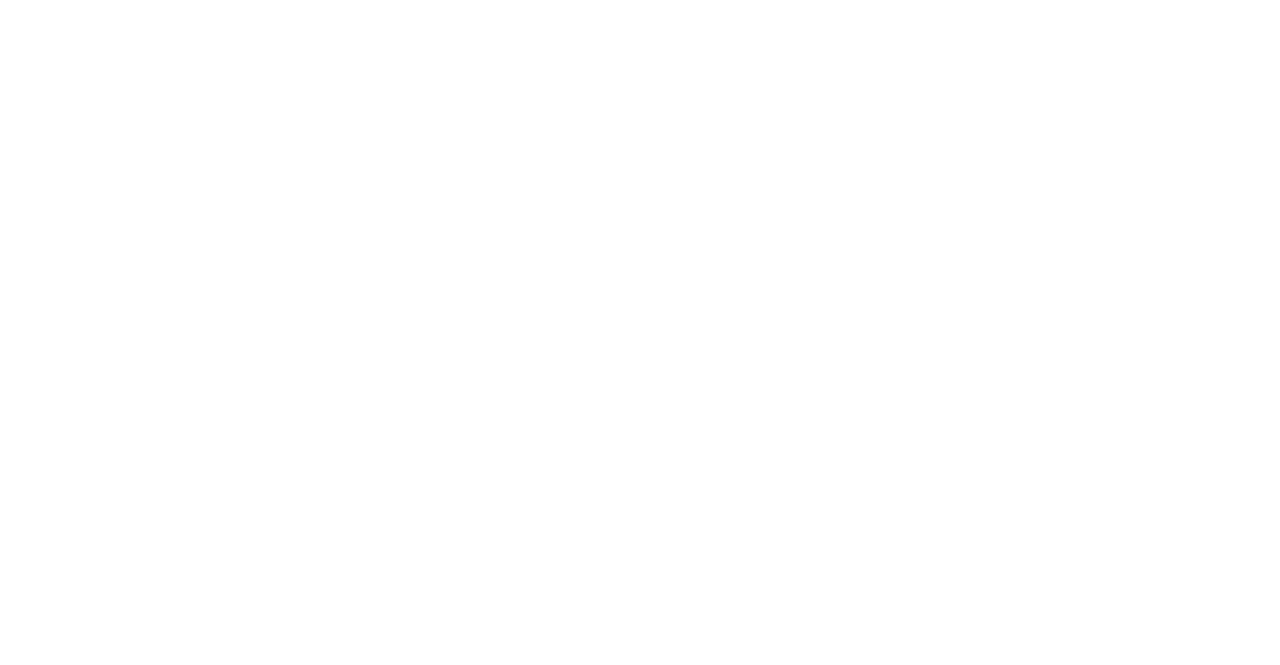 scroll, scrollTop: 0, scrollLeft: 0, axis: both 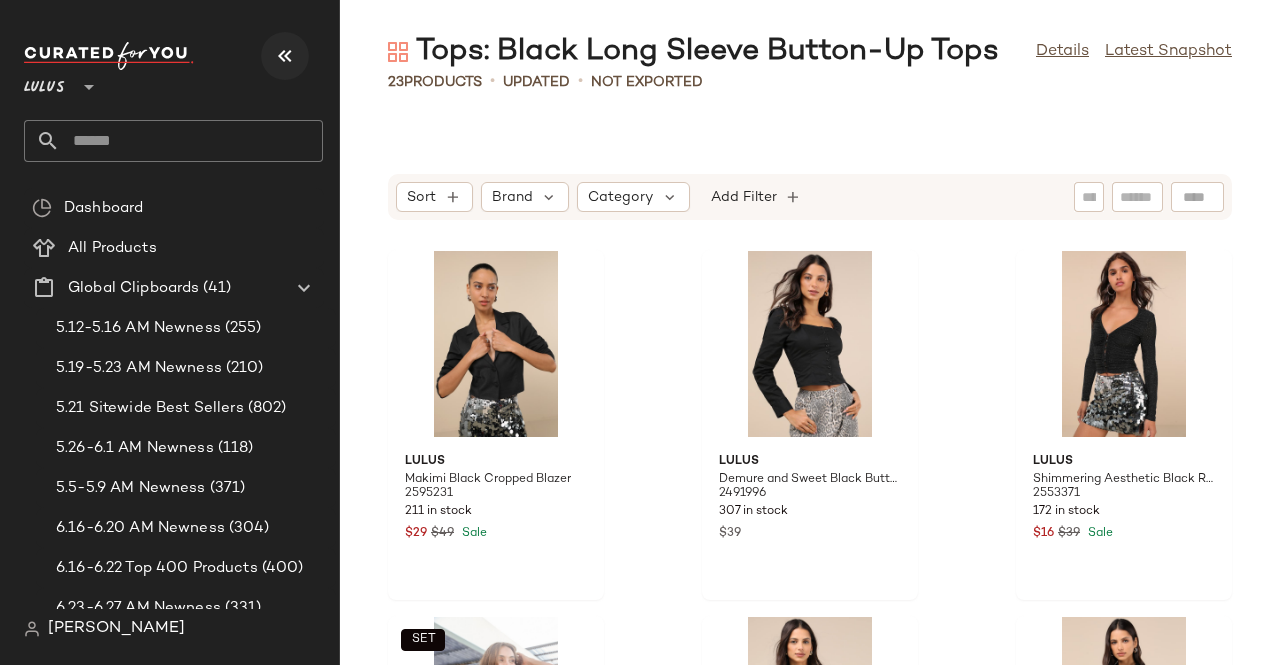 click at bounding box center [285, 56] 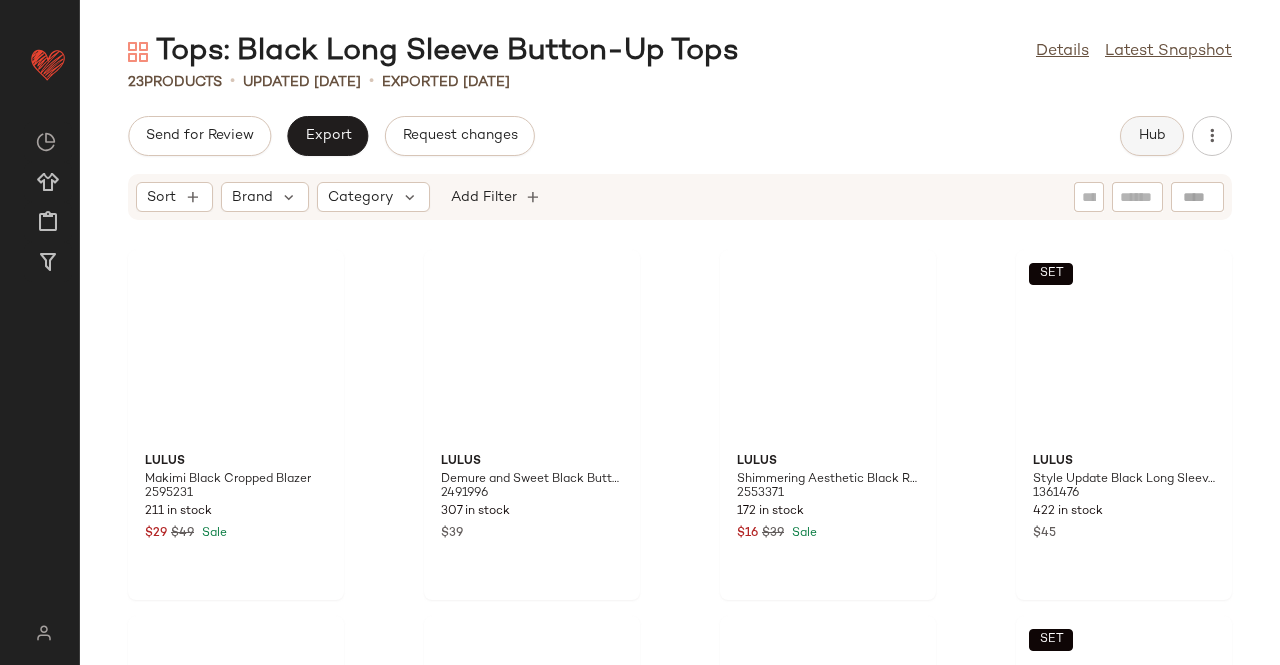 click on "Hub" at bounding box center (1152, 136) 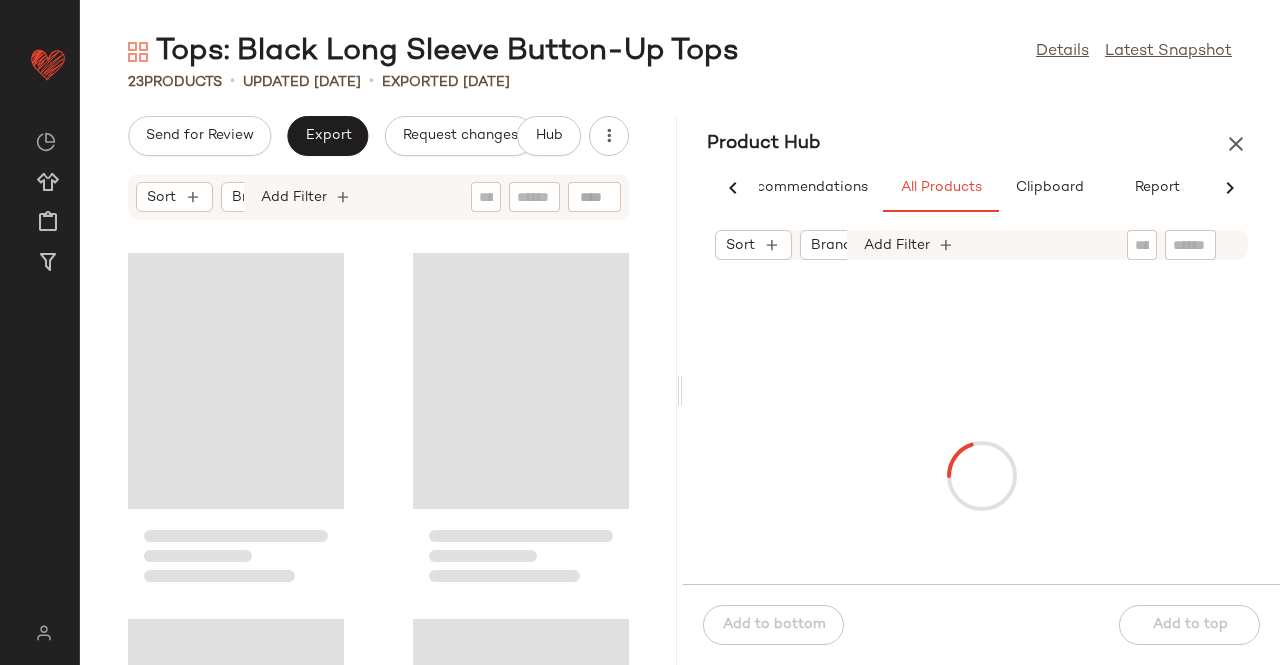 scroll, scrollTop: 0, scrollLeft: 62, axis: horizontal 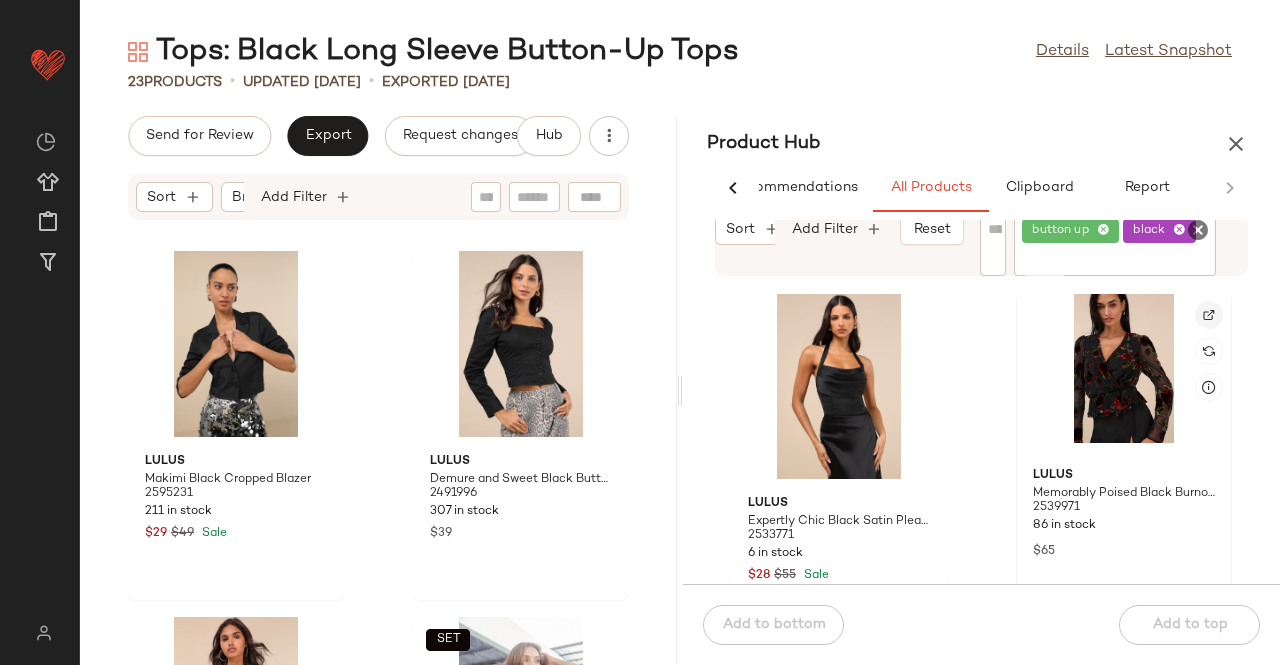 click at bounding box center [1209, 315] 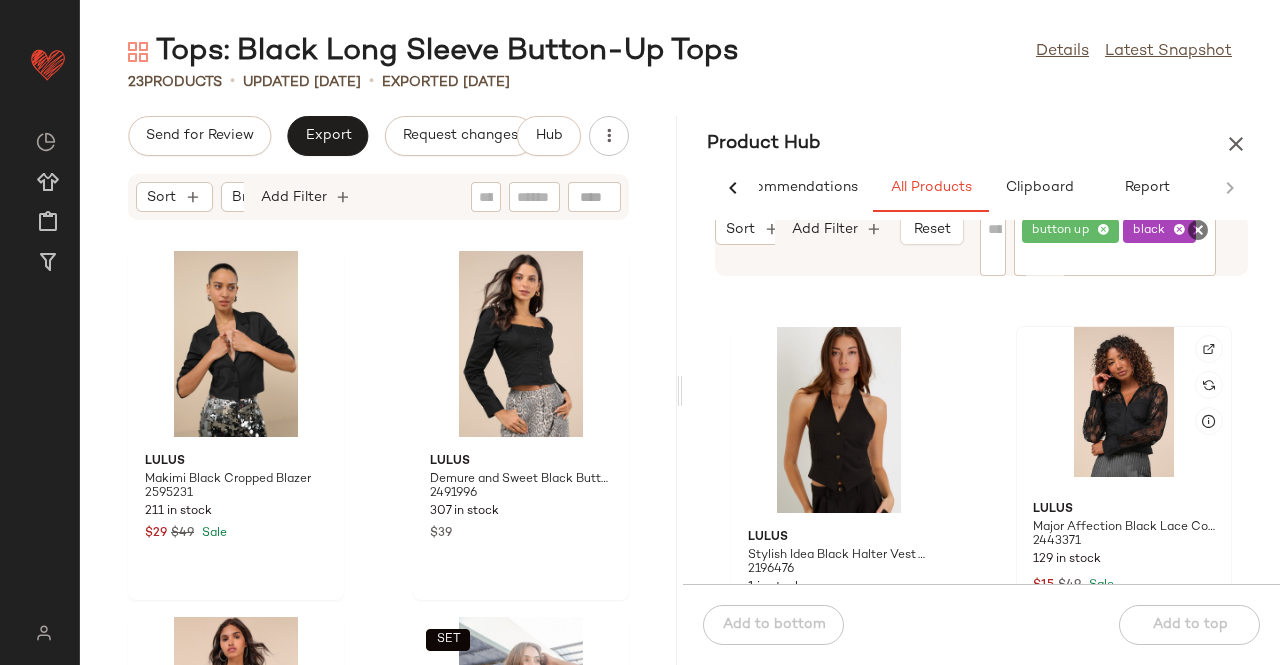 scroll, scrollTop: 6916, scrollLeft: 0, axis: vertical 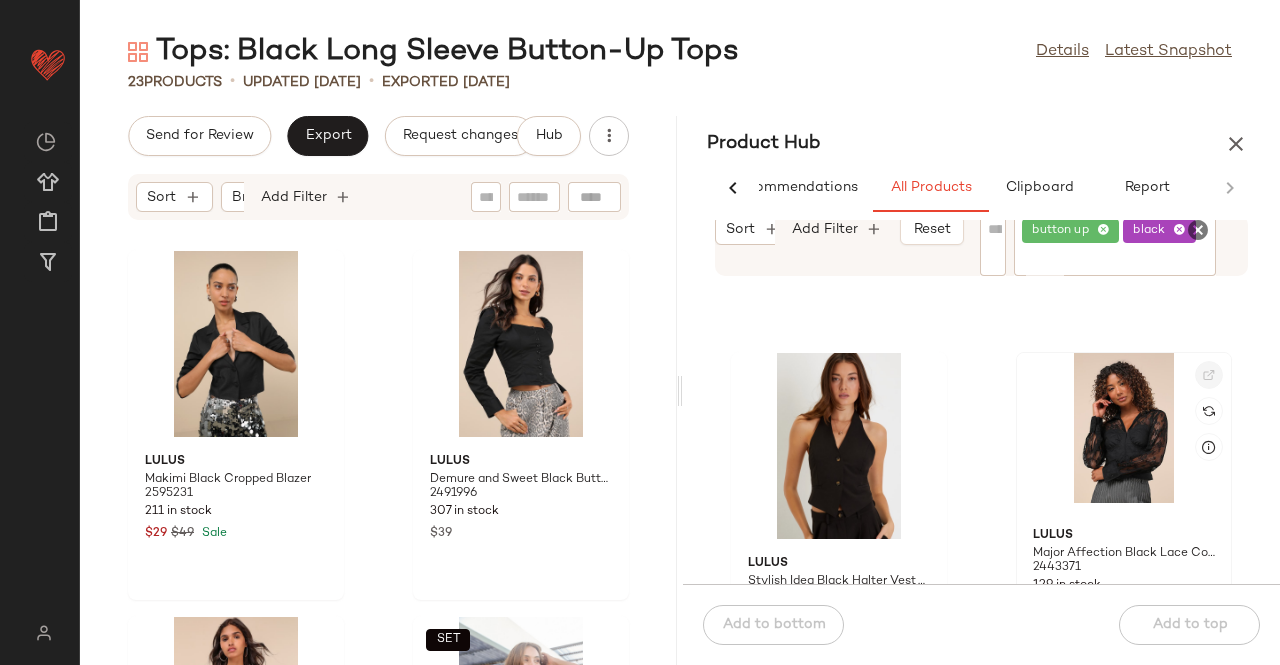 click at bounding box center (1209, 375) 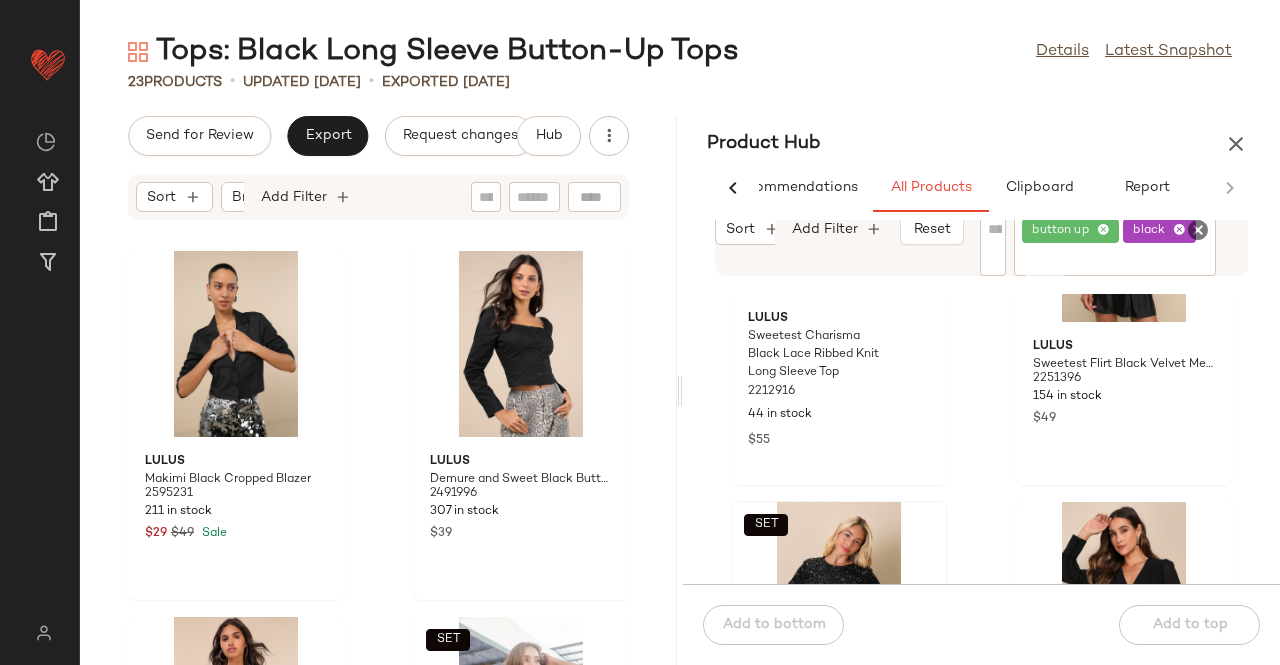 scroll, scrollTop: 9916, scrollLeft: 0, axis: vertical 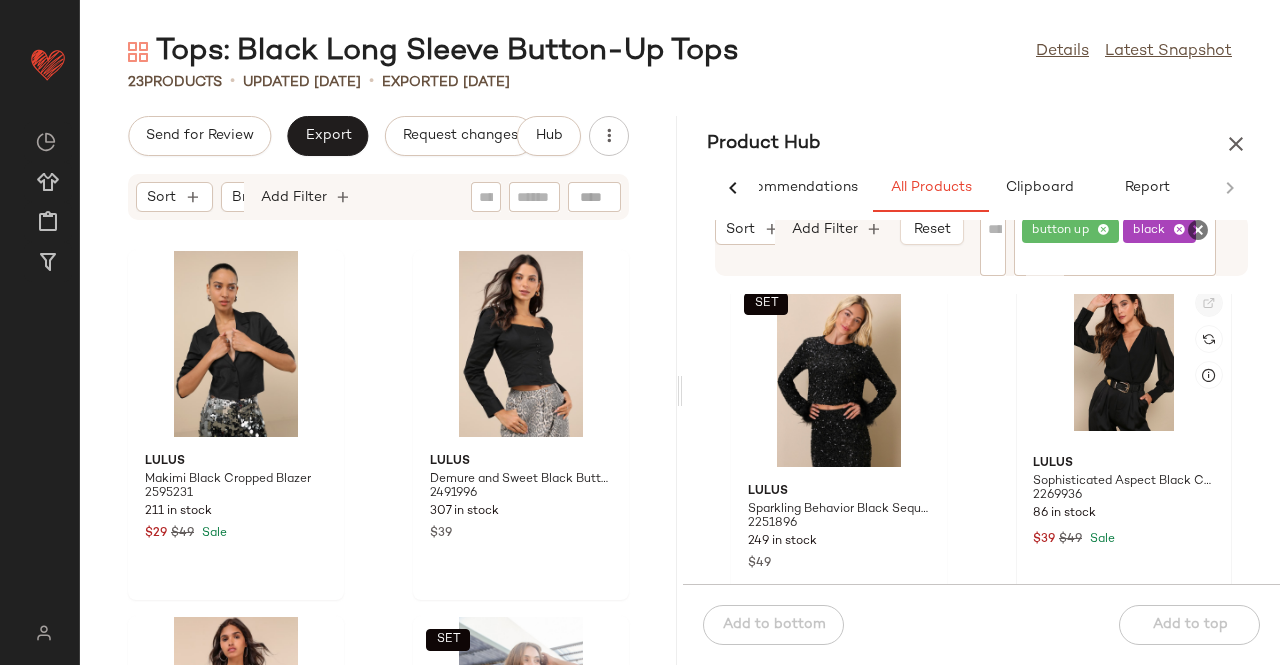 click 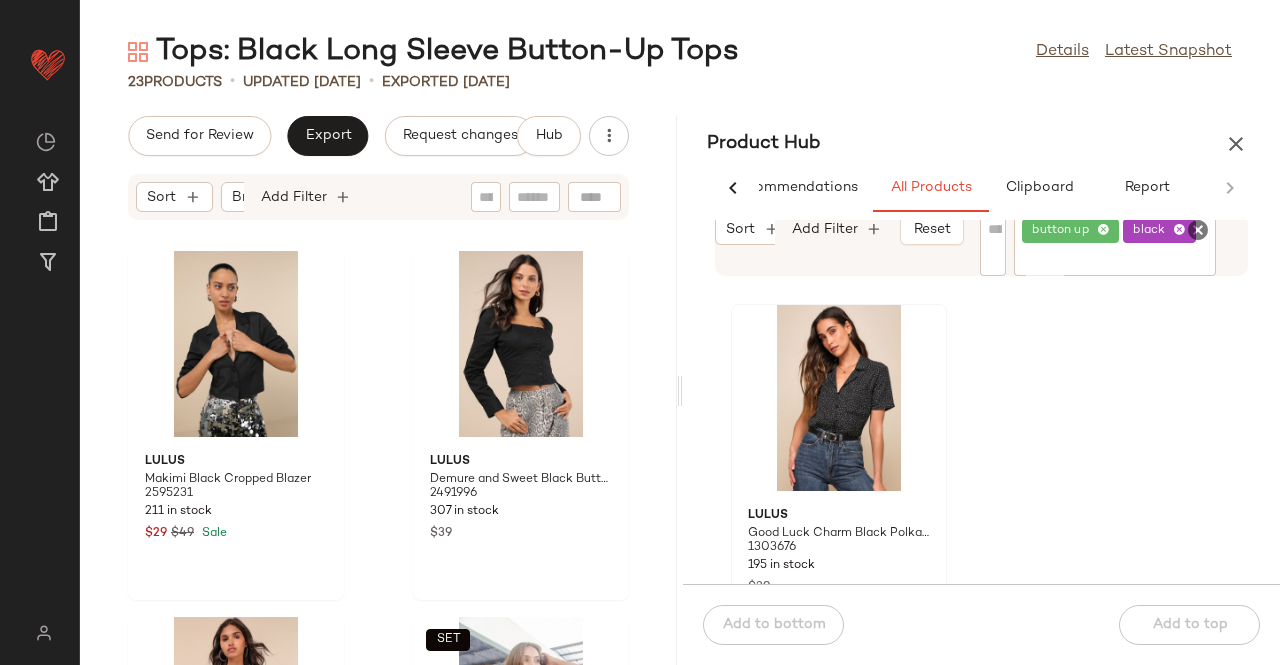scroll, scrollTop: 12157, scrollLeft: 0, axis: vertical 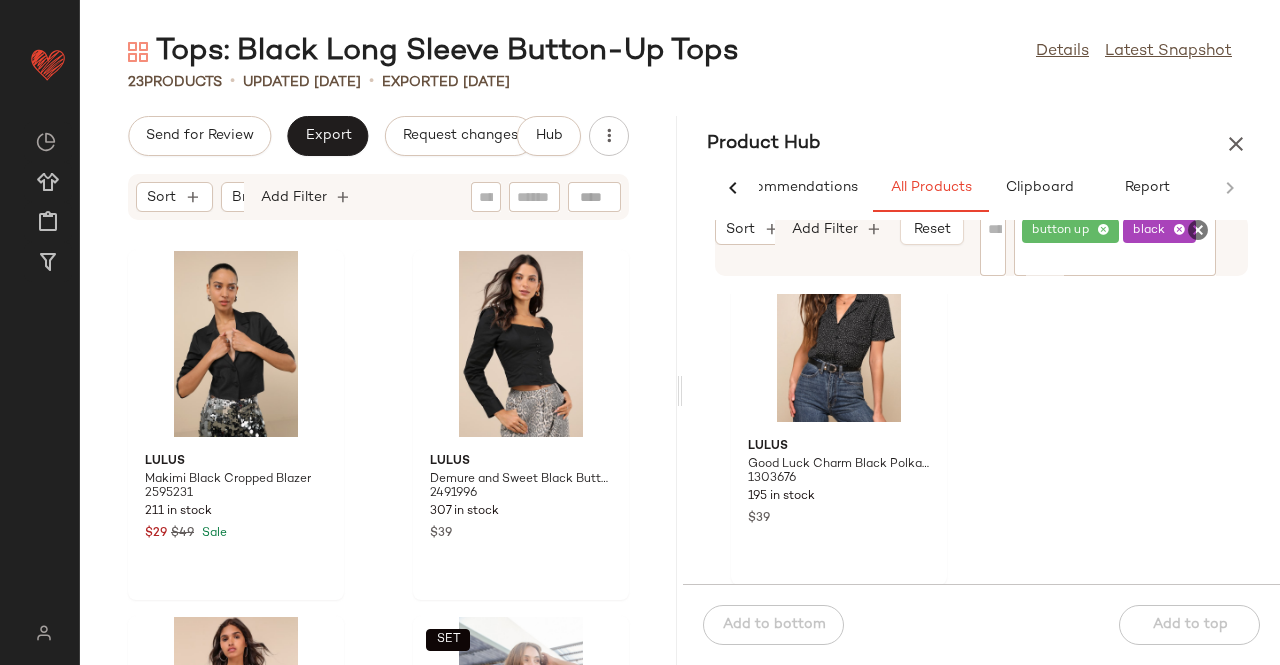 drag, startPoint x: 1233, startPoint y: 142, endPoint x: 1105, endPoint y: 235, distance: 158.2182 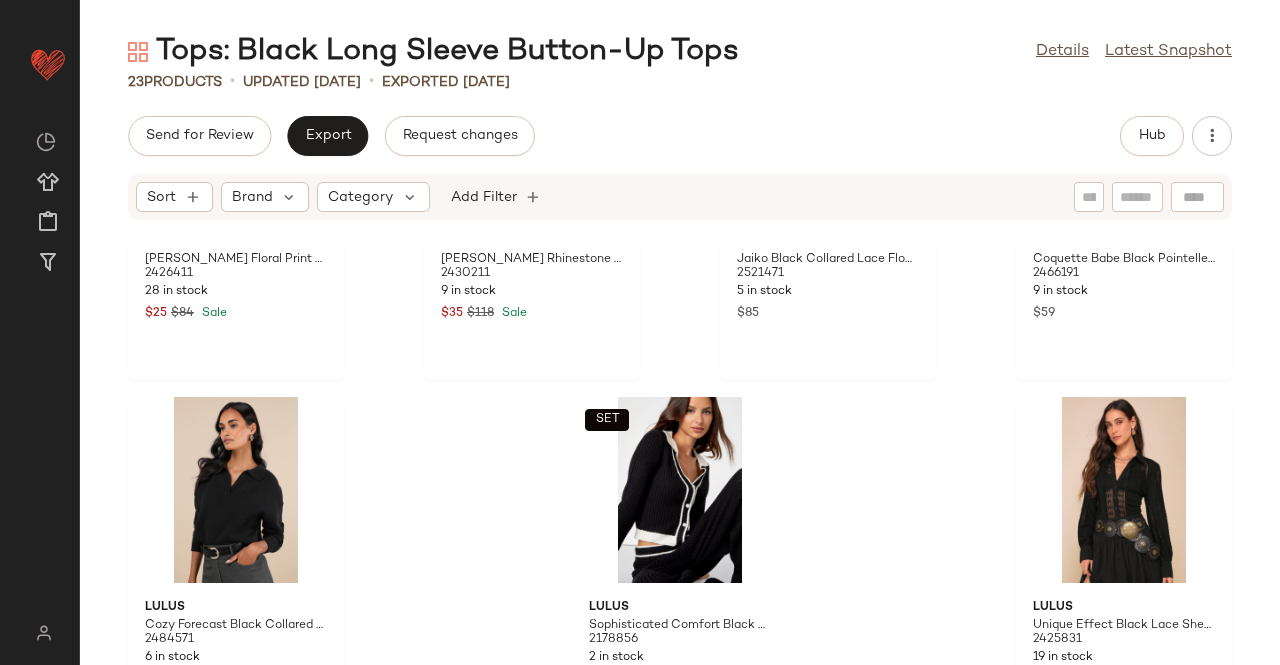scroll, scrollTop: 1780, scrollLeft: 0, axis: vertical 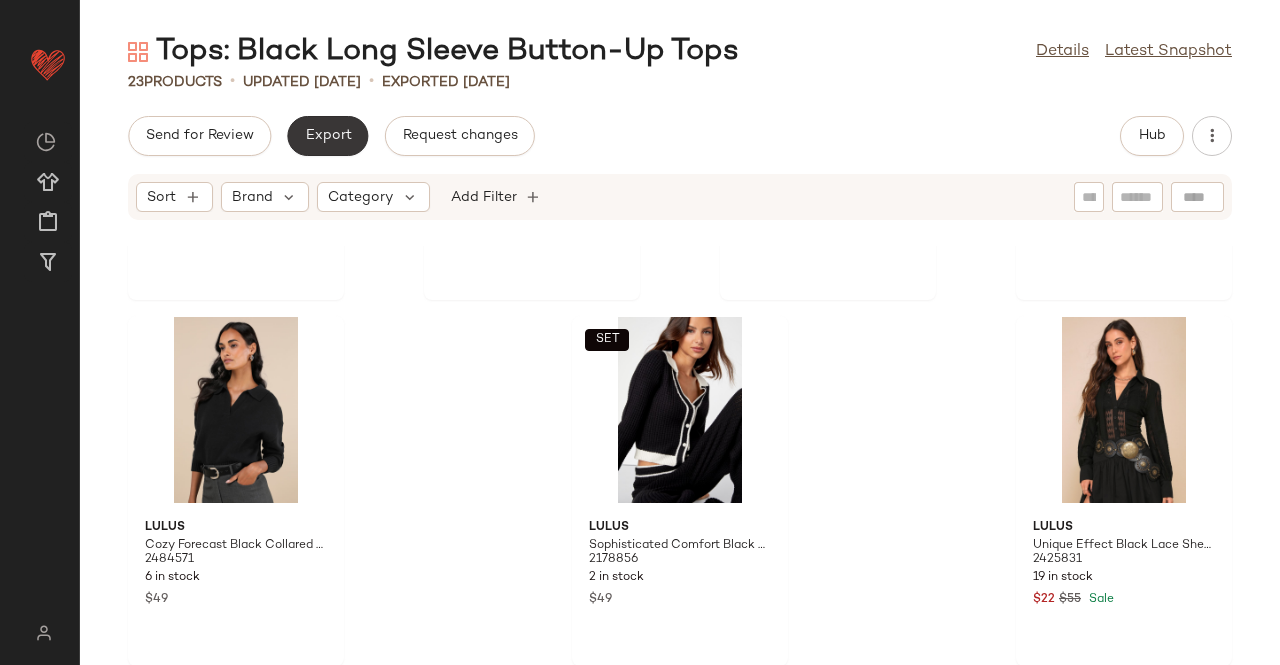 click on "Export" 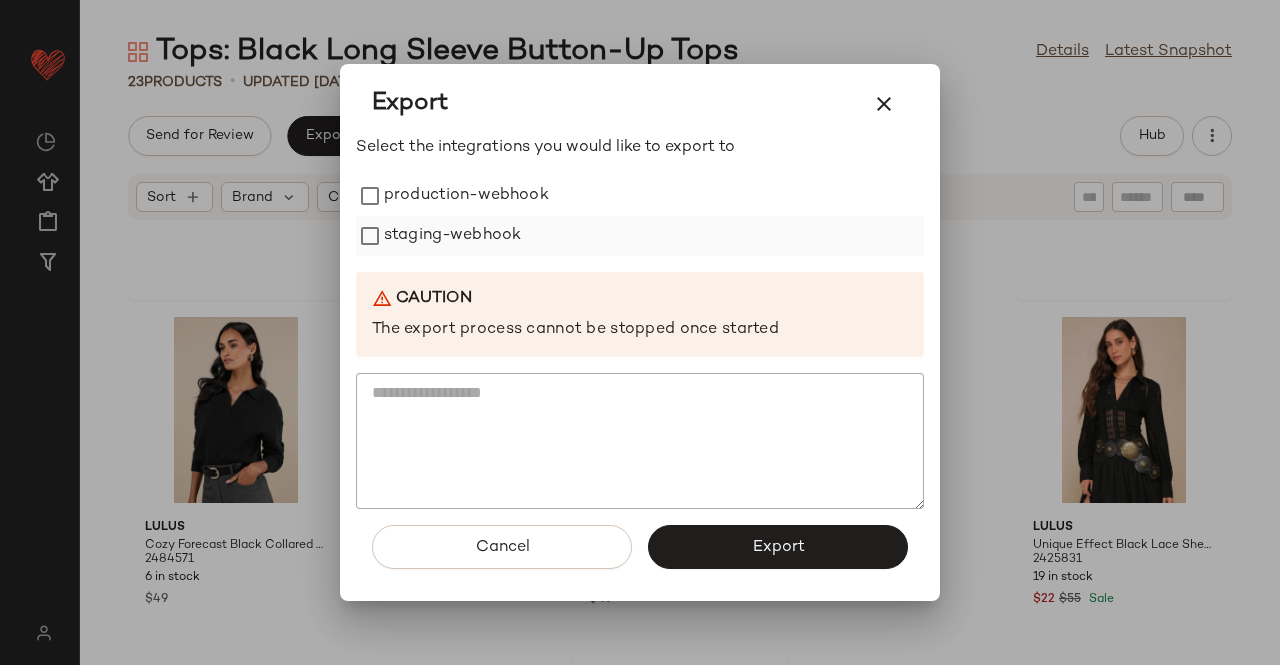 click on "staging-webhook" at bounding box center (452, 236) 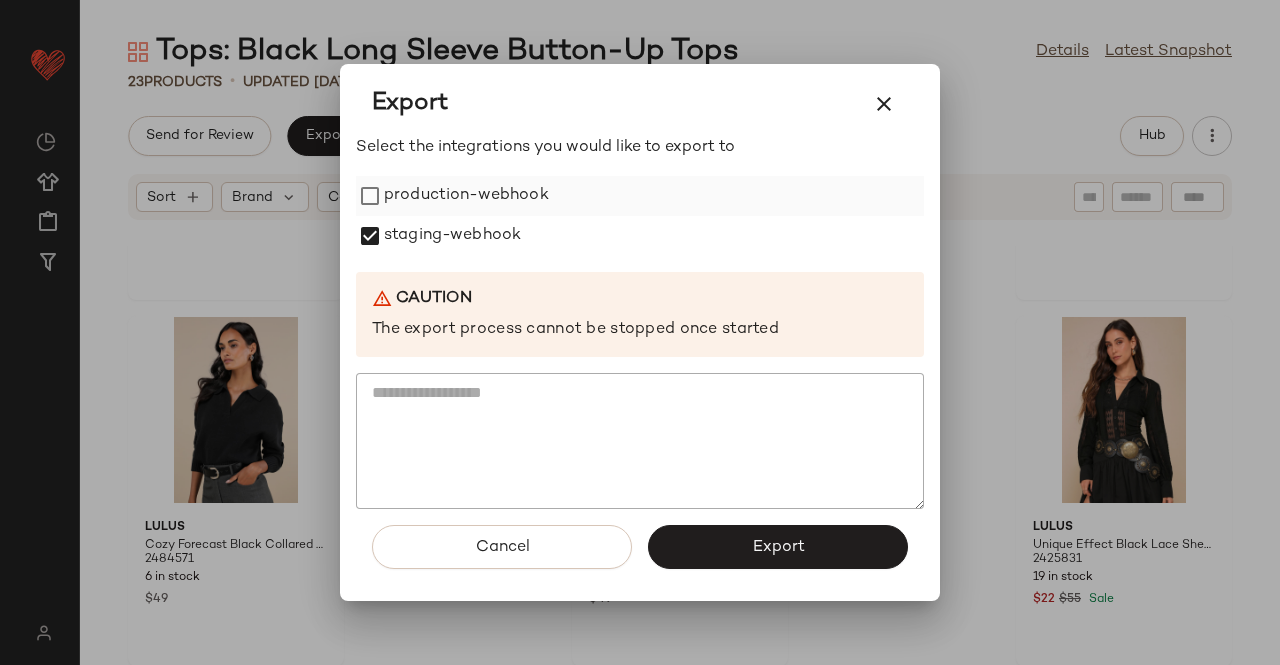 click on "production-webhook" at bounding box center [466, 196] 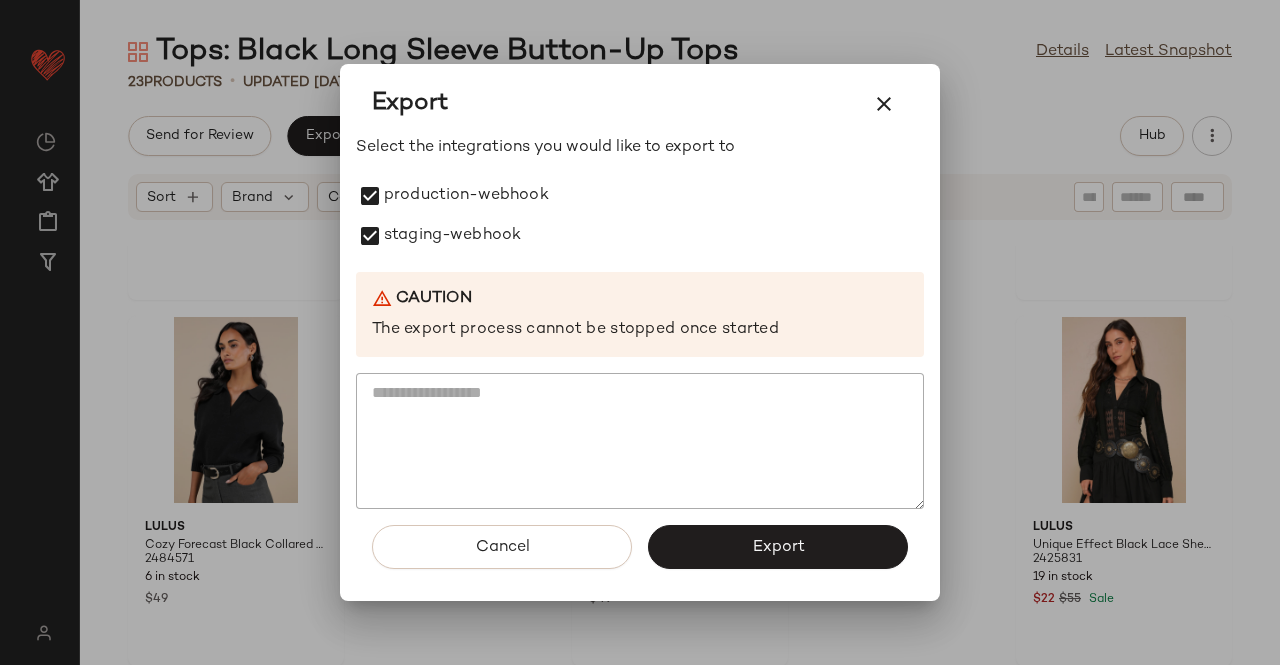 click on "Export" at bounding box center [778, 547] 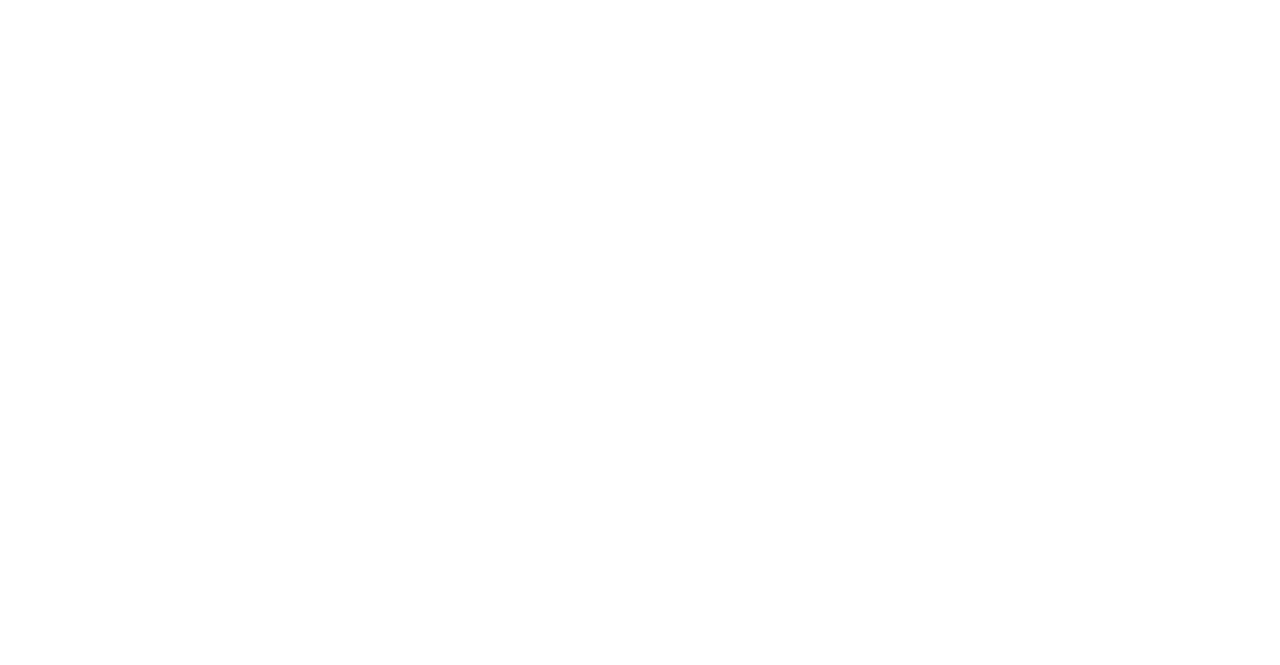 scroll, scrollTop: 0, scrollLeft: 0, axis: both 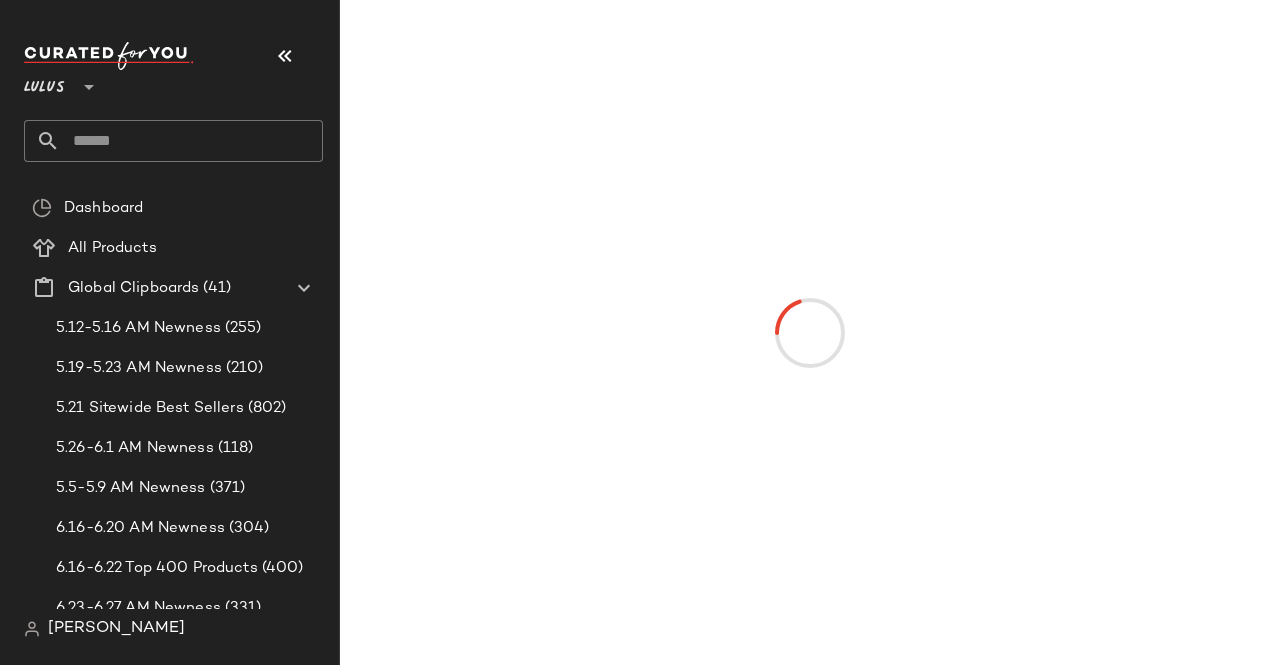 drag, startPoint x: 293, startPoint y: 45, endPoint x: 287, endPoint y: 79, distance: 34.525352 